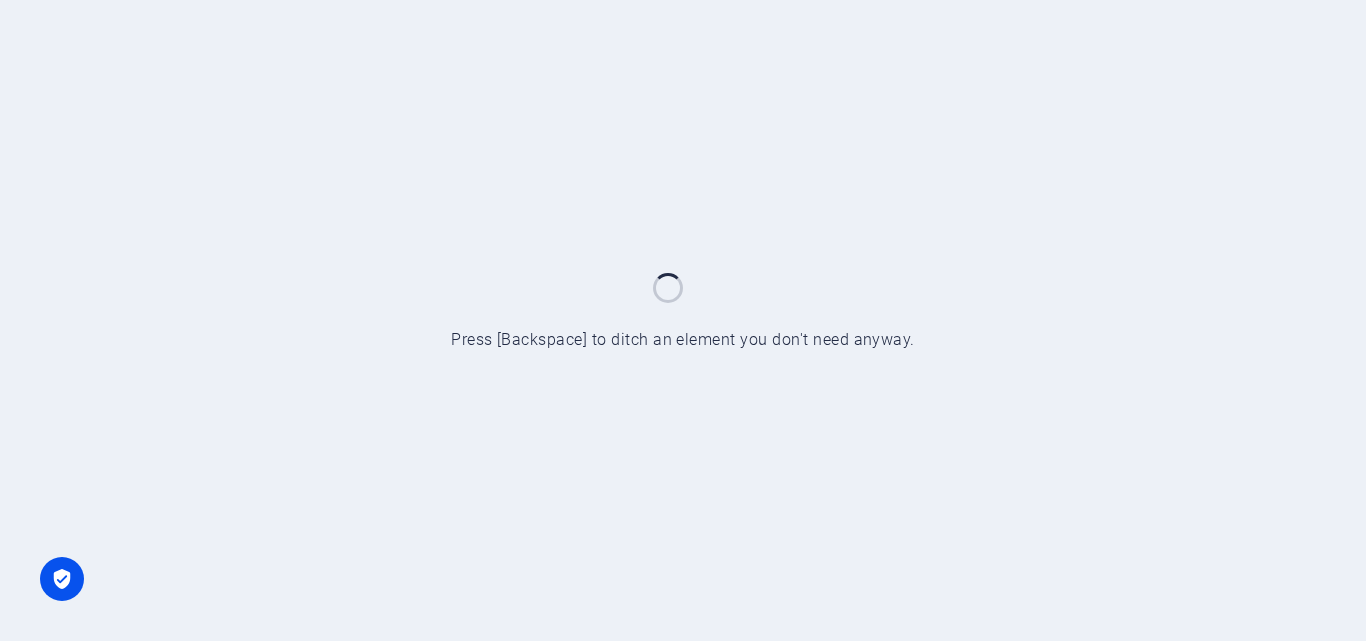 scroll, scrollTop: 0, scrollLeft: 0, axis: both 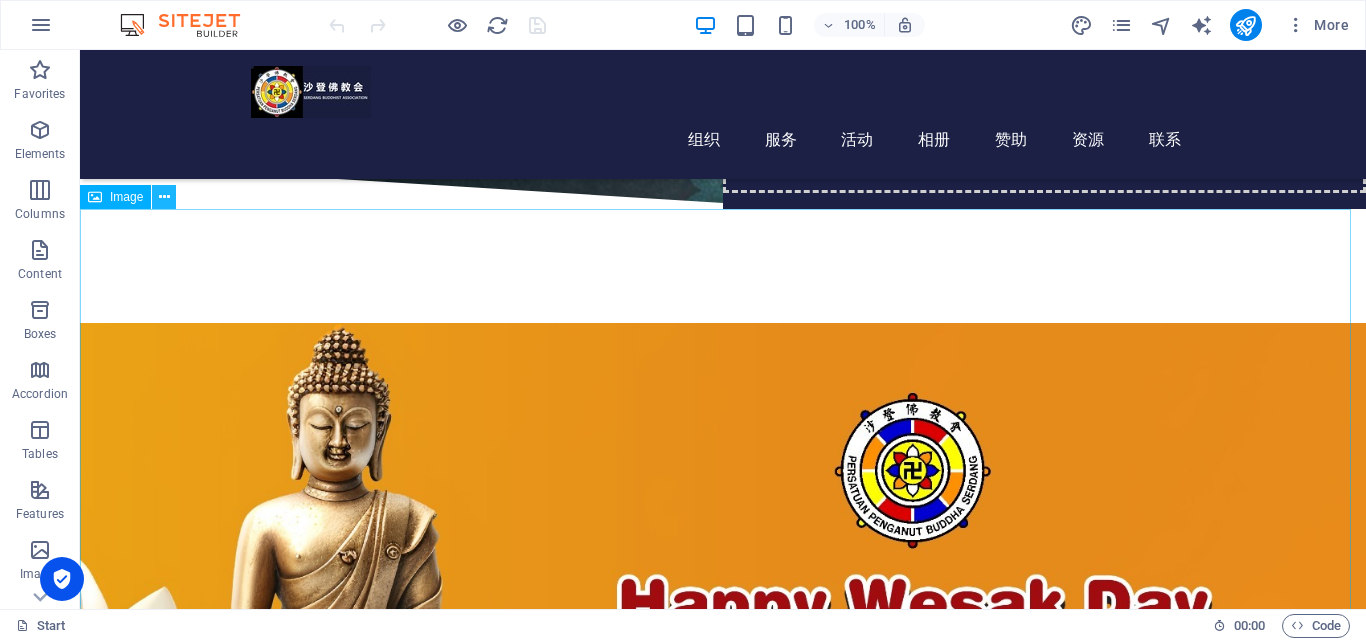 click at bounding box center (164, 197) 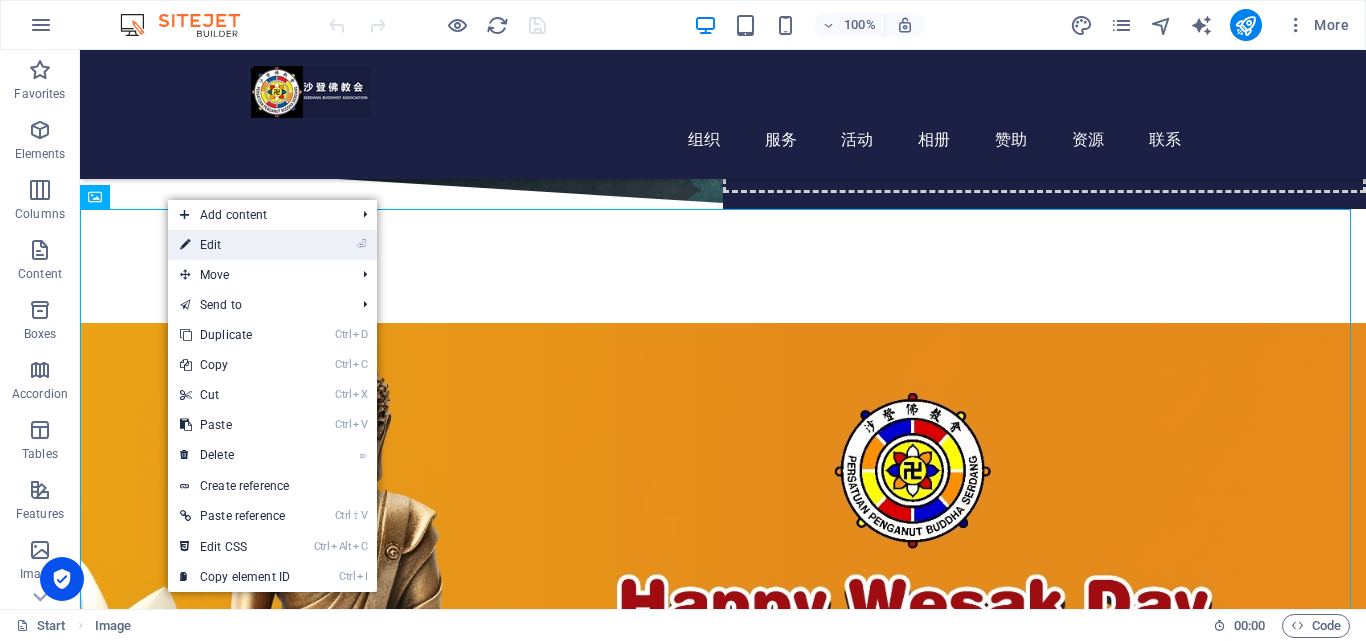 click at bounding box center [185, 245] 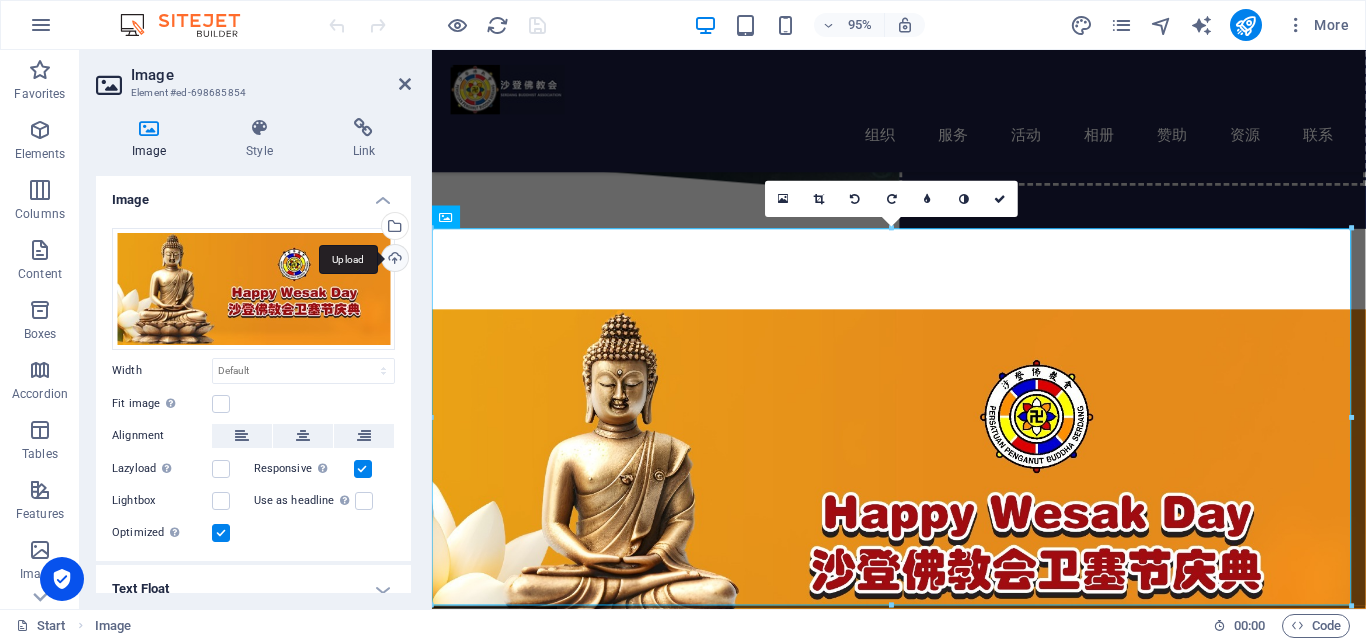click on "Upload" at bounding box center (393, 260) 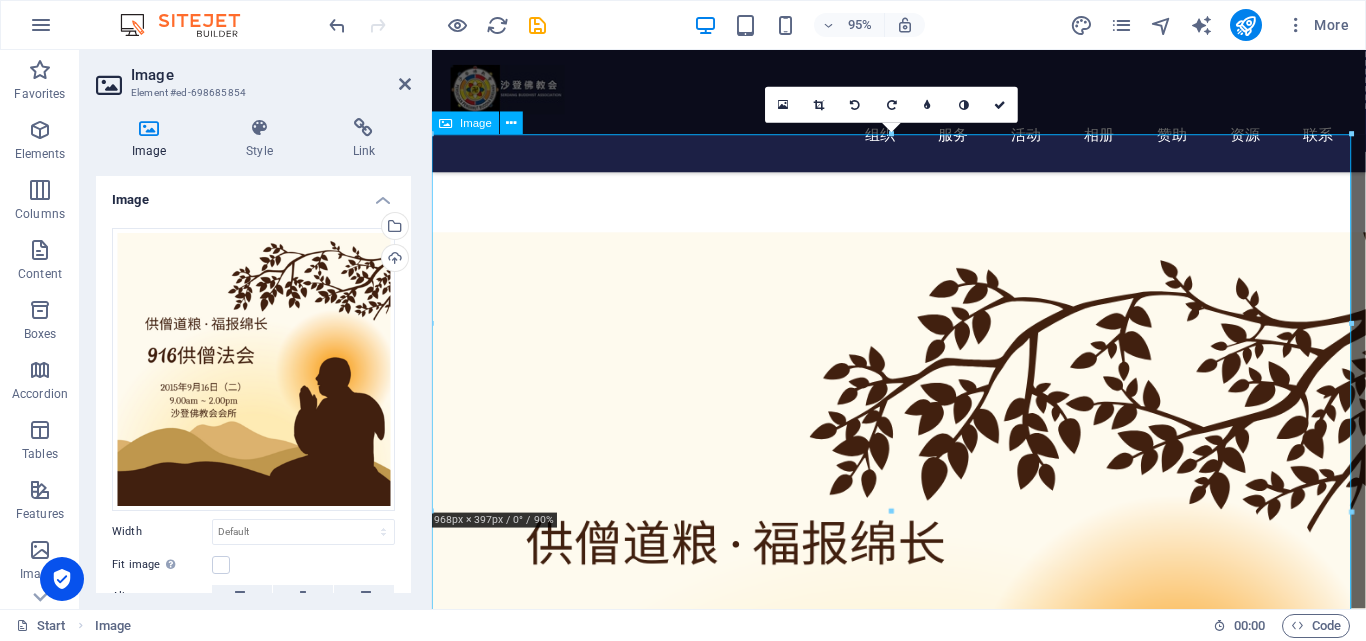 scroll, scrollTop: 500, scrollLeft: 0, axis: vertical 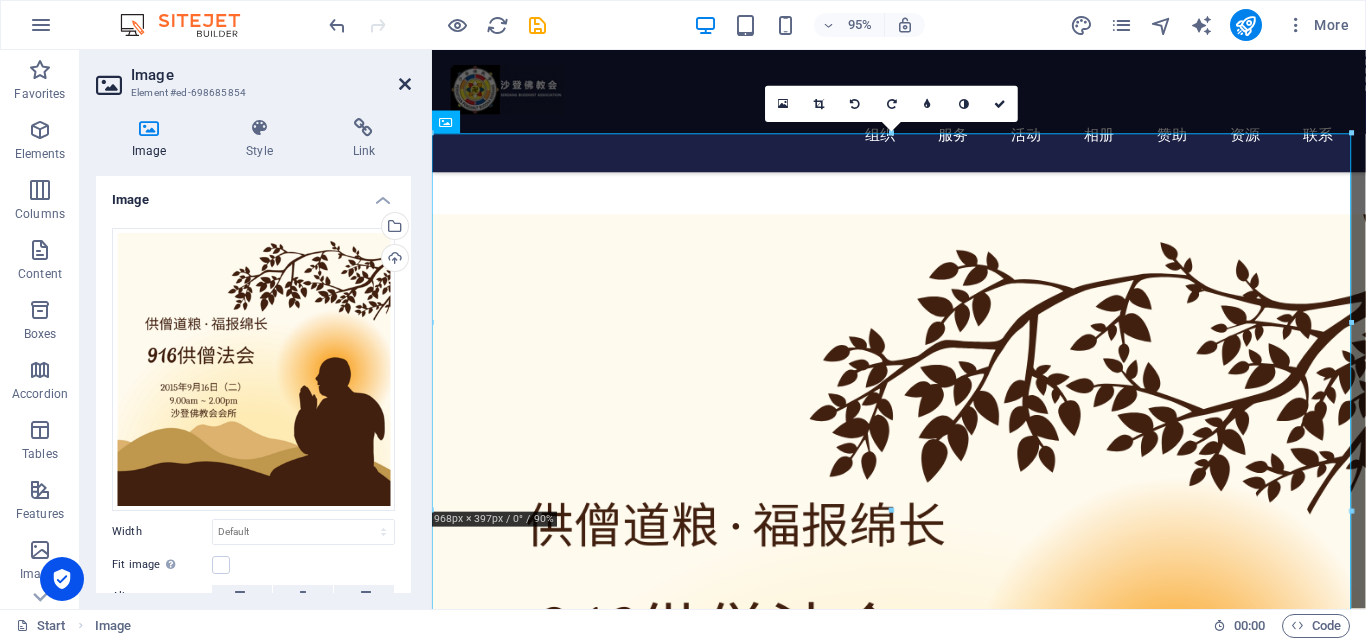 drag, startPoint x: 406, startPoint y: 91, endPoint x: 325, endPoint y: 48, distance: 91.706055 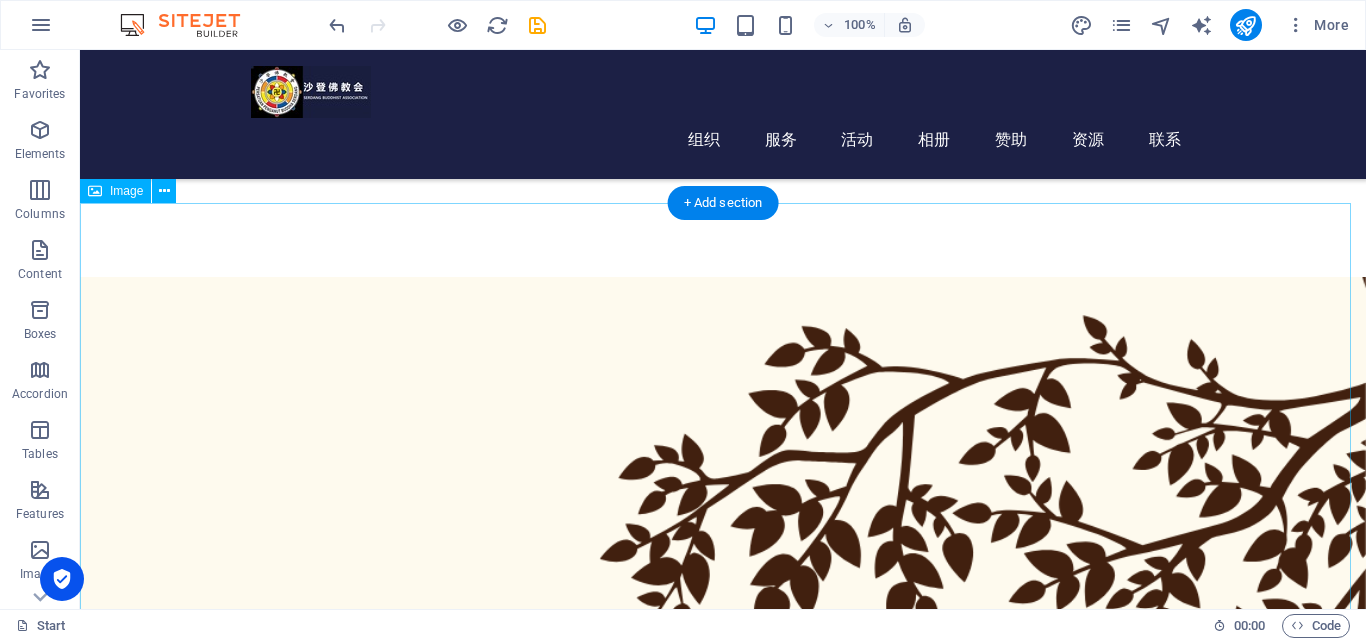 scroll, scrollTop: 400, scrollLeft: 0, axis: vertical 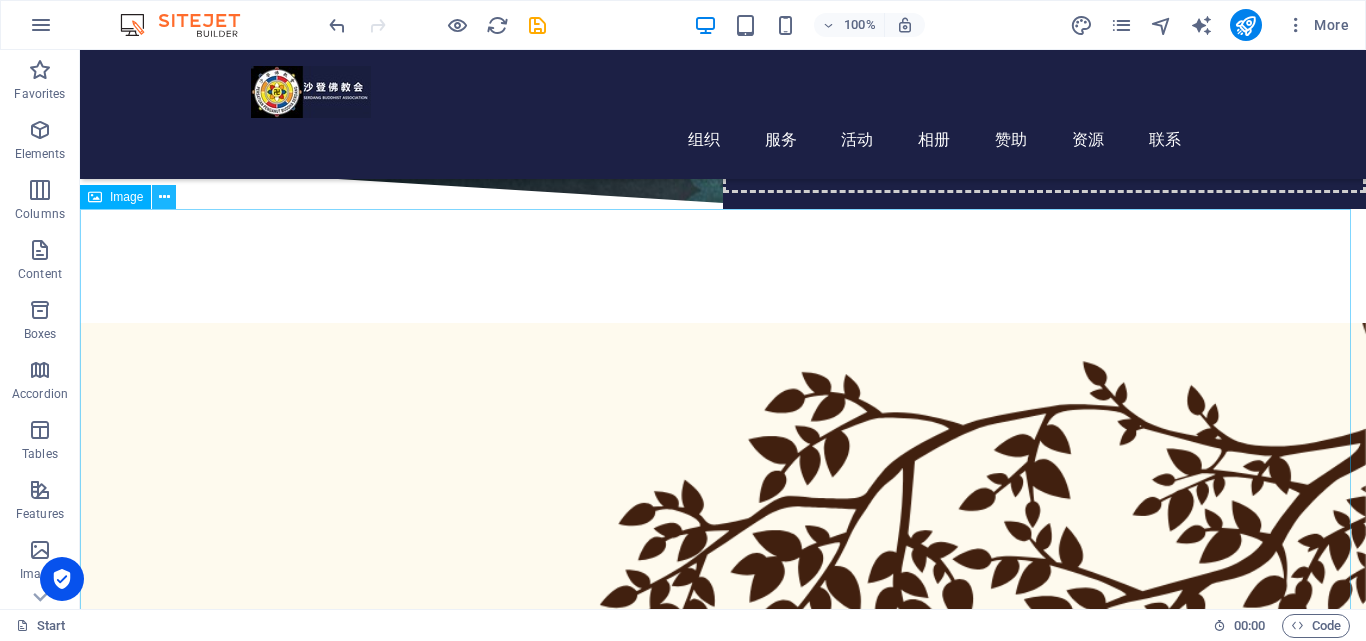 click at bounding box center [164, 197] 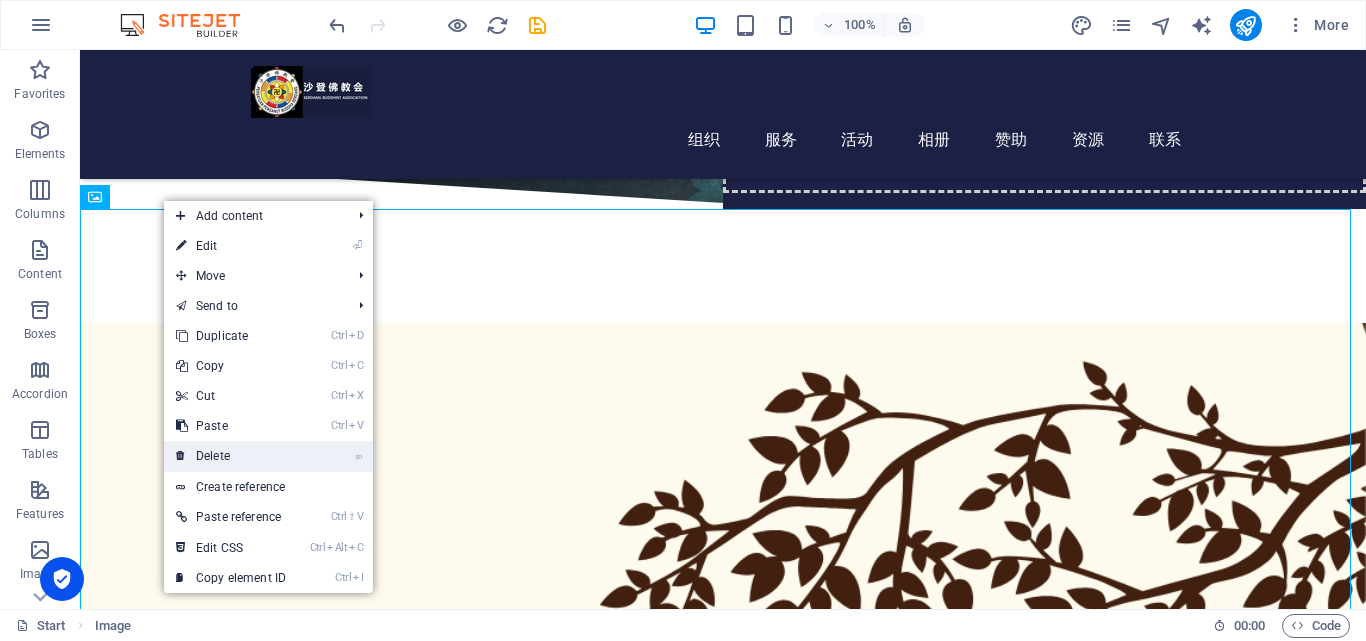 click on "⌦  Delete" at bounding box center [231, 456] 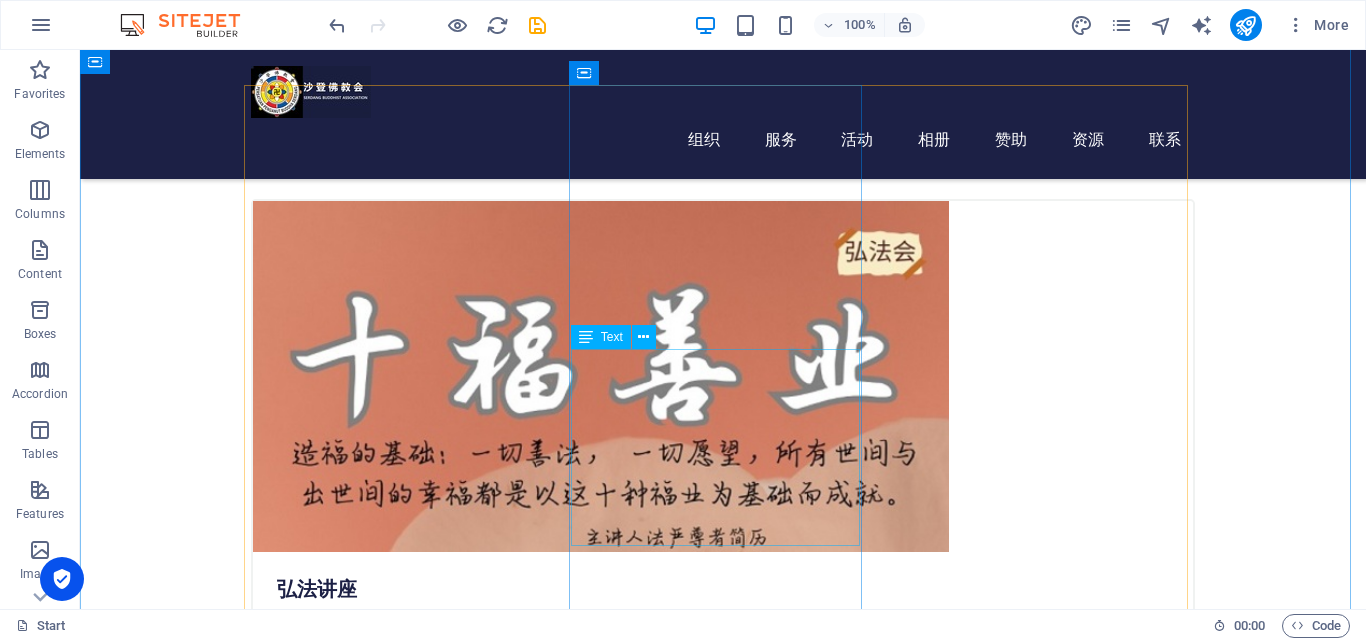 scroll, scrollTop: 600, scrollLeft: 0, axis: vertical 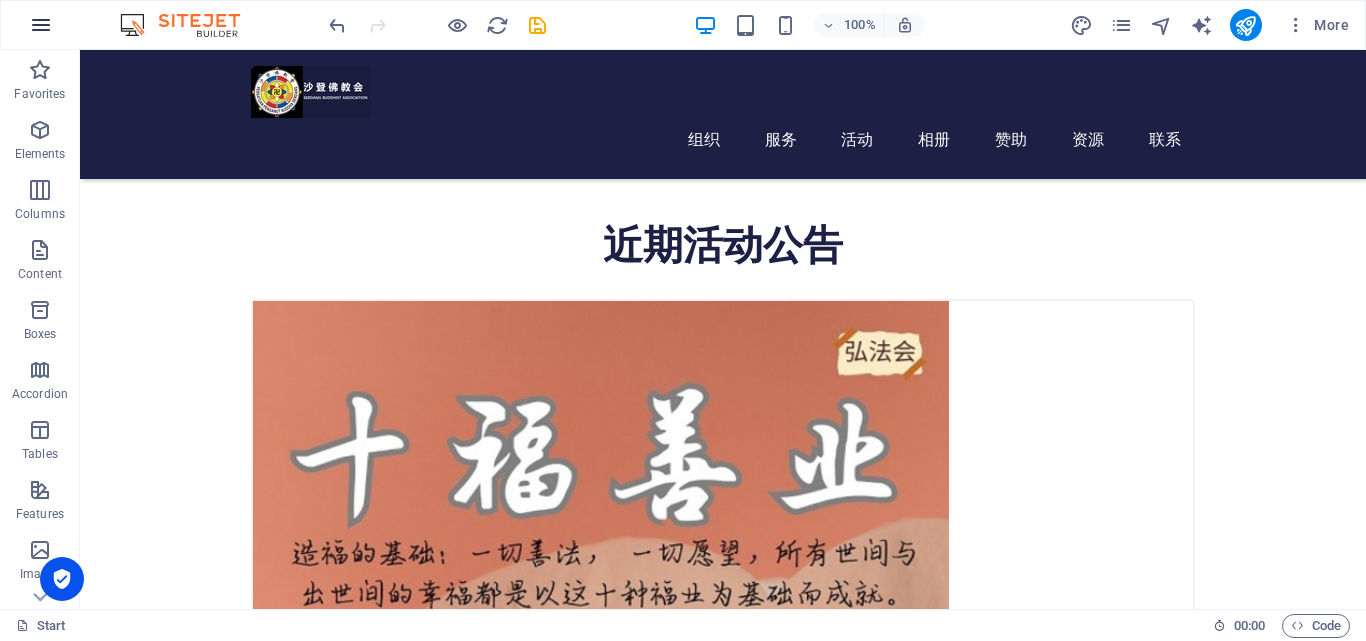 click at bounding box center [41, 25] 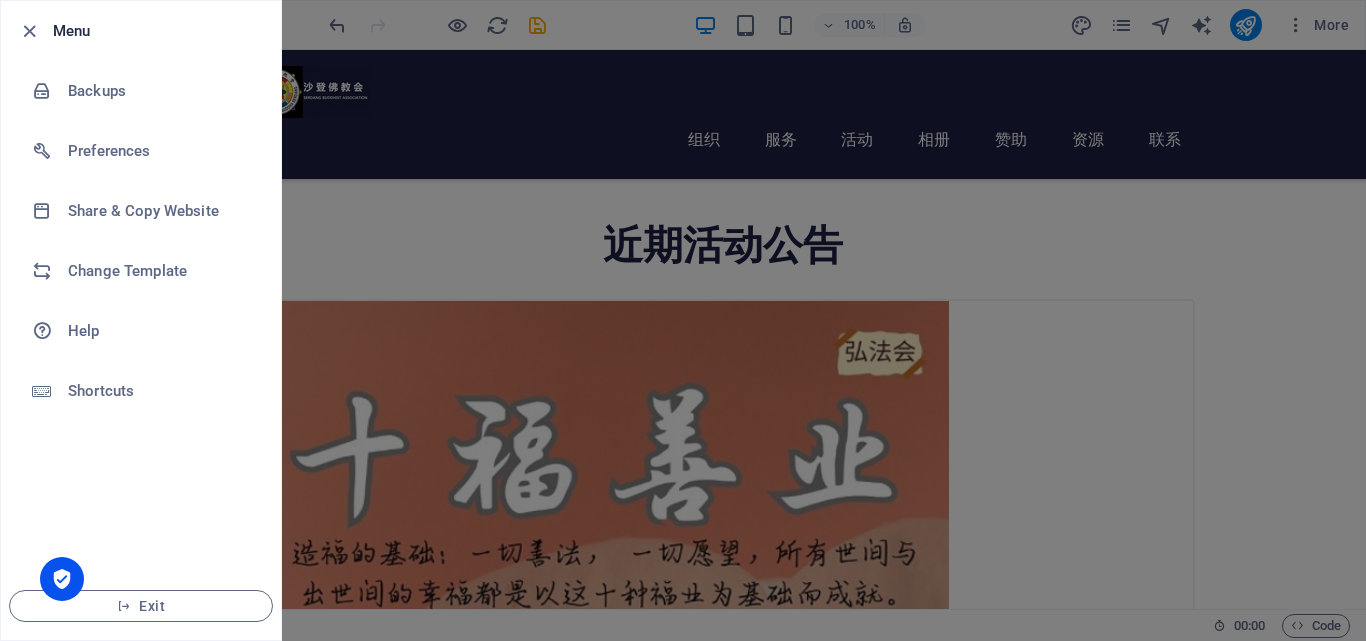 click at bounding box center (683, 320) 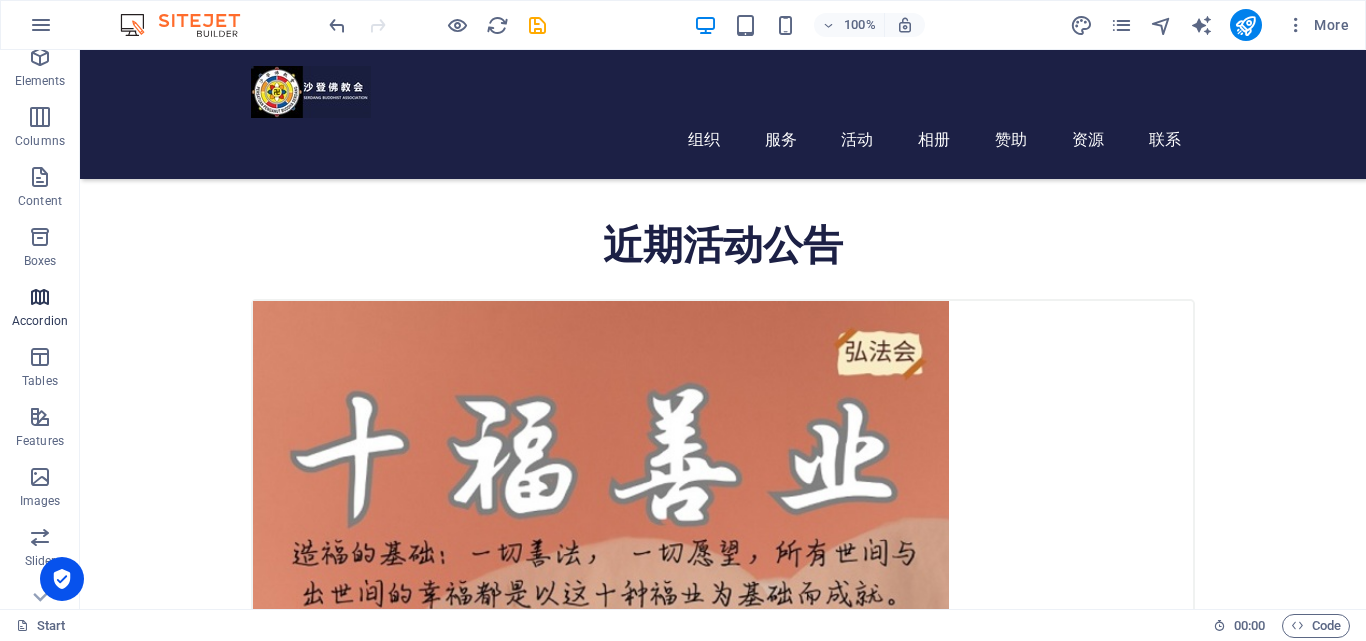 scroll, scrollTop: 100, scrollLeft: 0, axis: vertical 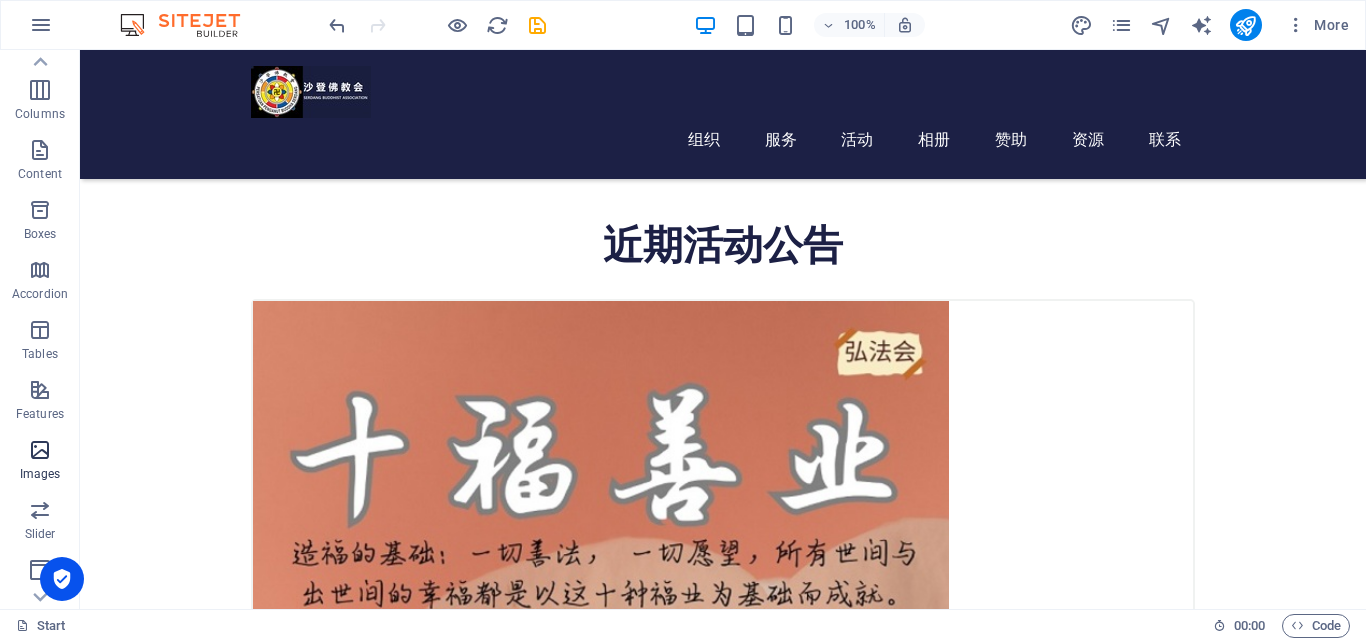 click at bounding box center [40, 450] 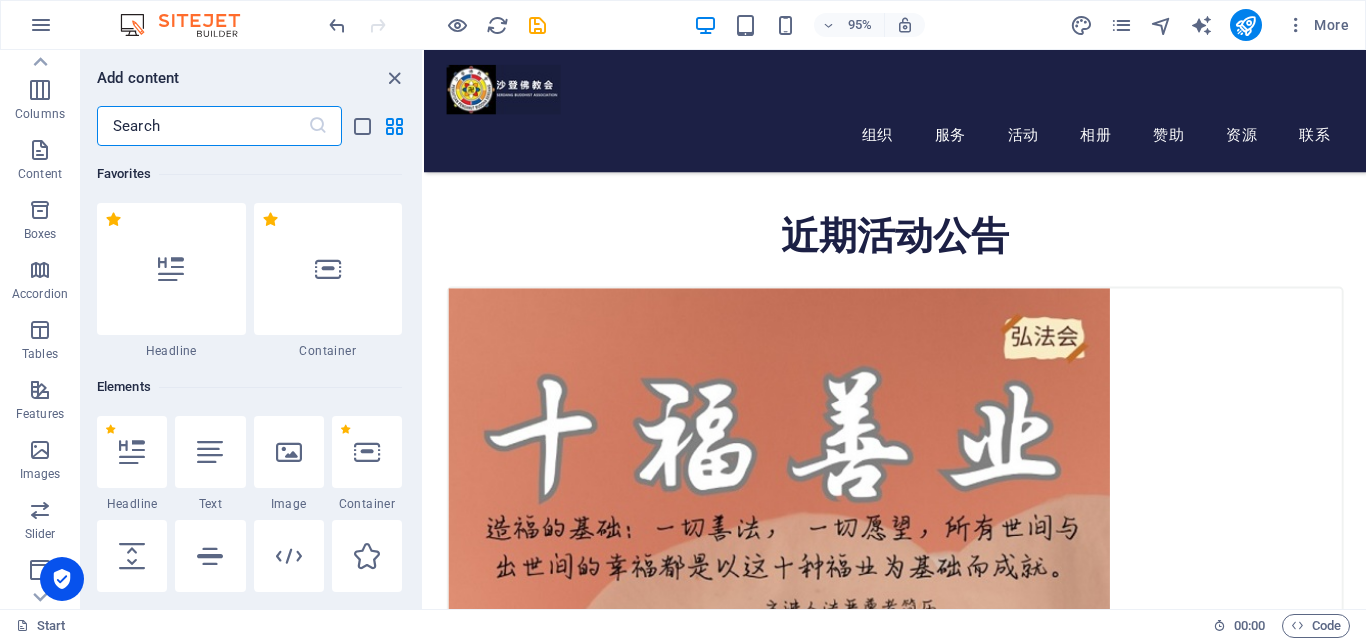 scroll, scrollTop: 629, scrollLeft: 0, axis: vertical 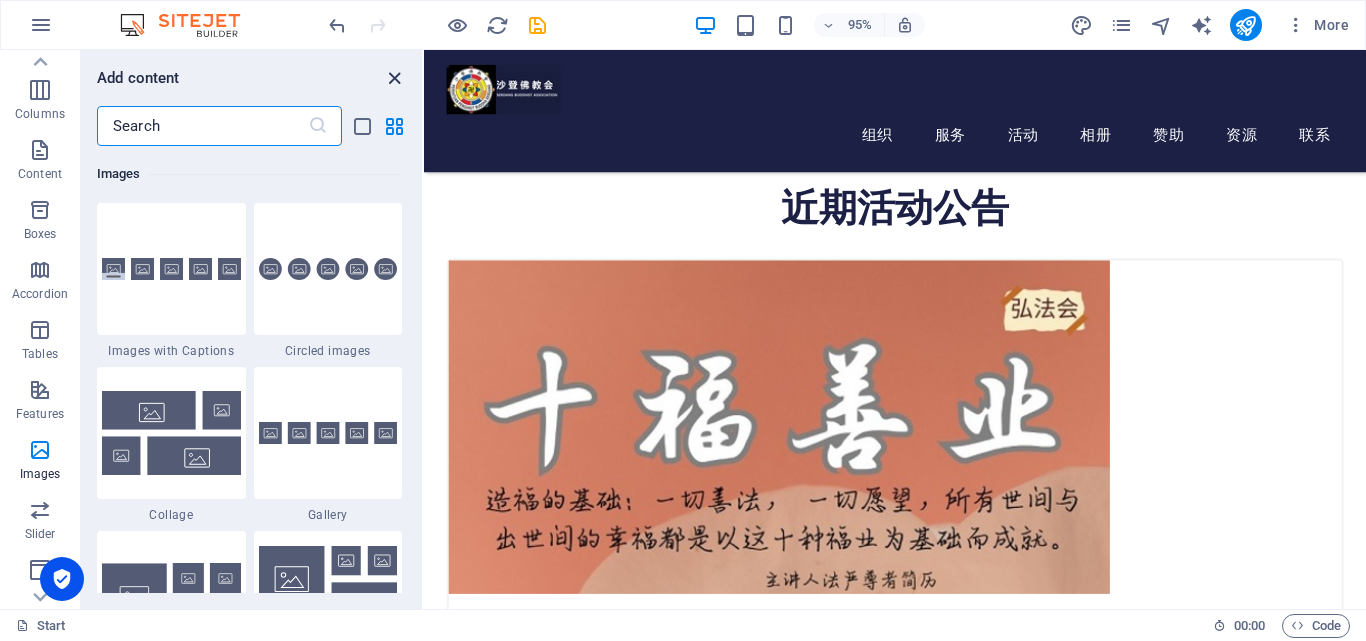 click at bounding box center (394, 78) 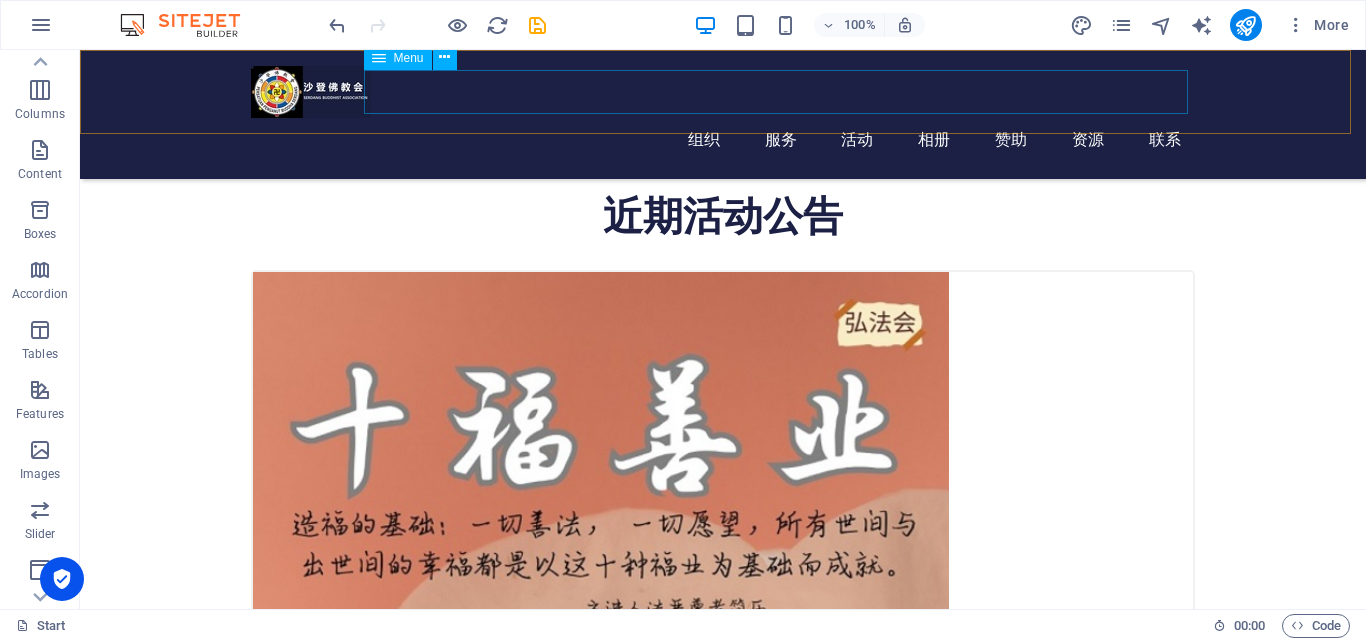 scroll, scrollTop: 600, scrollLeft: 0, axis: vertical 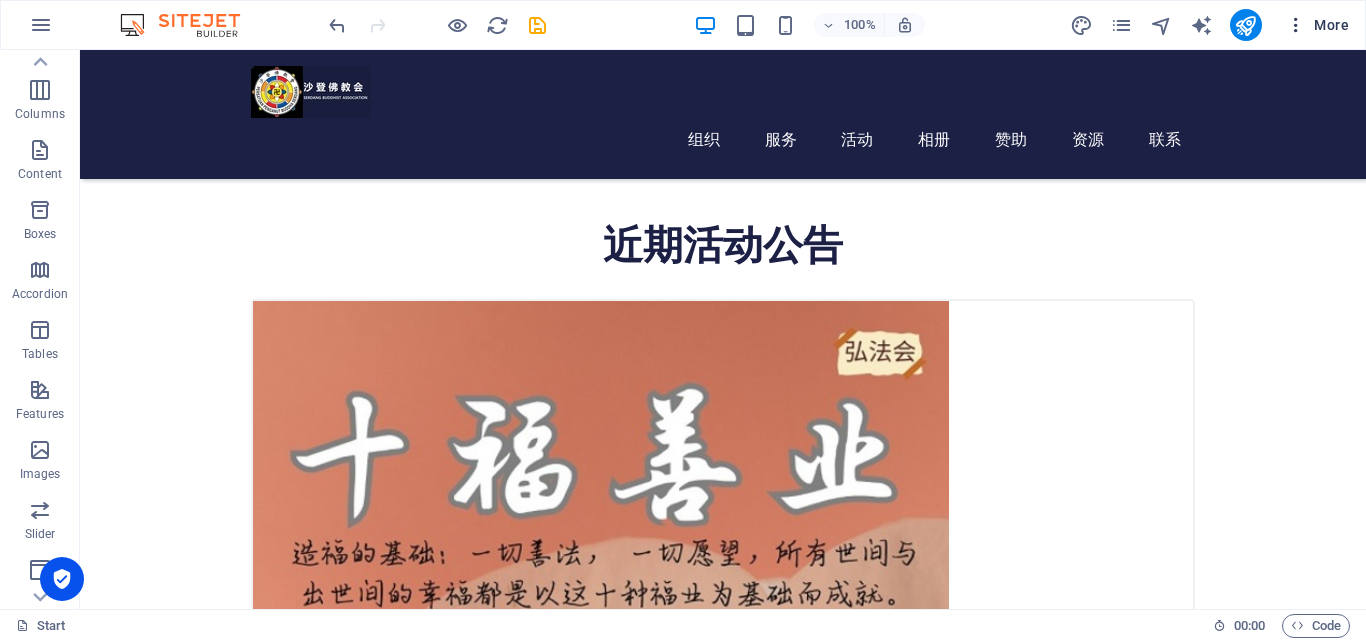 click at bounding box center [1296, 25] 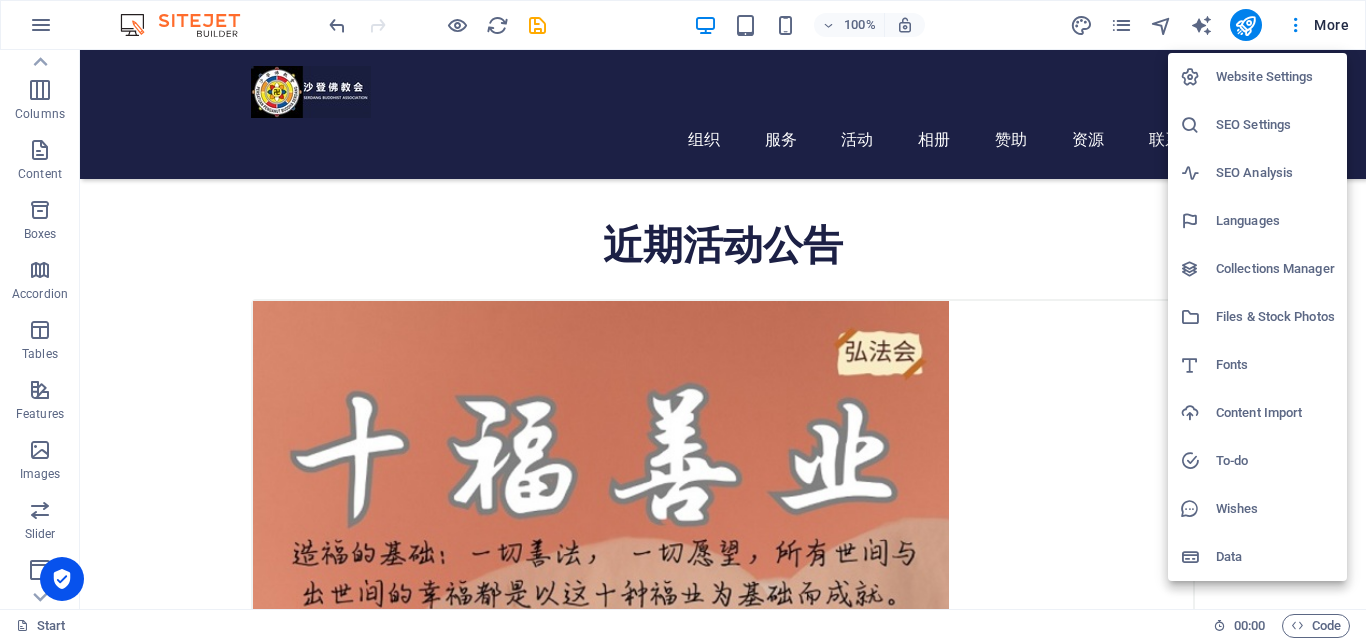 click at bounding box center [683, 320] 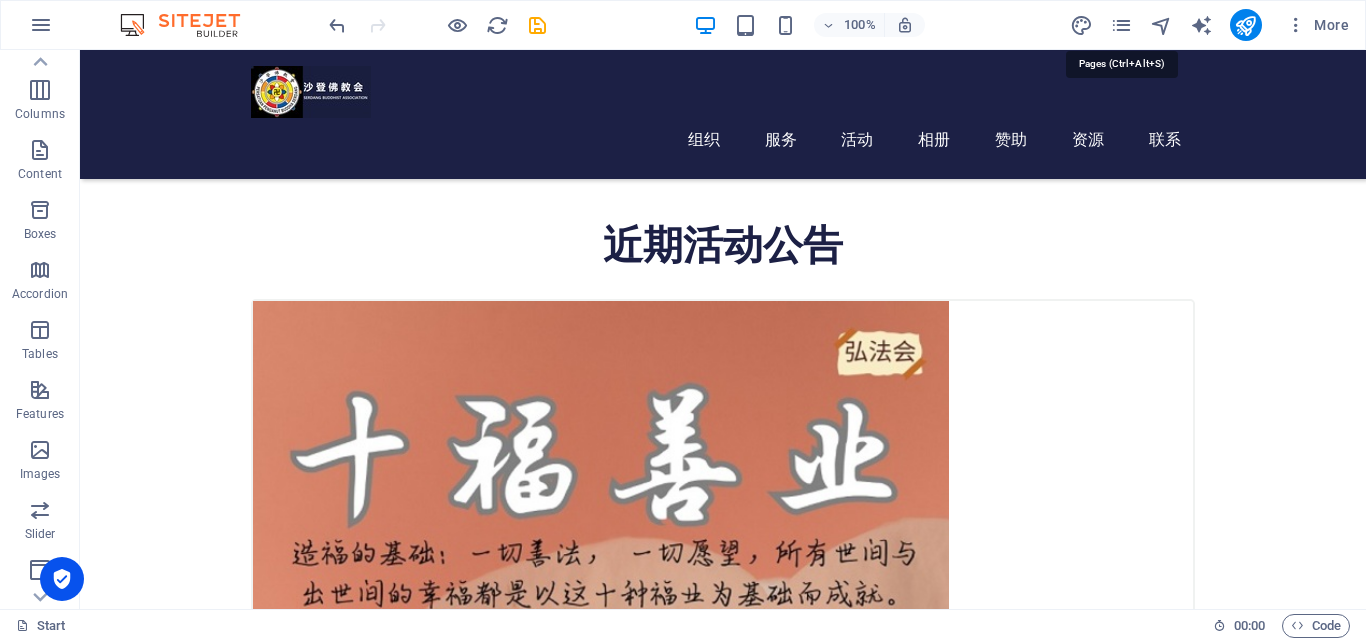 click at bounding box center [1121, 25] 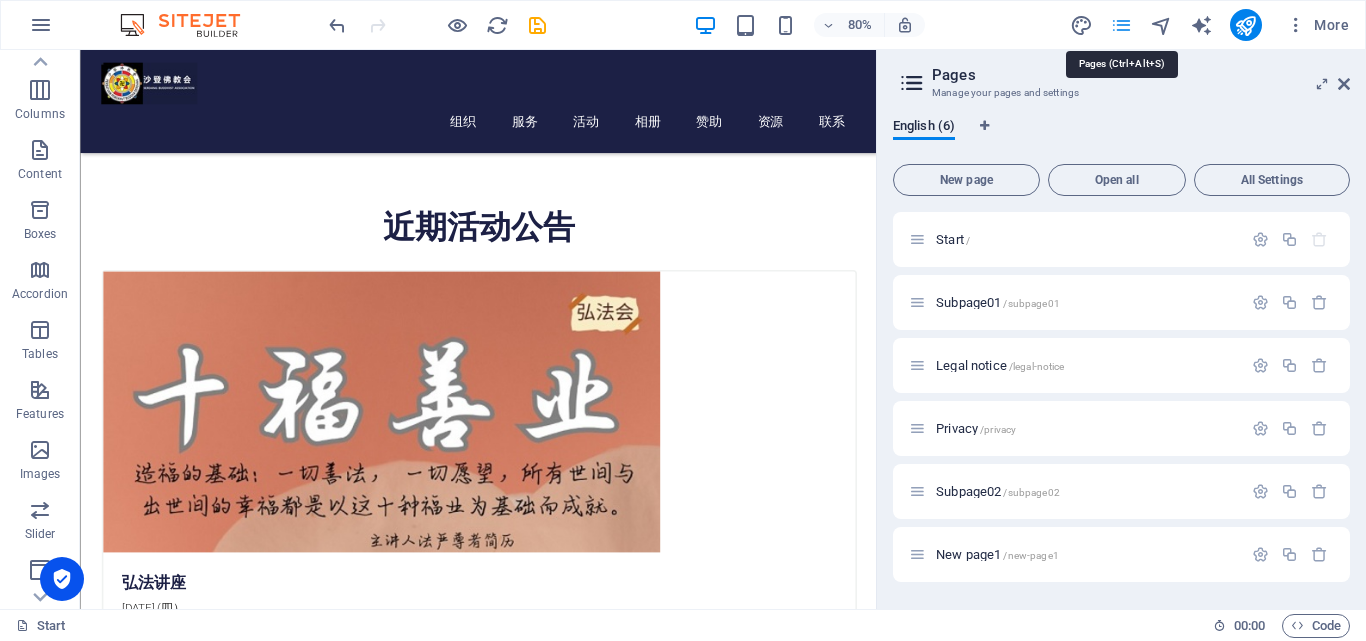 scroll, scrollTop: 740, scrollLeft: 0, axis: vertical 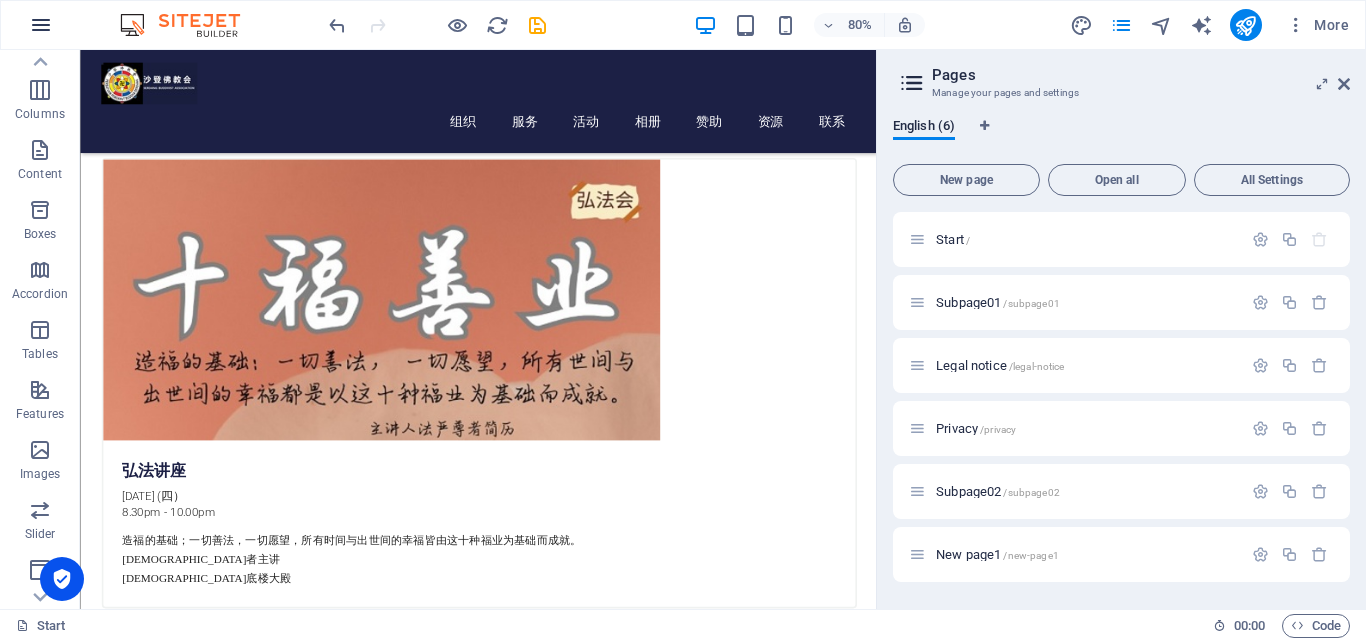 click at bounding box center (41, 25) 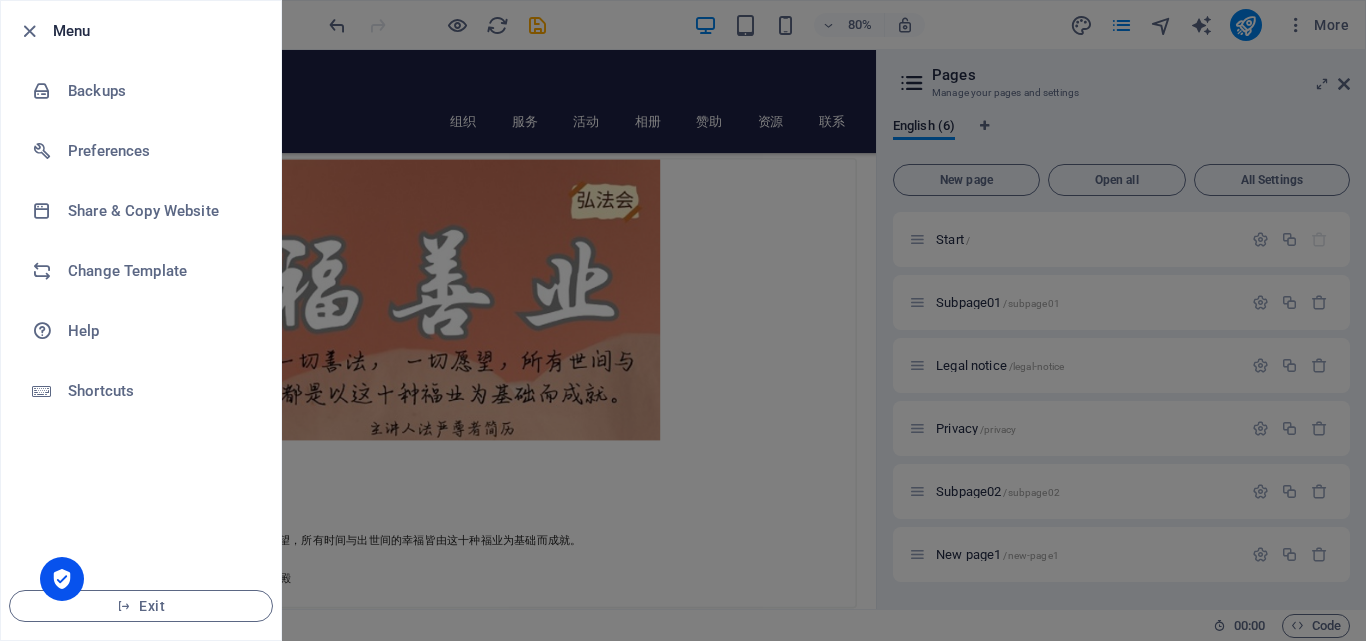 click at bounding box center [683, 320] 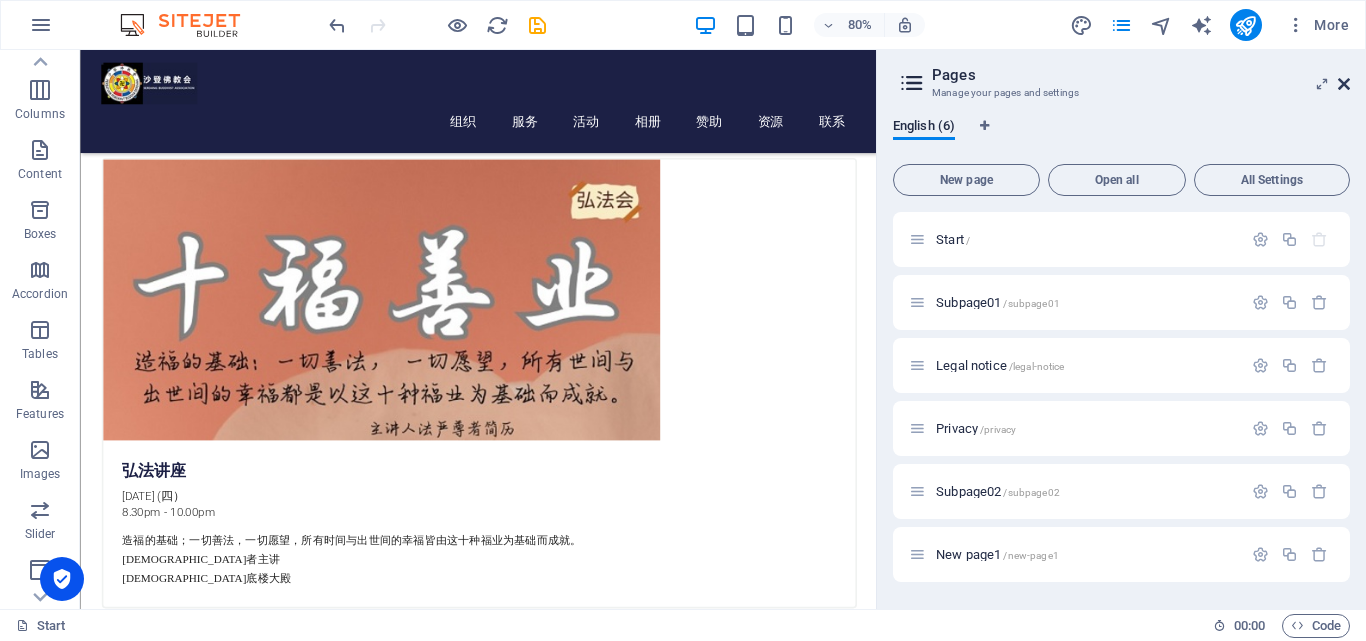 click at bounding box center [1344, 84] 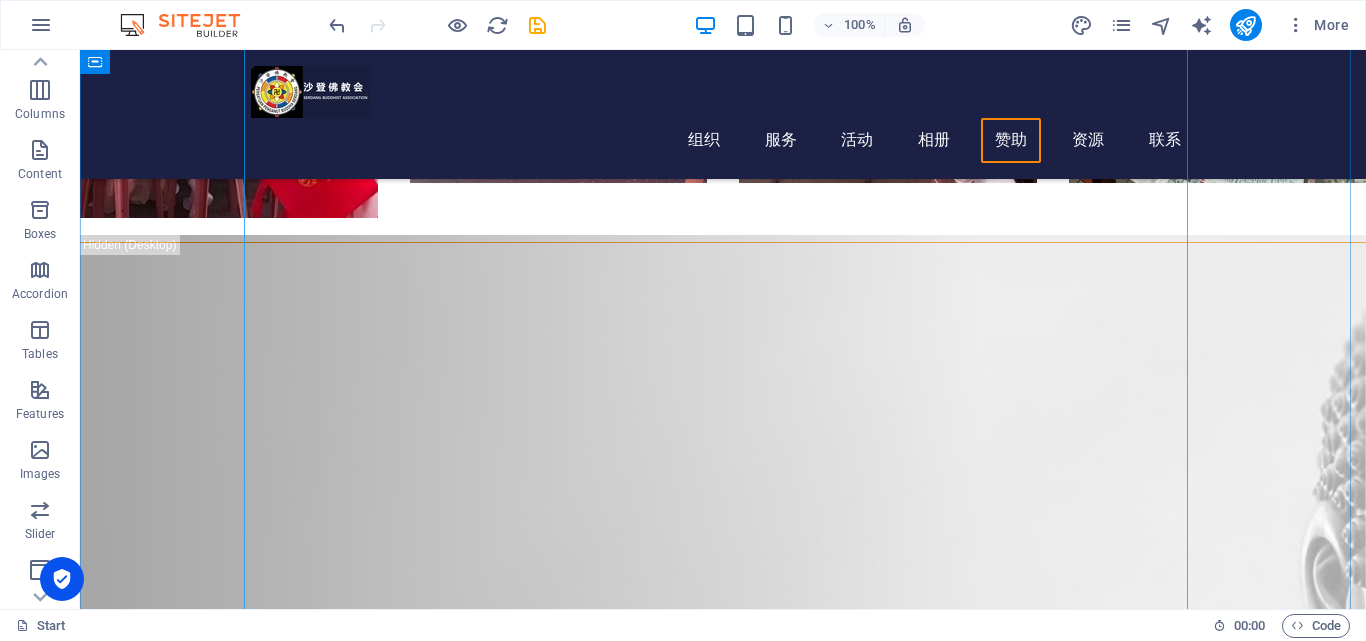 scroll, scrollTop: 5800, scrollLeft: 0, axis: vertical 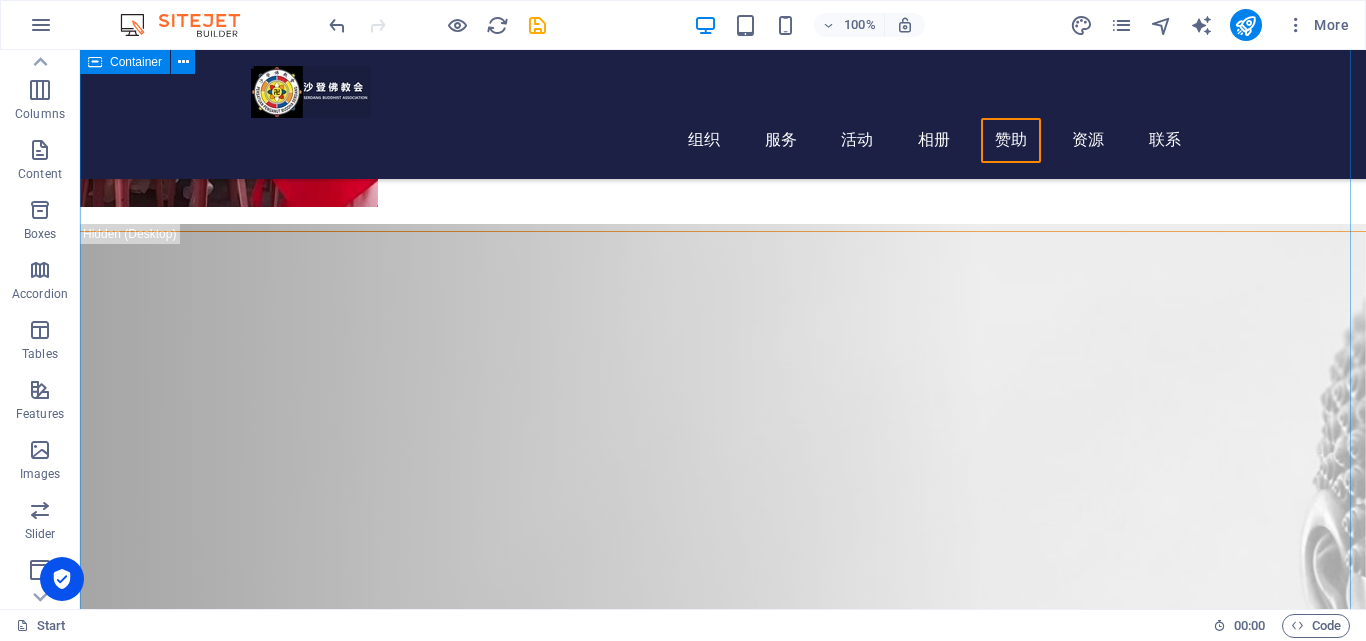 click on "[DEMOGRAPHIC_DATA]行事历 会所导览 底楼大殿 会所外观 一楼活动中心 [GEOGRAPHIC_DATA] 一楼办事处" at bounding box center [723, 4905] 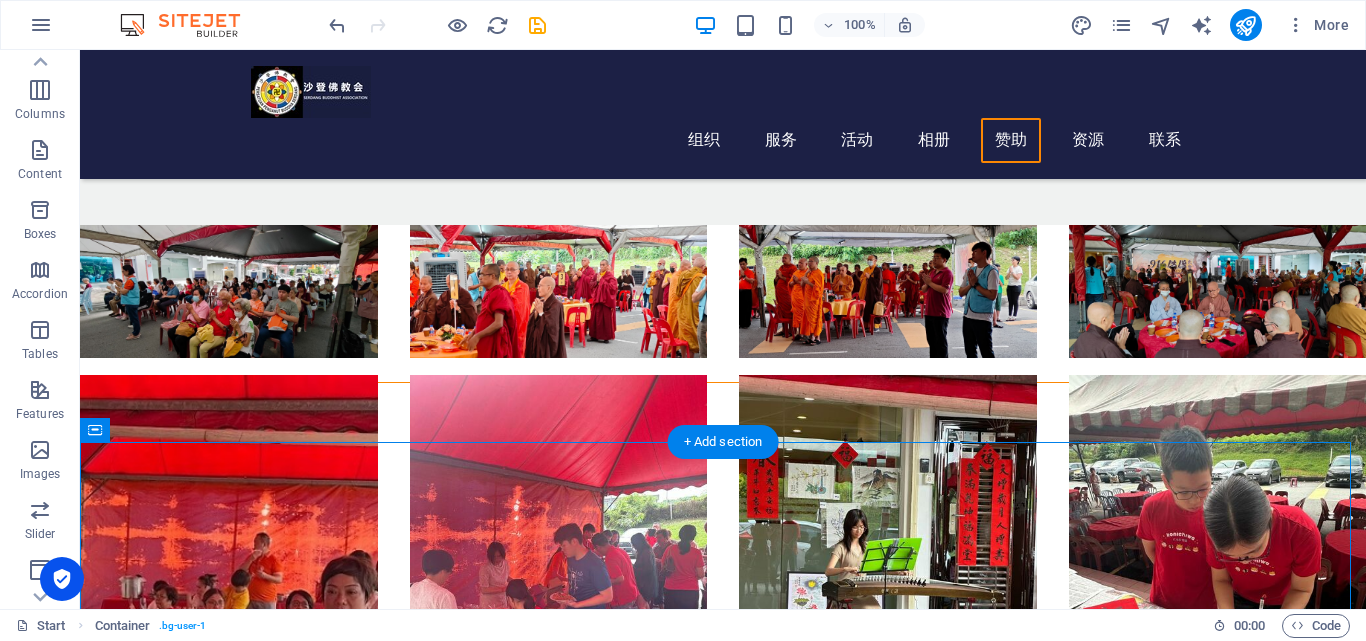 scroll, scrollTop: 4900, scrollLeft: 0, axis: vertical 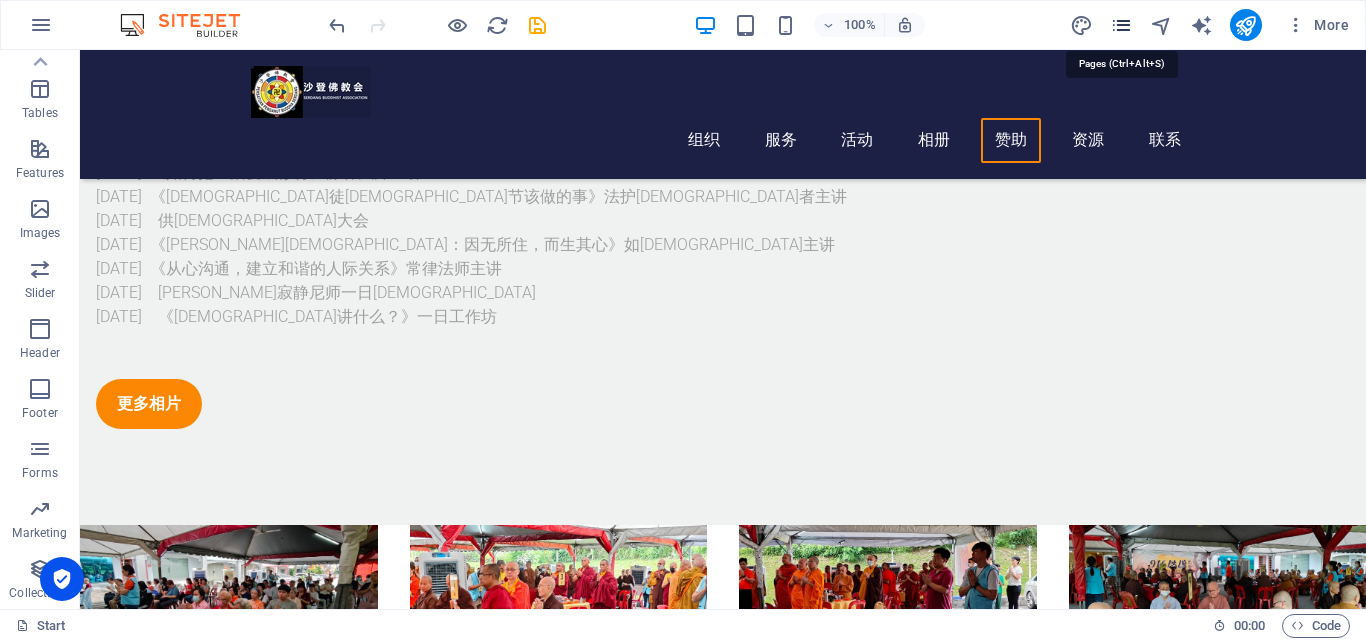 click at bounding box center (1121, 25) 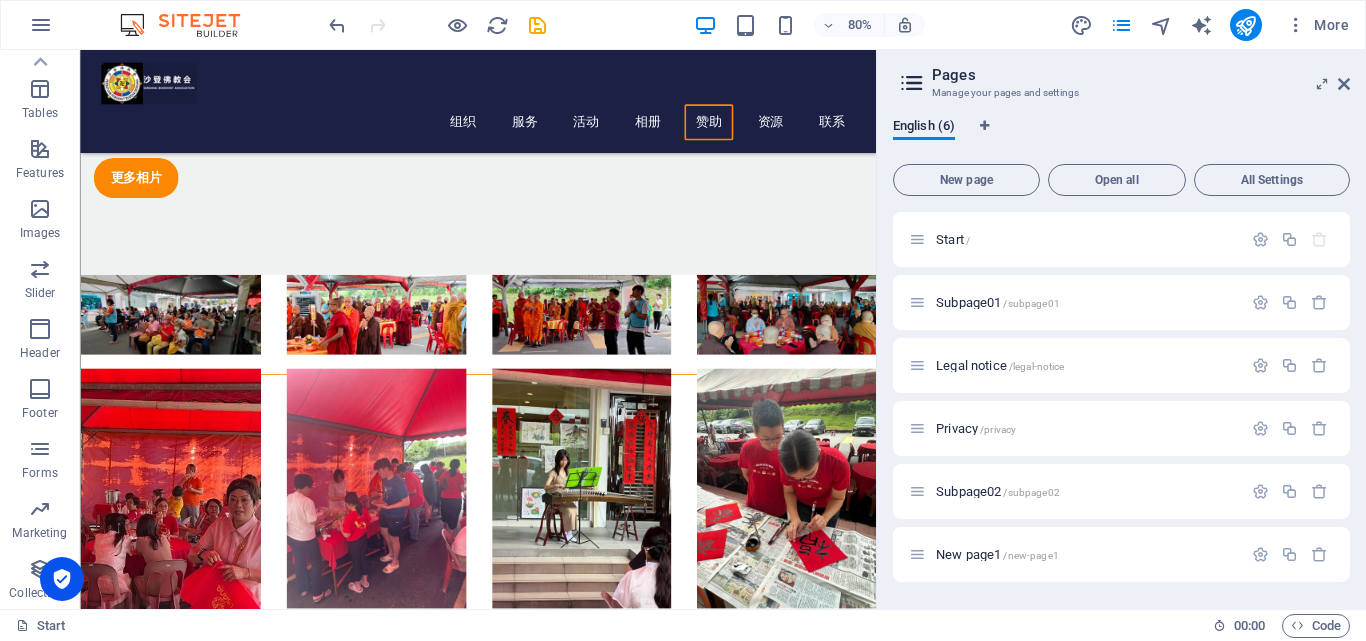 click at bounding box center [912, 83] 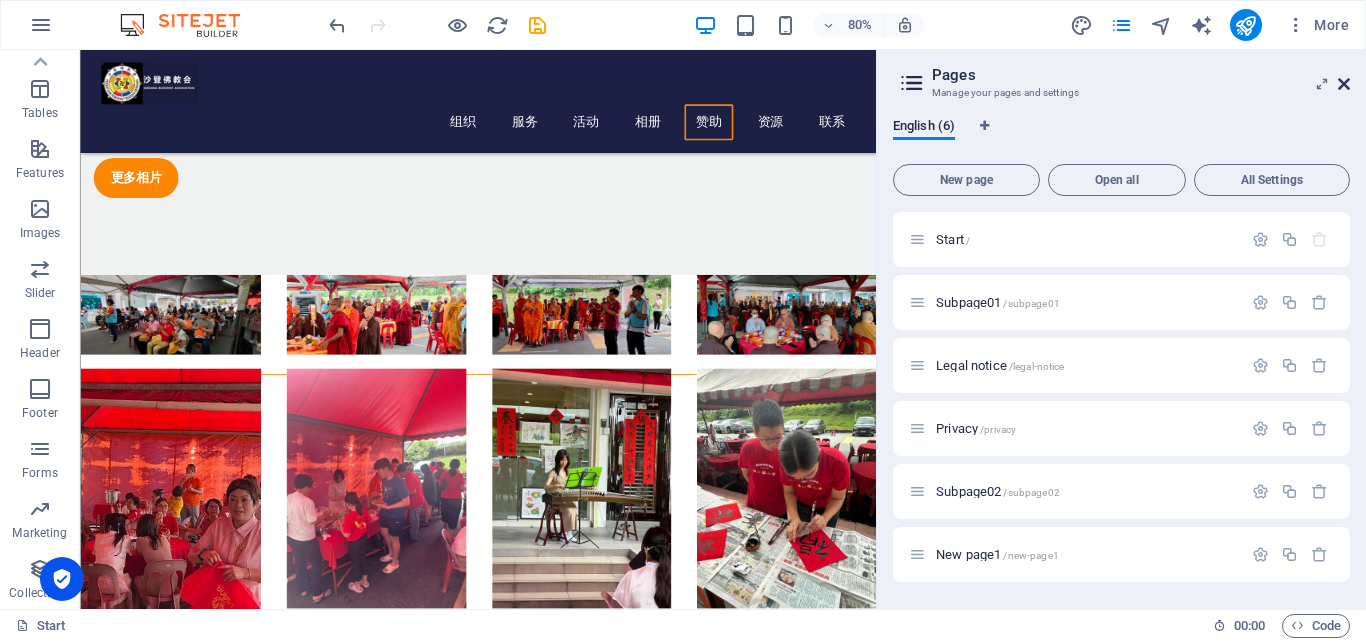 drag, startPoint x: 1341, startPoint y: 85, endPoint x: 1186, endPoint y: 46, distance: 159.83116 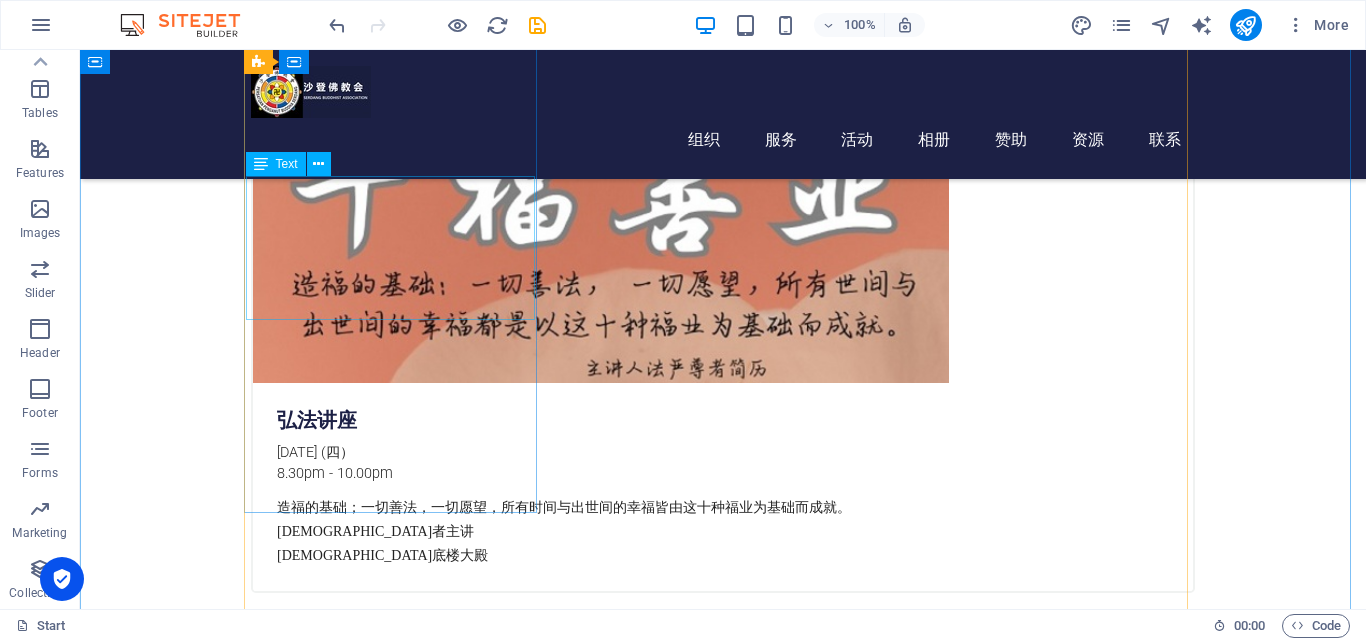 scroll, scrollTop: 469, scrollLeft: 0, axis: vertical 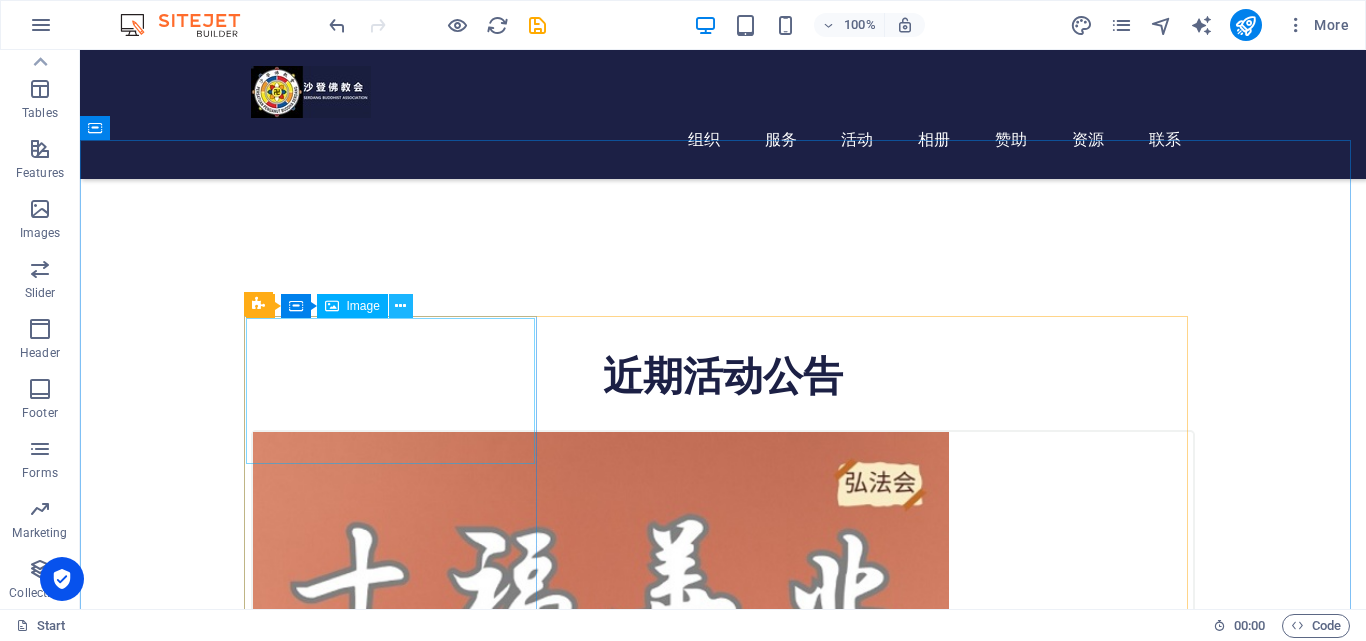 click at bounding box center [401, 306] 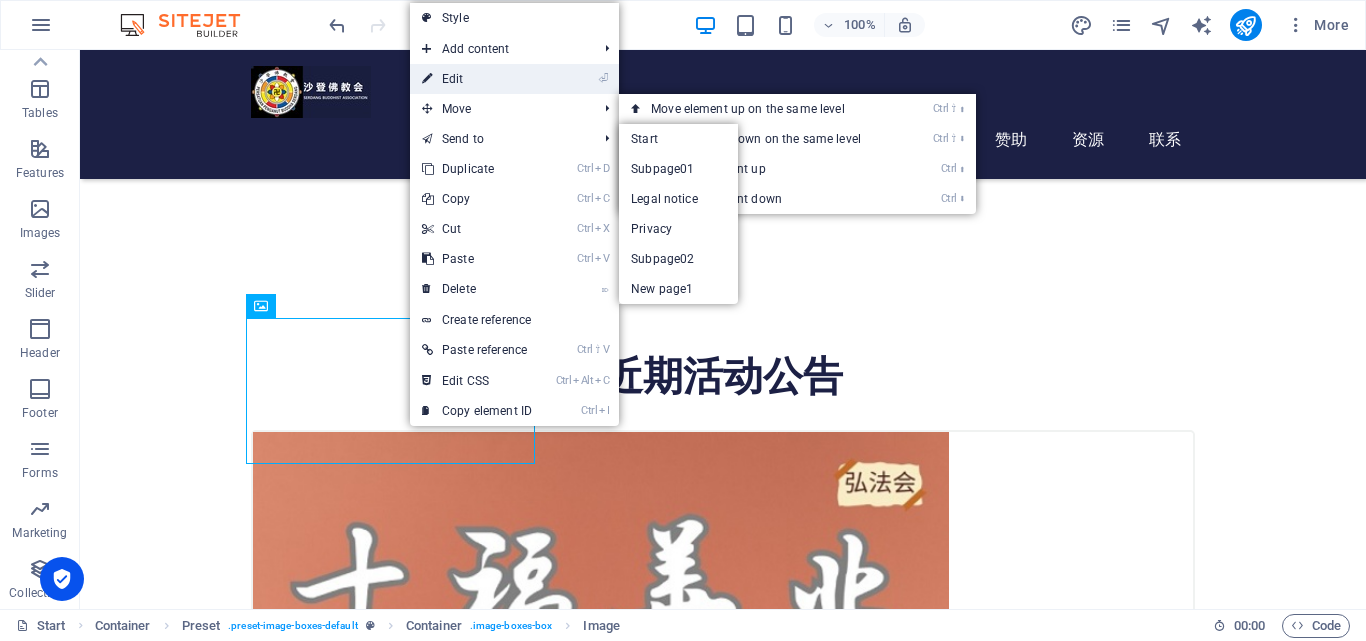 click on "⏎  Edit" at bounding box center [477, 79] 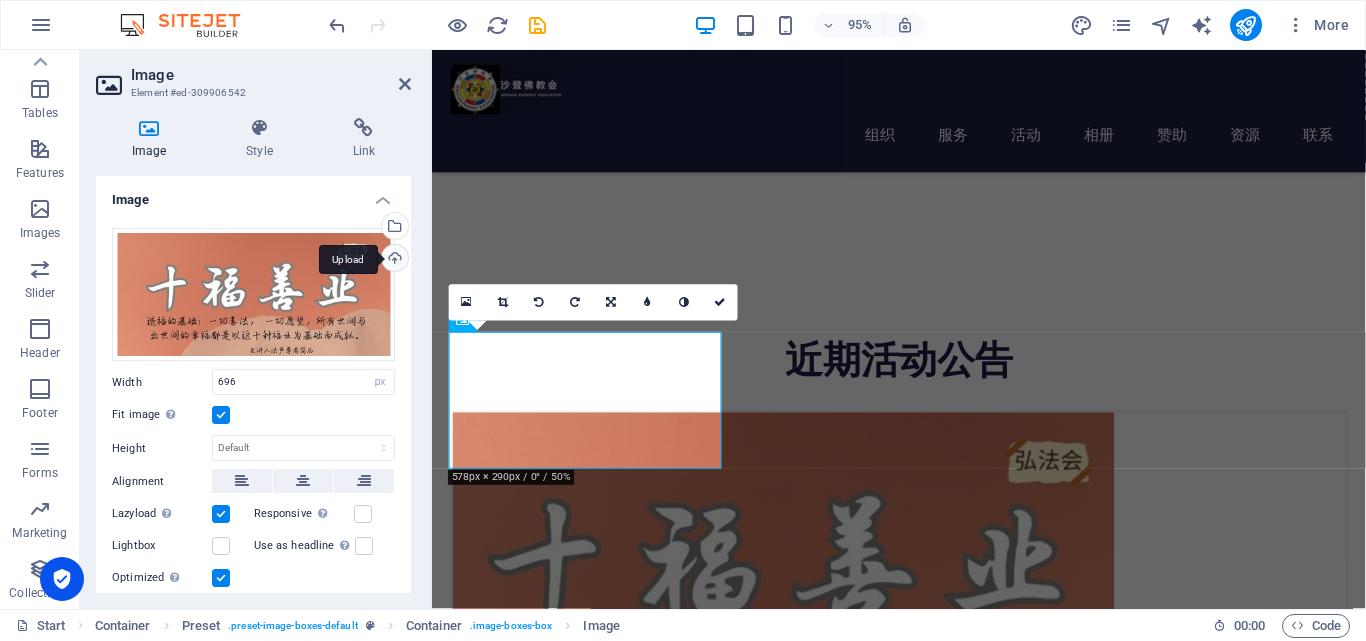 click on "Upload" at bounding box center [393, 260] 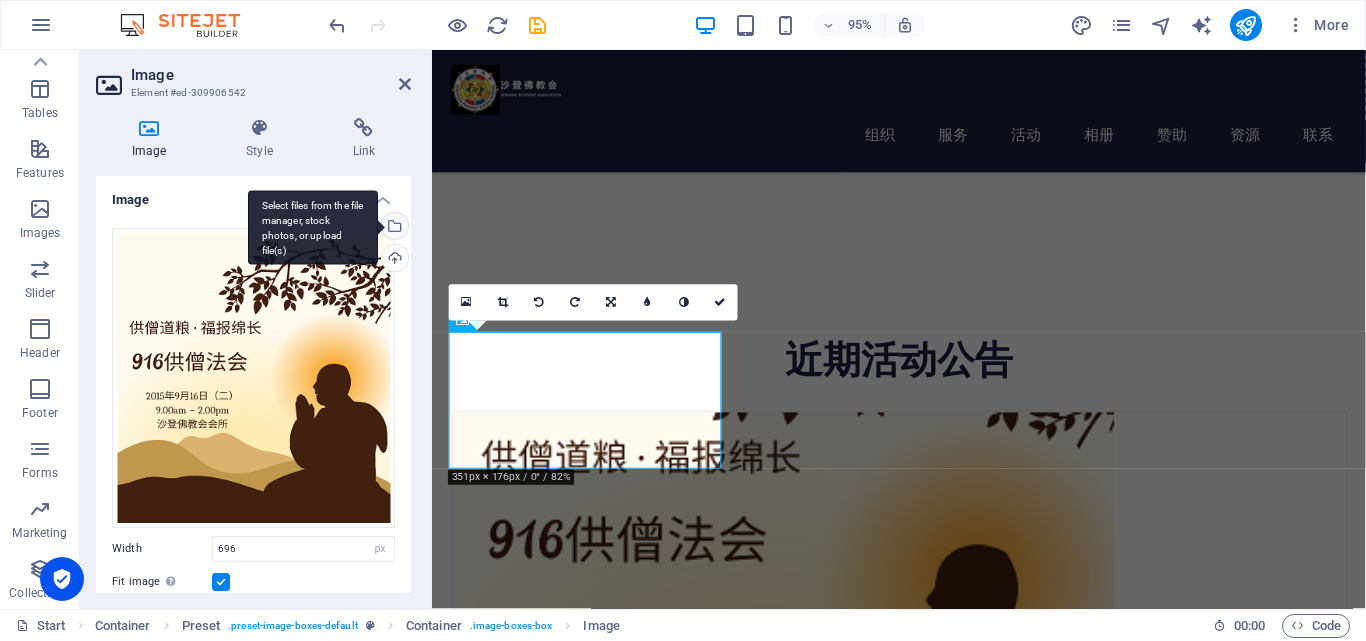 click on "Select files from the file manager, stock photos, or upload file(s)" at bounding box center [393, 228] 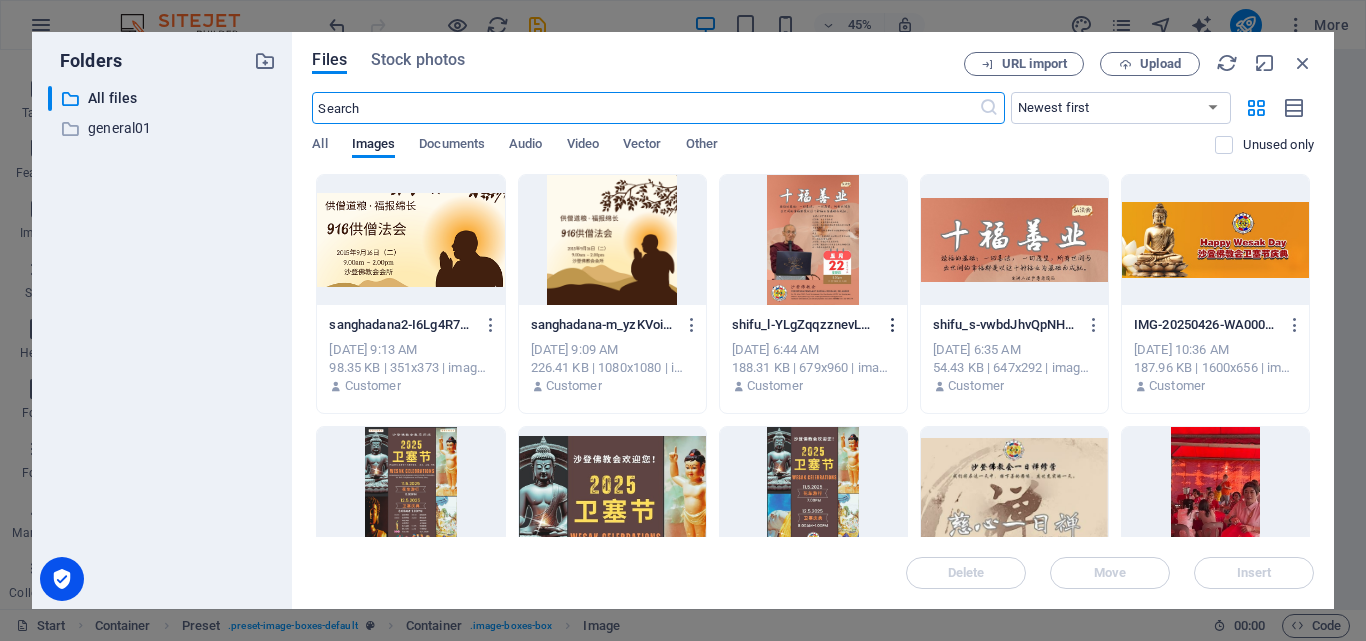 click at bounding box center [893, 325] 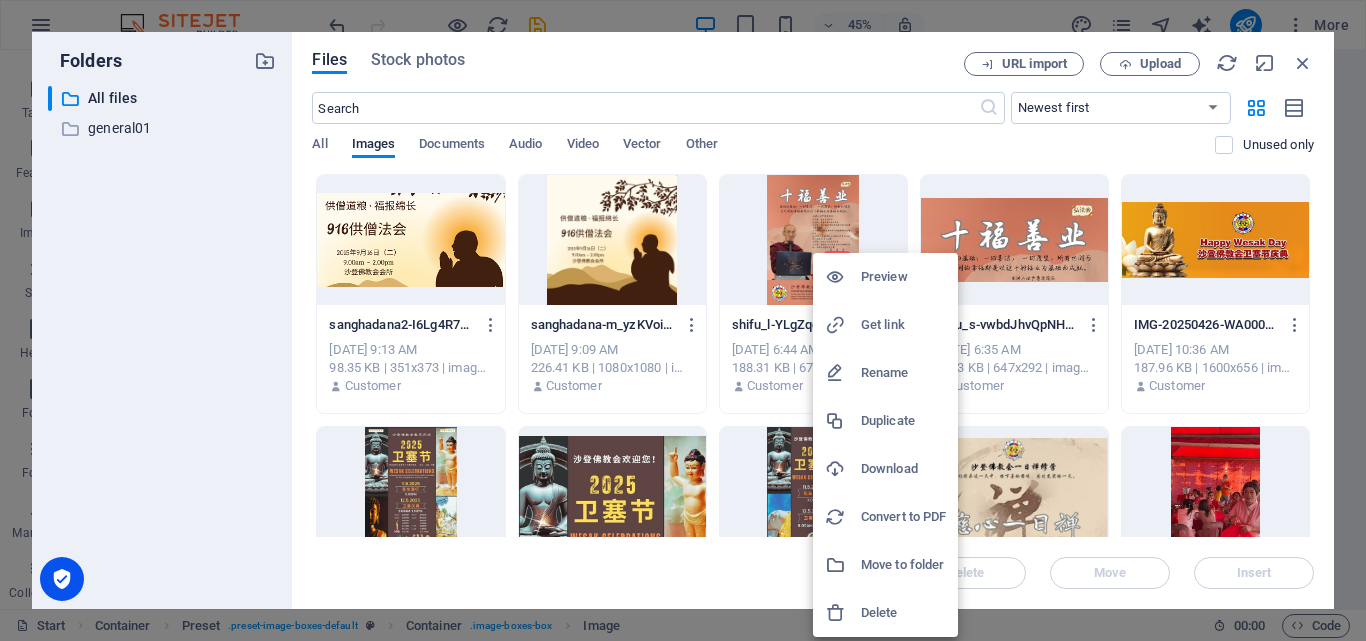 click on "Delete" at bounding box center (903, 613) 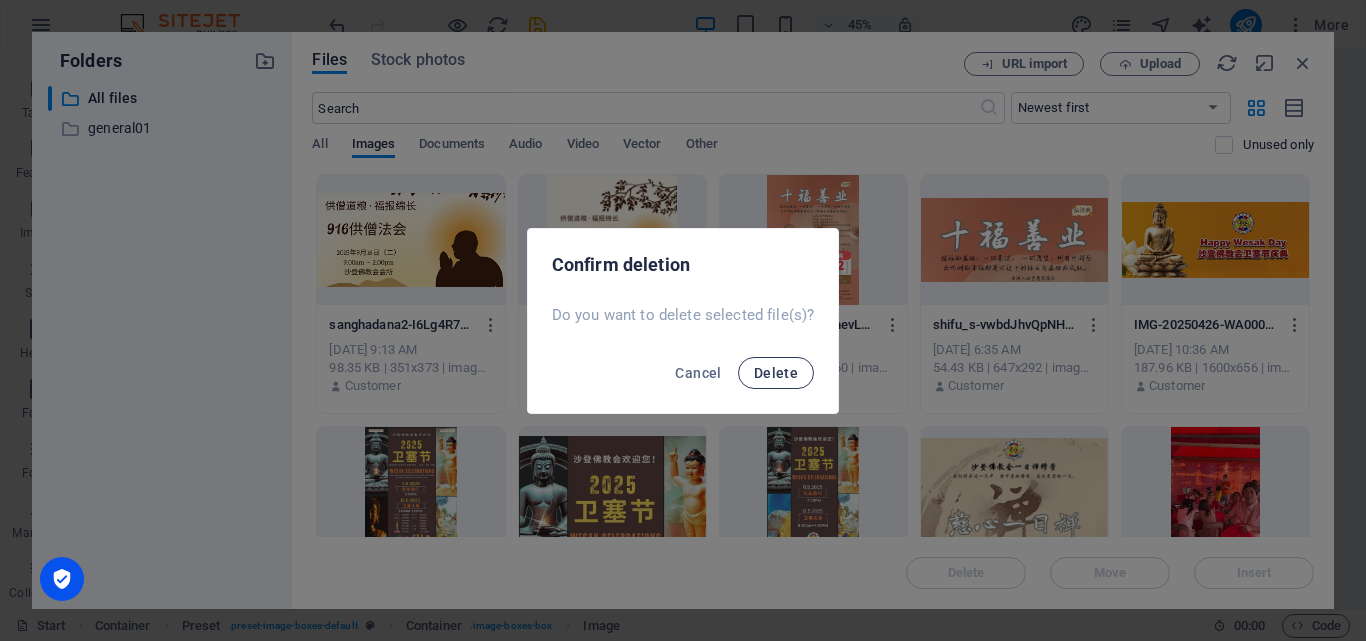 click on "Delete" at bounding box center (776, 373) 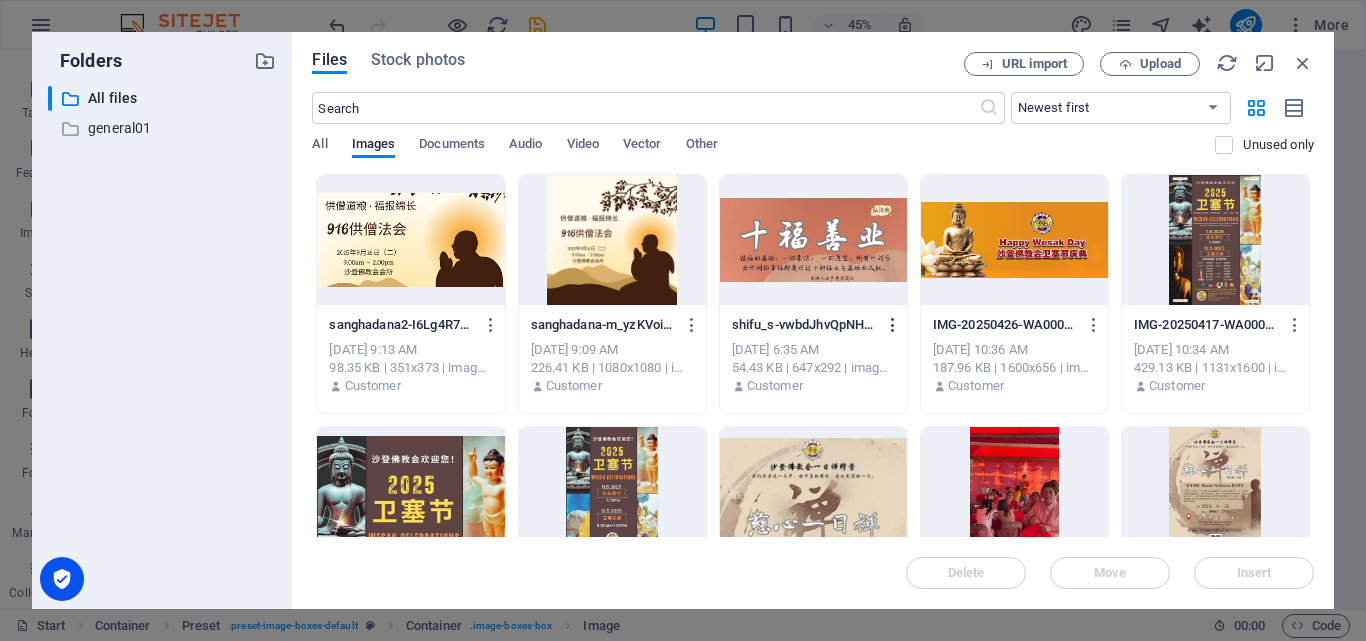click at bounding box center [893, 325] 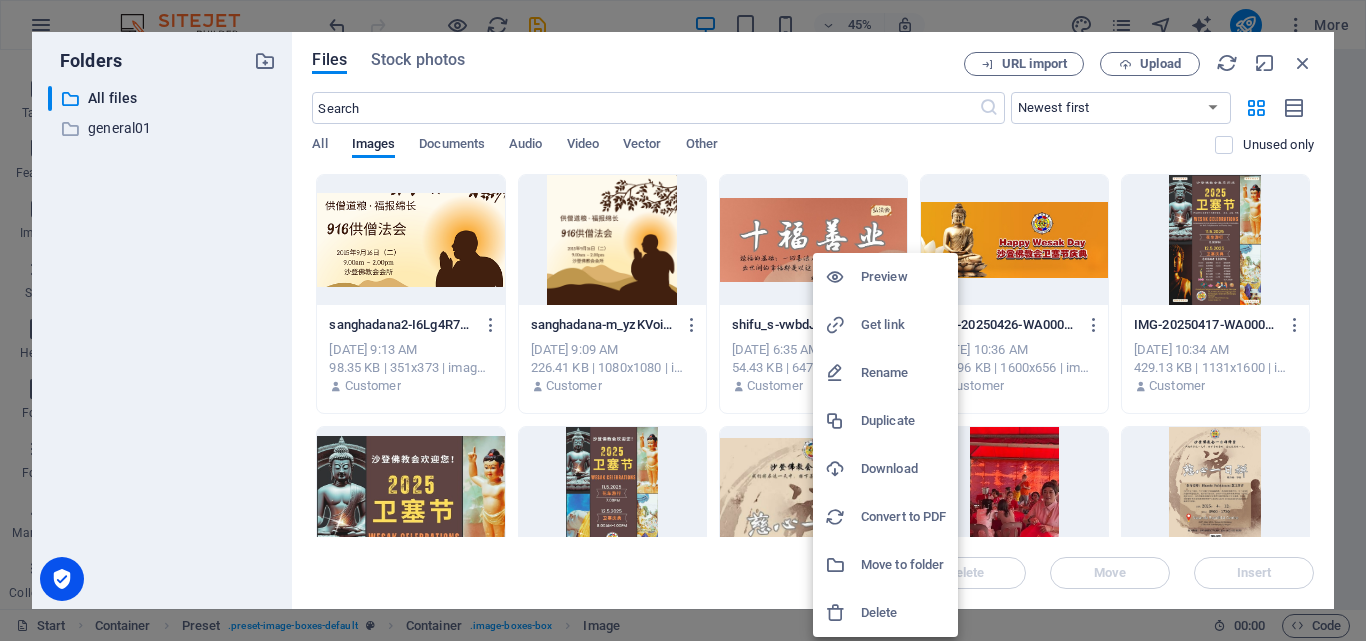 click on "Delete" at bounding box center [903, 613] 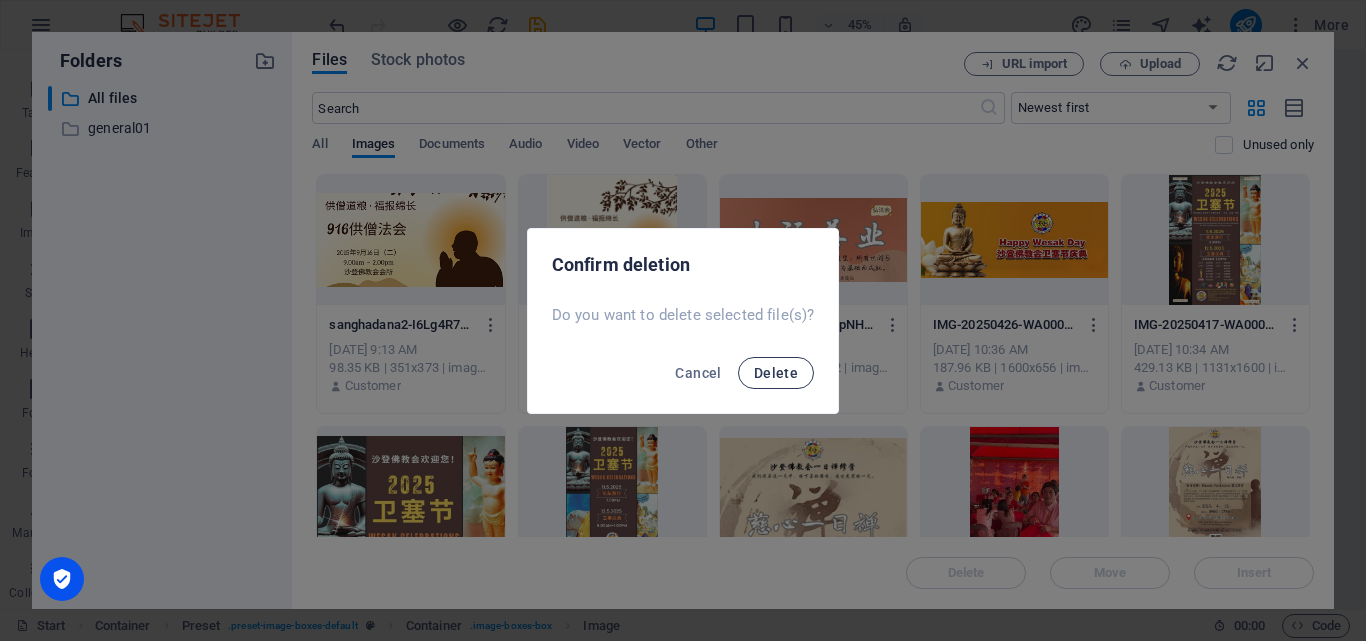 click on "Delete" at bounding box center [776, 373] 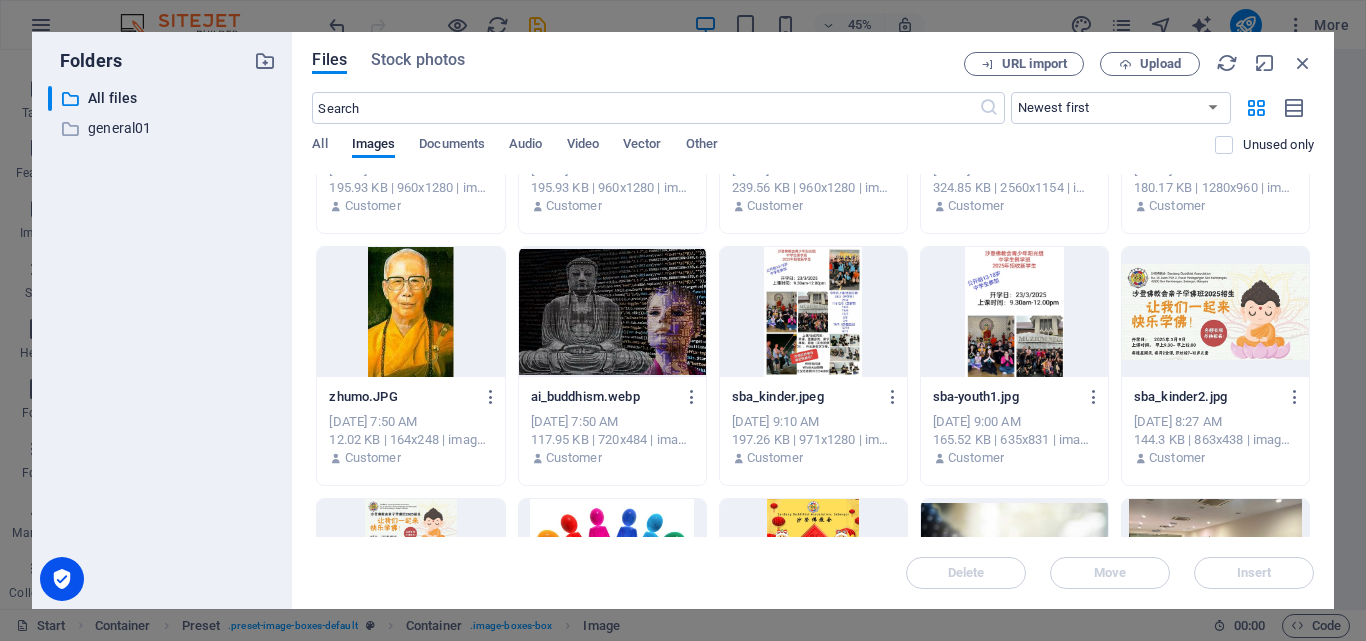 scroll, scrollTop: 657, scrollLeft: 0, axis: vertical 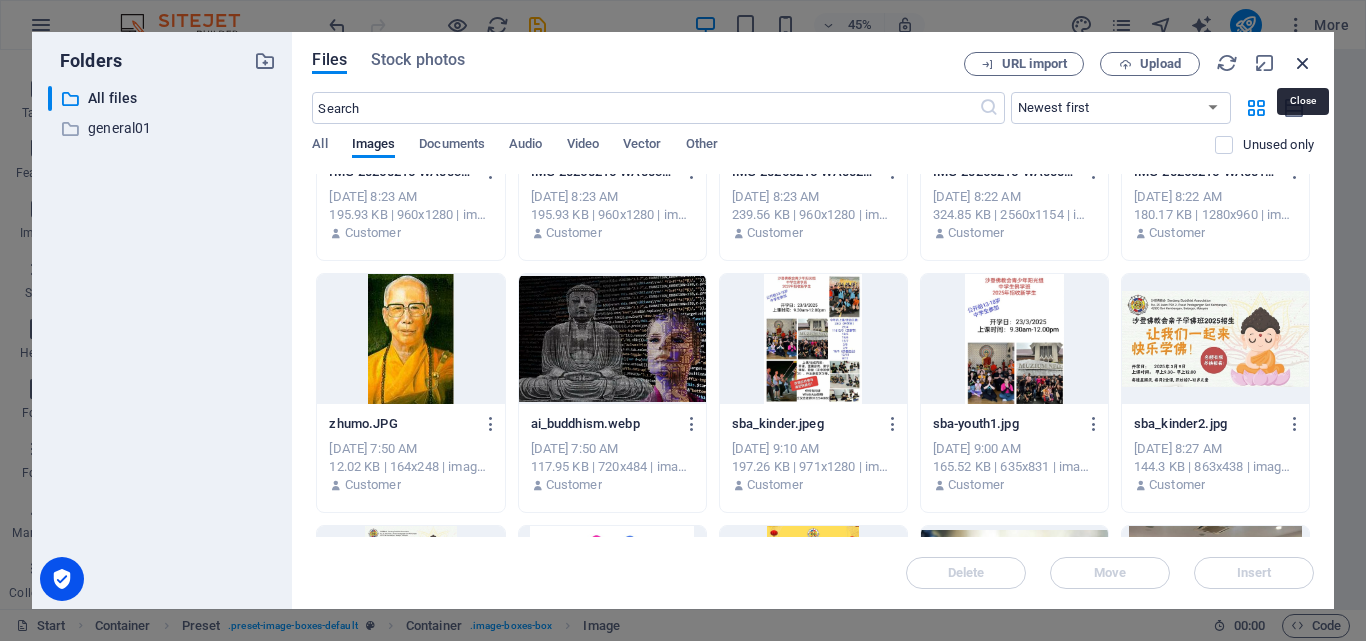click at bounding box center (1303, 63) 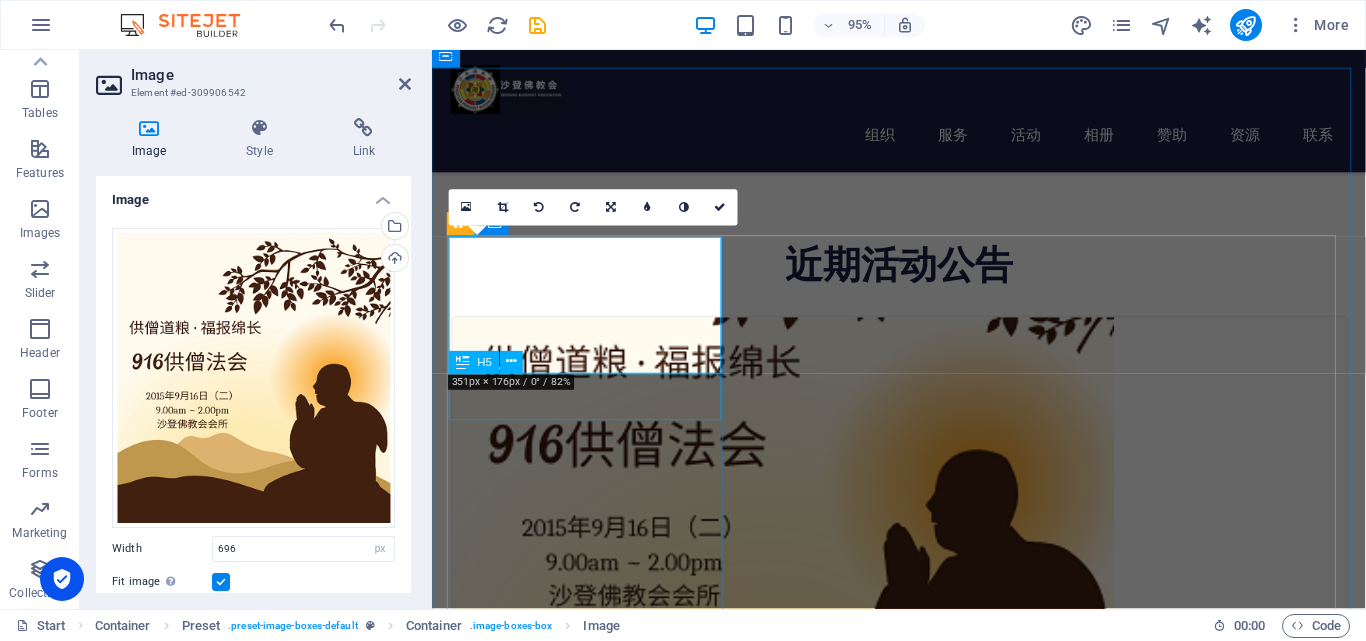 scroll, scrollTop: 669, scrollLeft: 0, axis: vertical 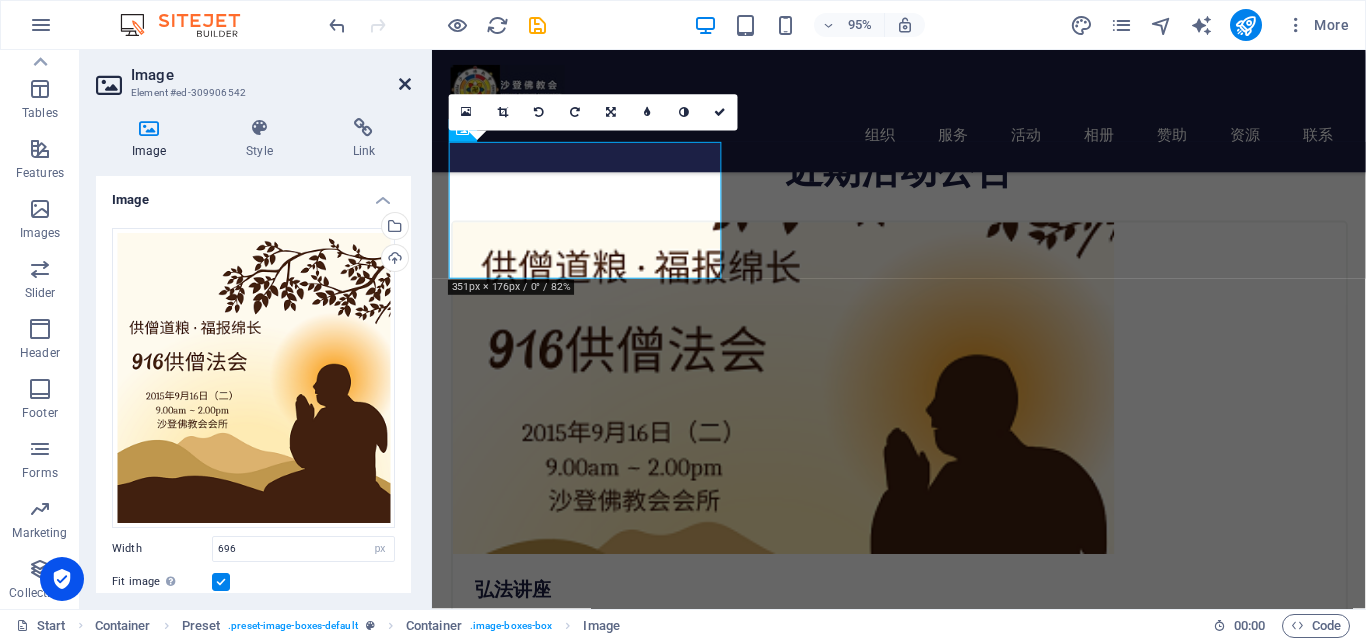 click at bounding box center [405, 84] 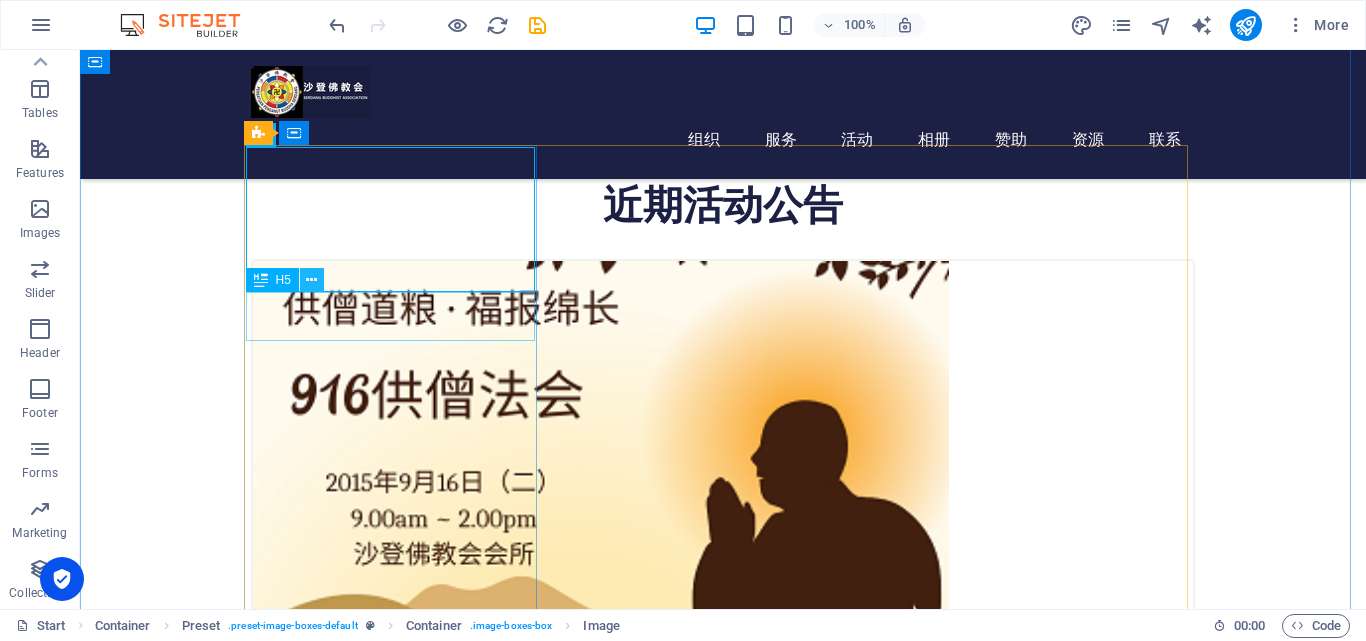 click at bounding box center [311, 280] 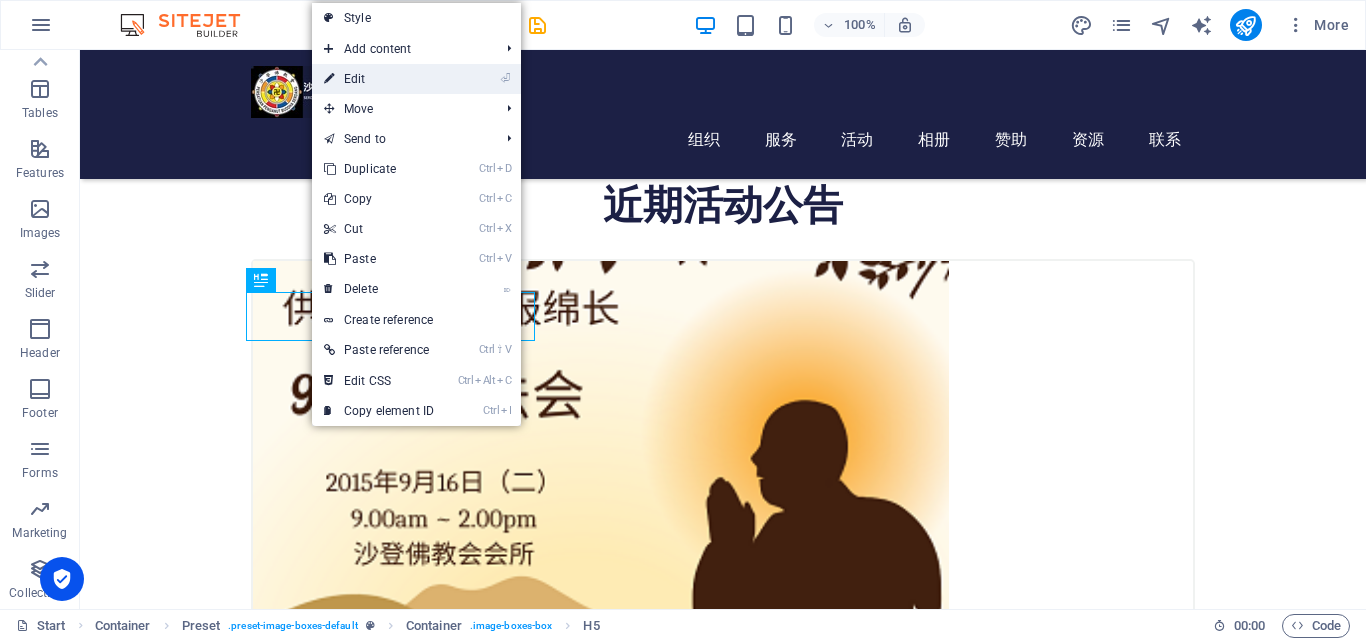 click on "⏎  Edit" at bounding box center (379, 79) 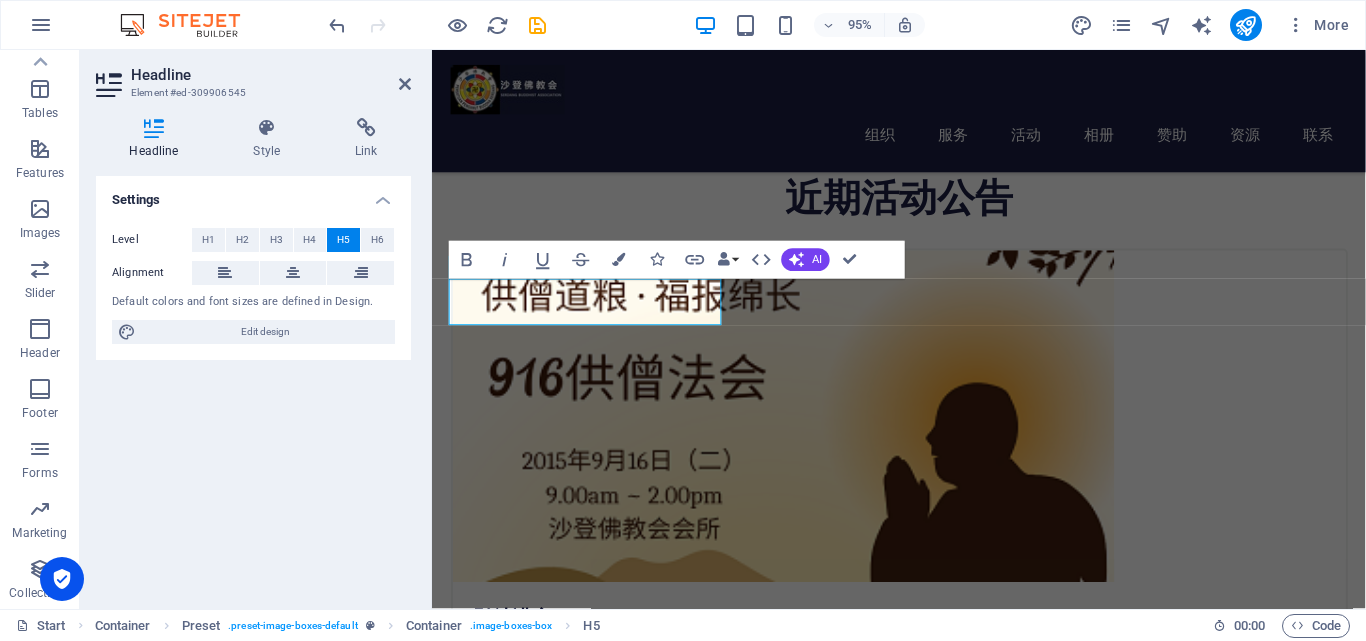 scroll, scrollTop: 669, scrollLeft: 0, axis: vertical 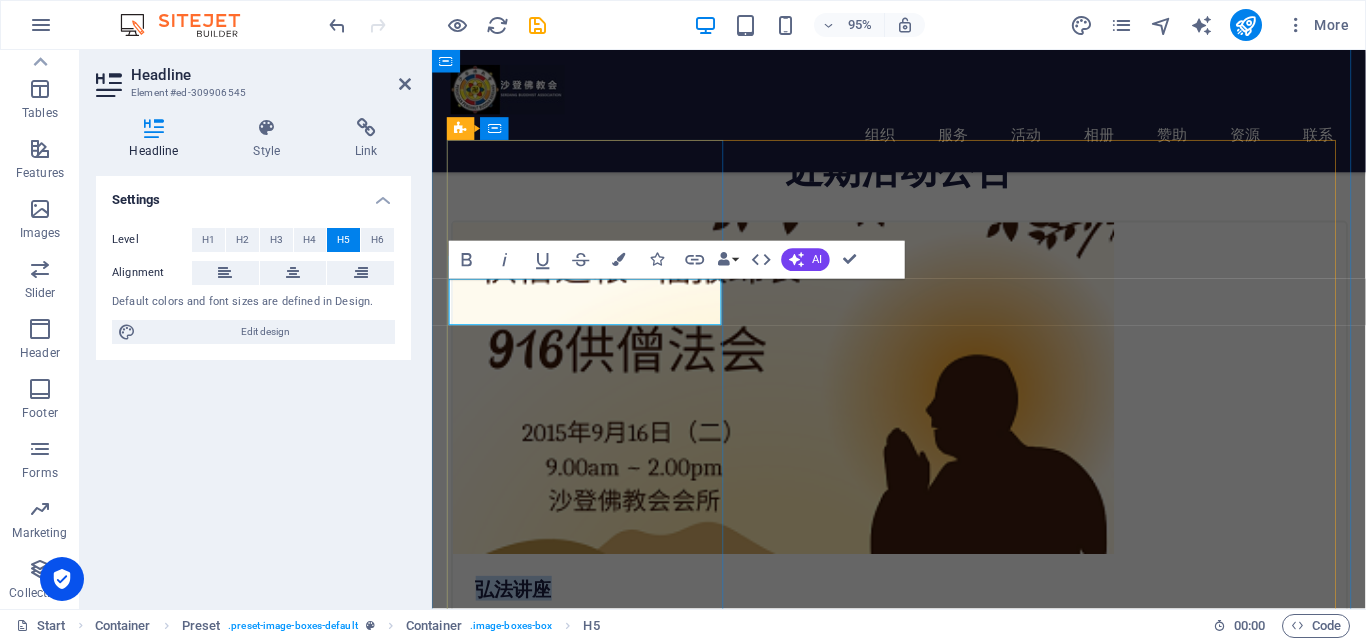 type 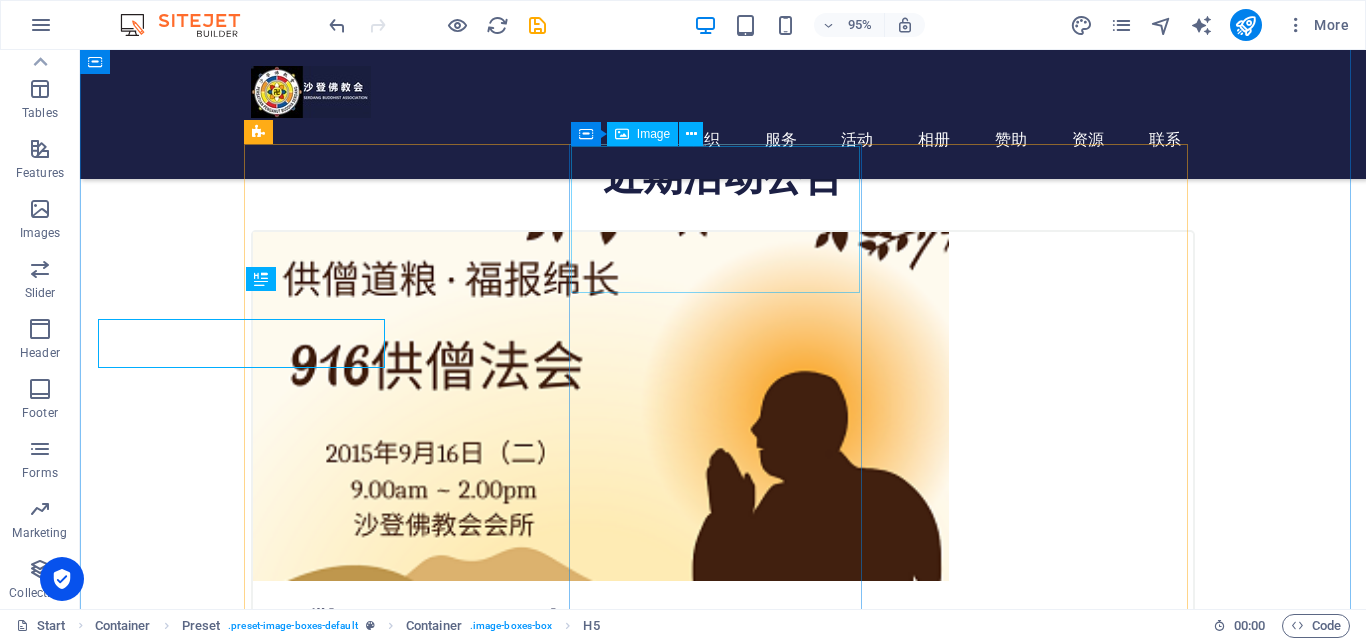 scroll, scrollTop: 641, scrollLeft: 0, axis: vertical 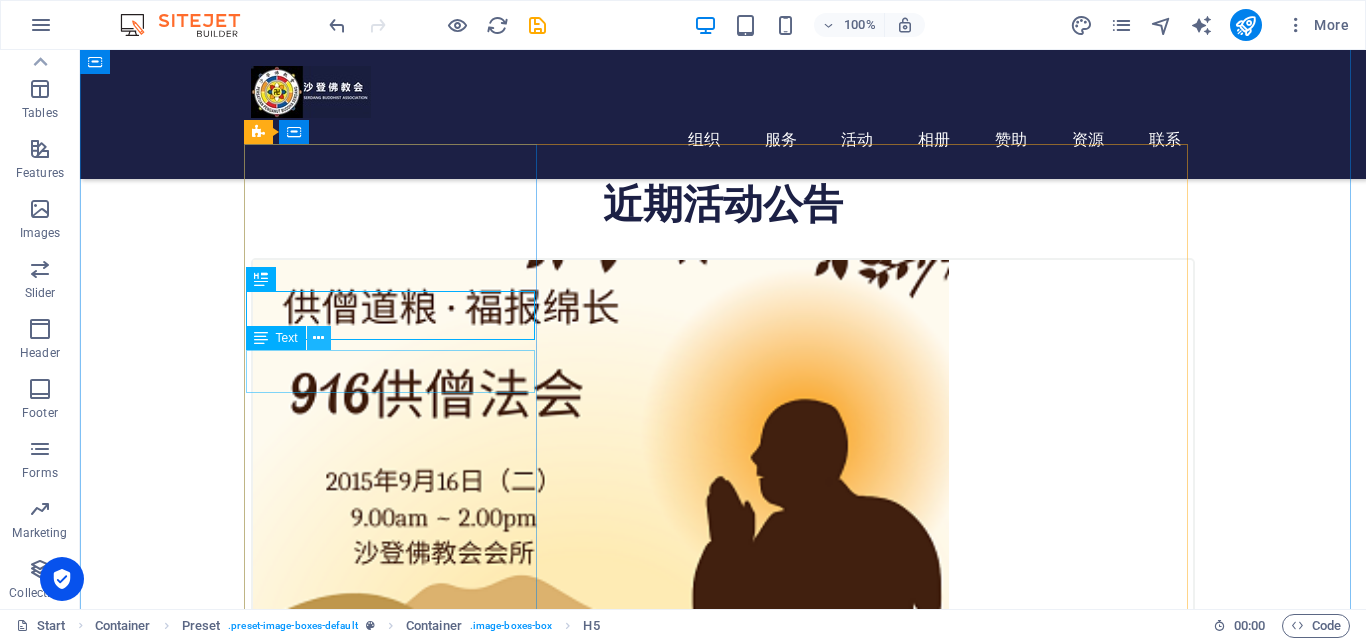 click at bounding box center (318, 338) 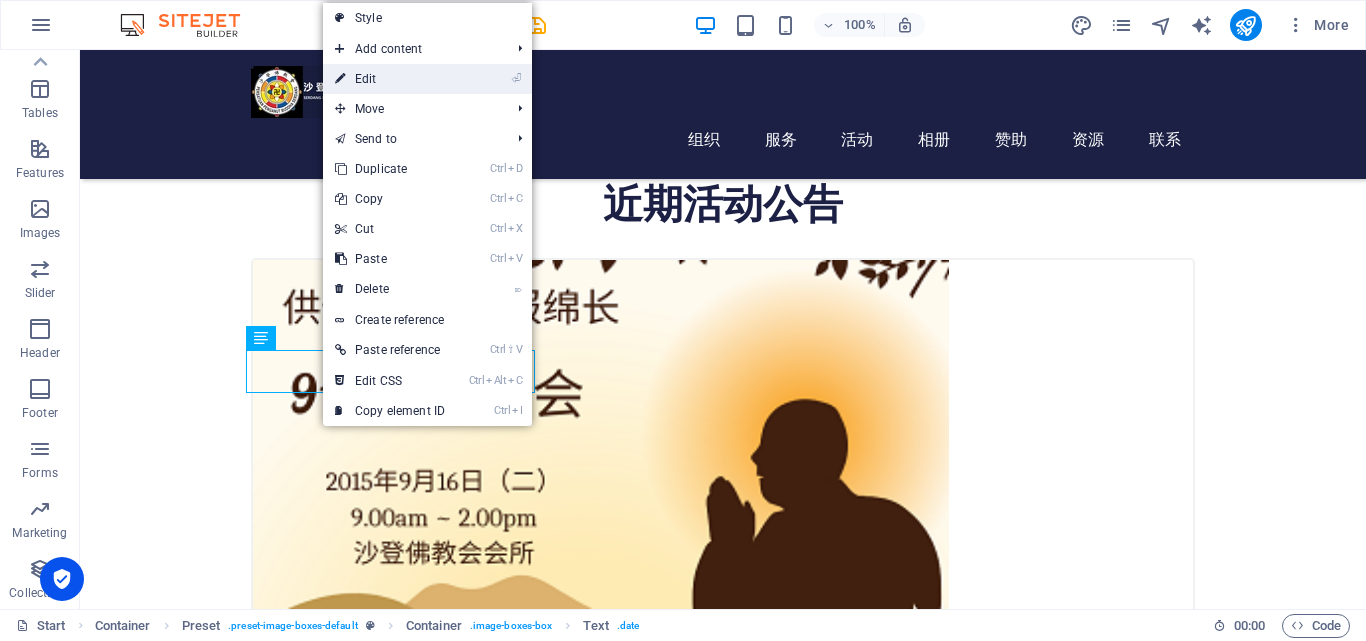 click on "⏎  Edit" at bounding box center [390, 79] 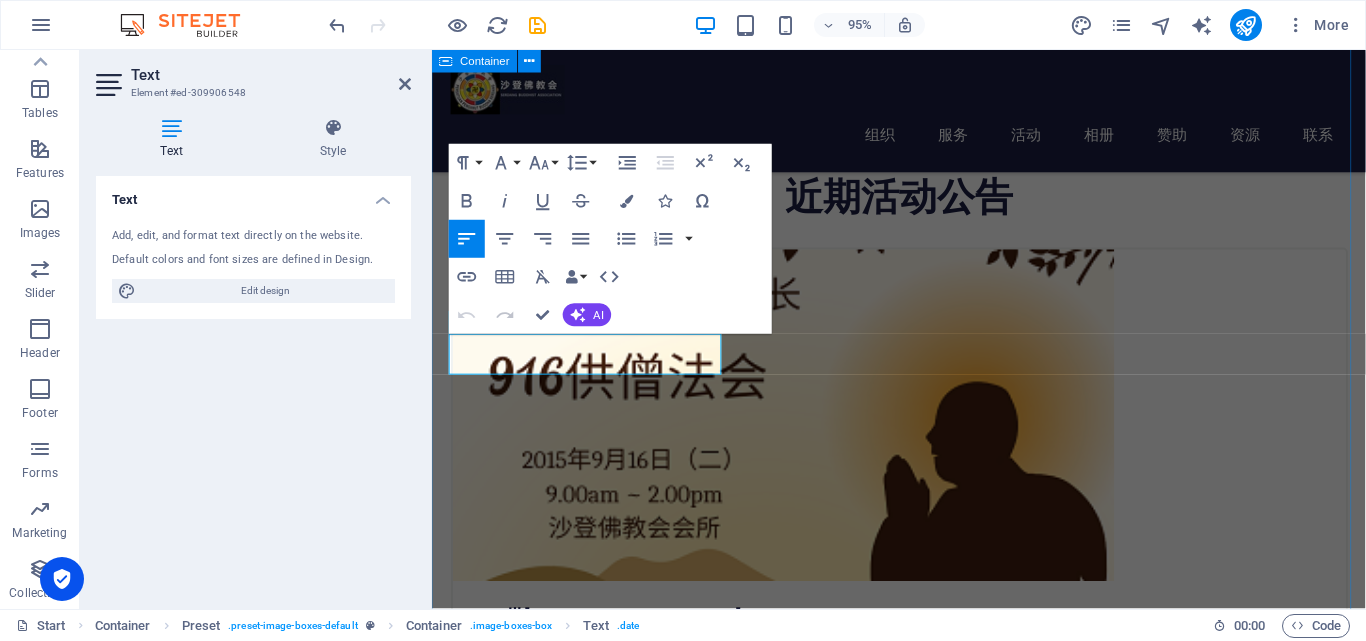 scroll, scrollTop: 670, scrollLeft: 0, axis: vertical 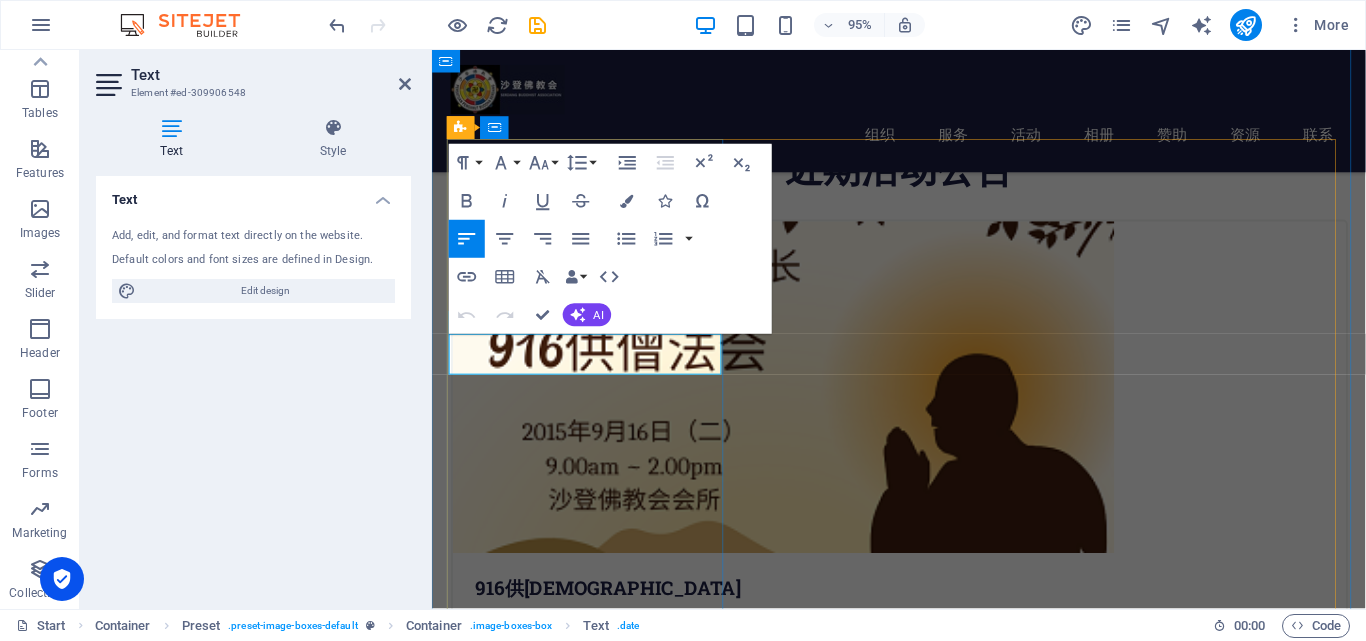 drag, startPoint x: 493, startPoint y: 360, endPoint x: 579, endPoint y: 355, distance: 86.145226 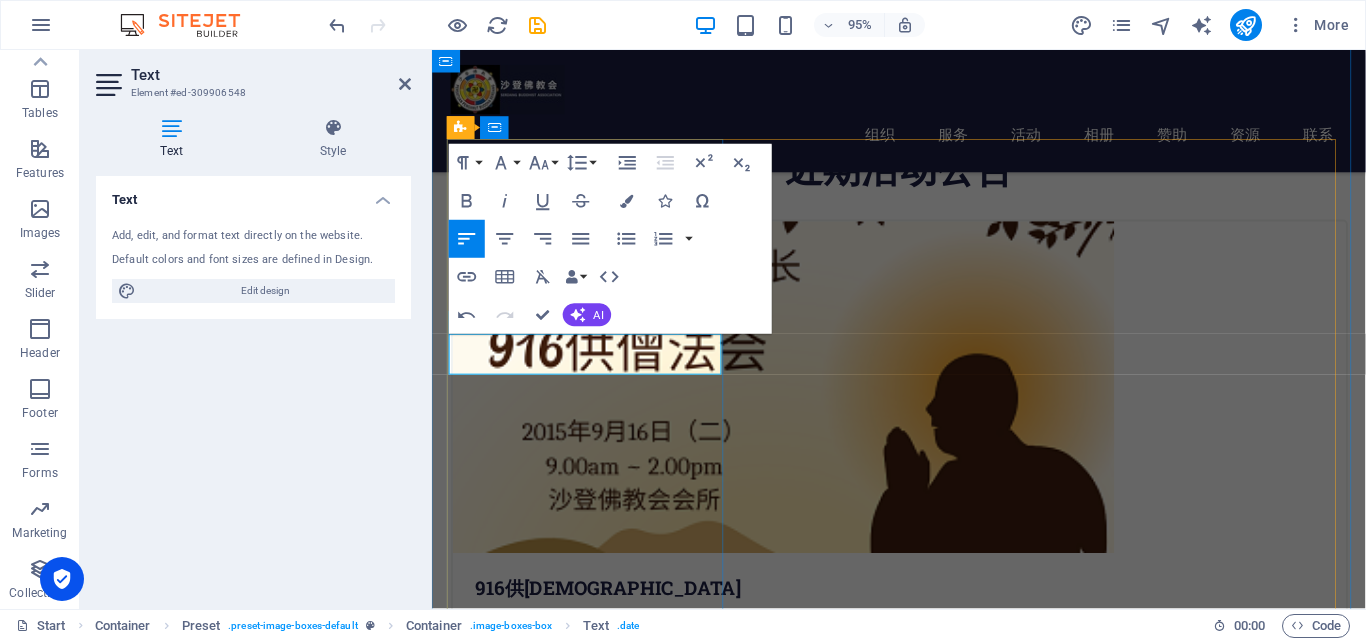 type 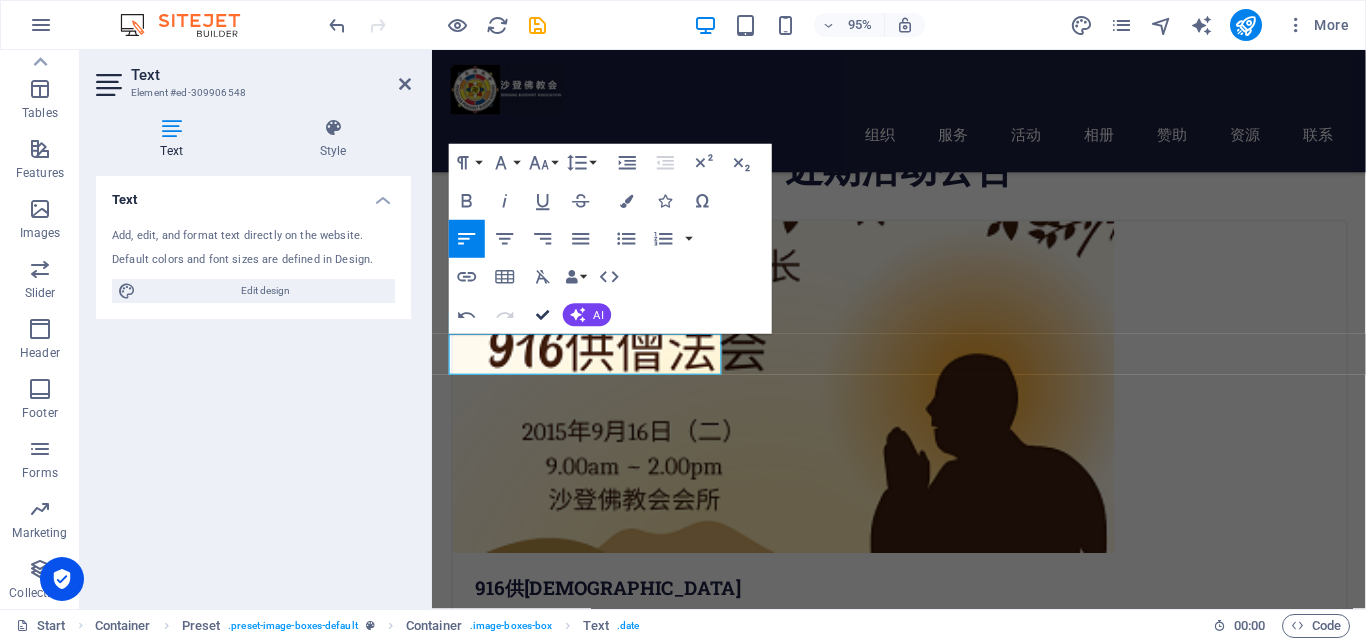 drag, startPoint x: 544, startPoint y: 307, endPoint x: 468, endPoint y: 267, distance: 85.883644 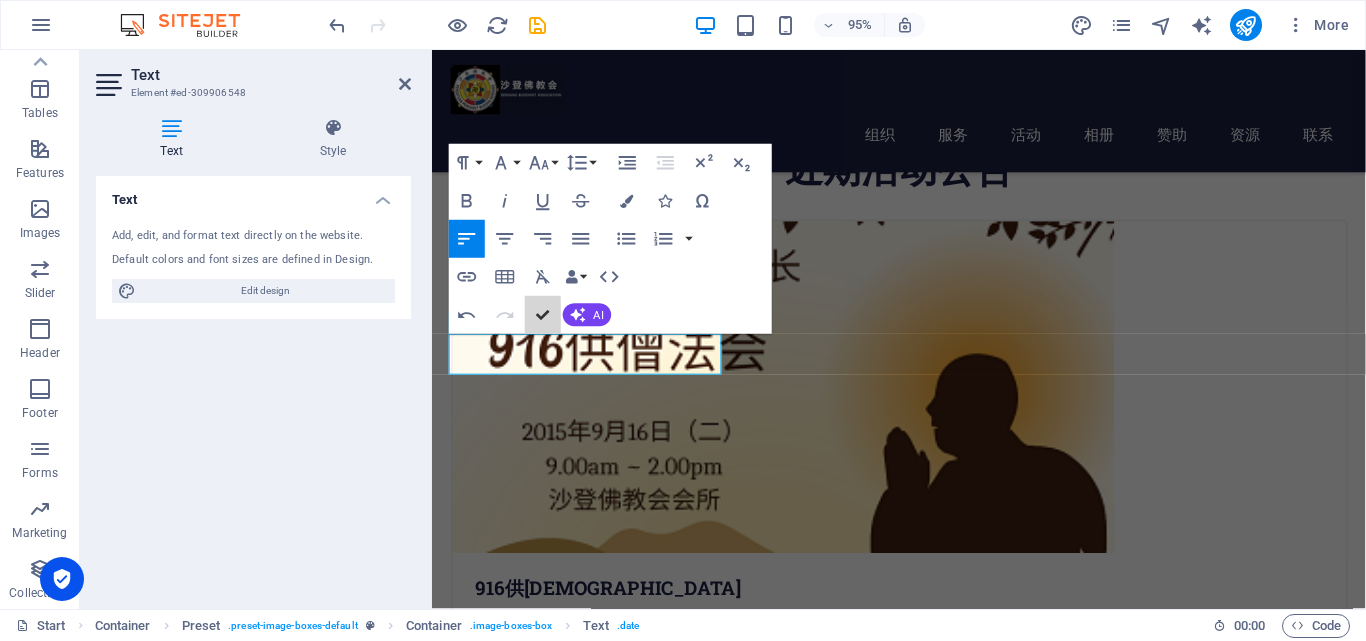 scroll, scrollTop: 642, scrollLeft: 0, axis: vertical 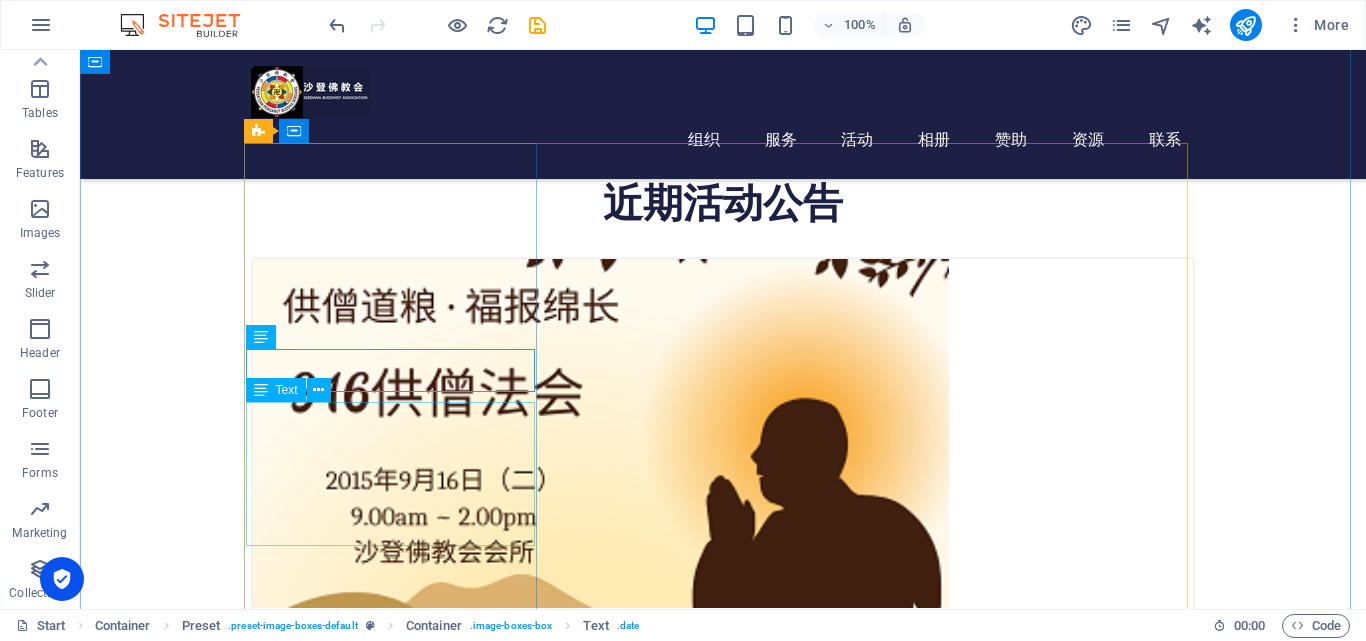 click on "造福的基础；一切善法，一切愿望，所有时间与出世间的幸福皆由这十种福业为基础而成就。 [DEMOGRAPHIC_DATA]者主讲 [DEMOGRAPHIC_DATA]底楼大殿" at bounding box center [723, 768] 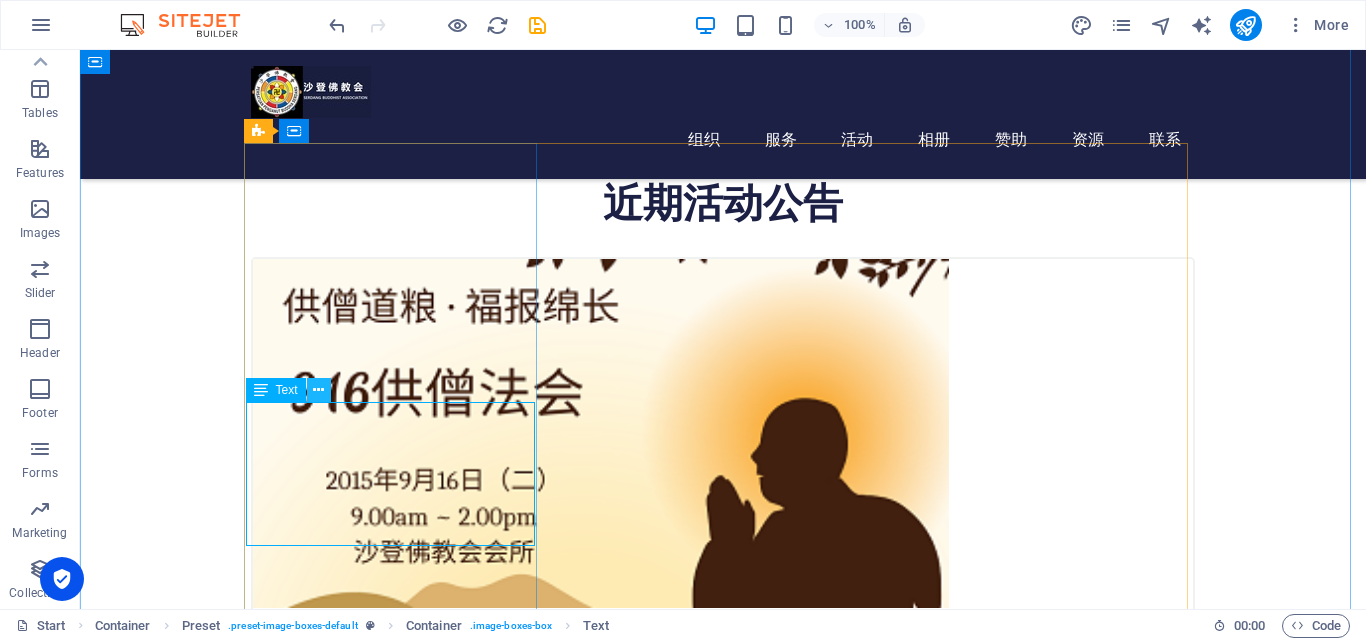 click at bounding box center (318, 390) 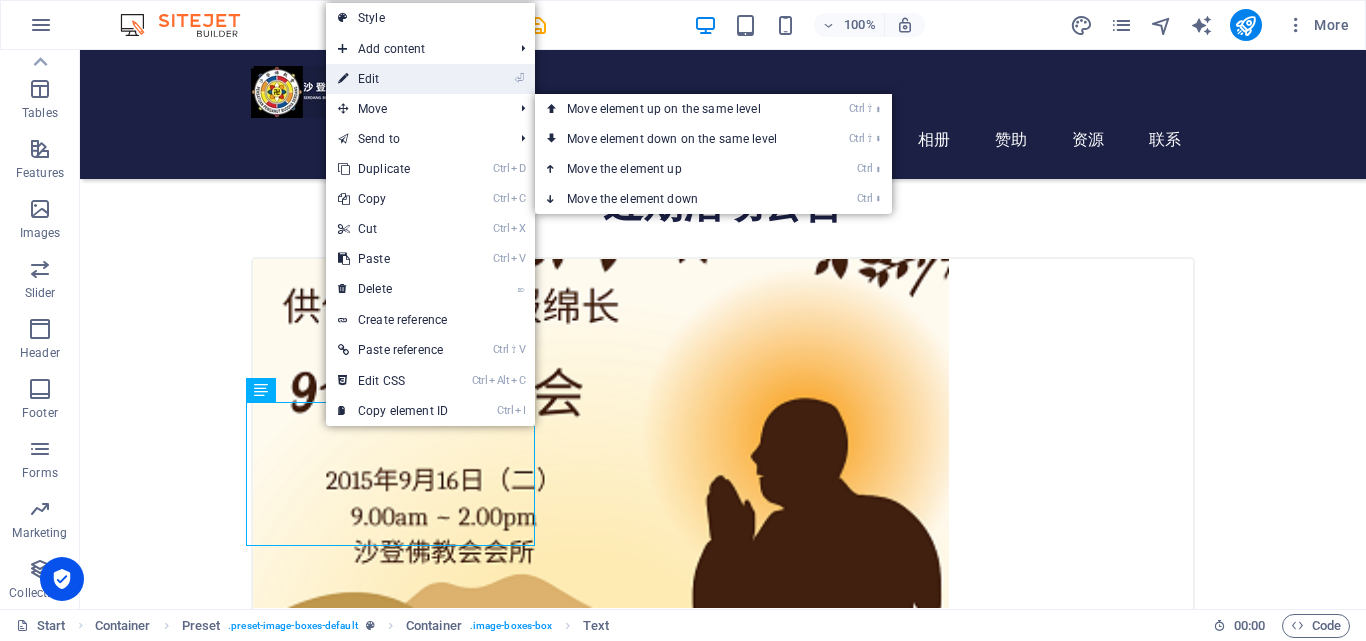 click on "⏎  Edit" at bounding box center [393, 79] 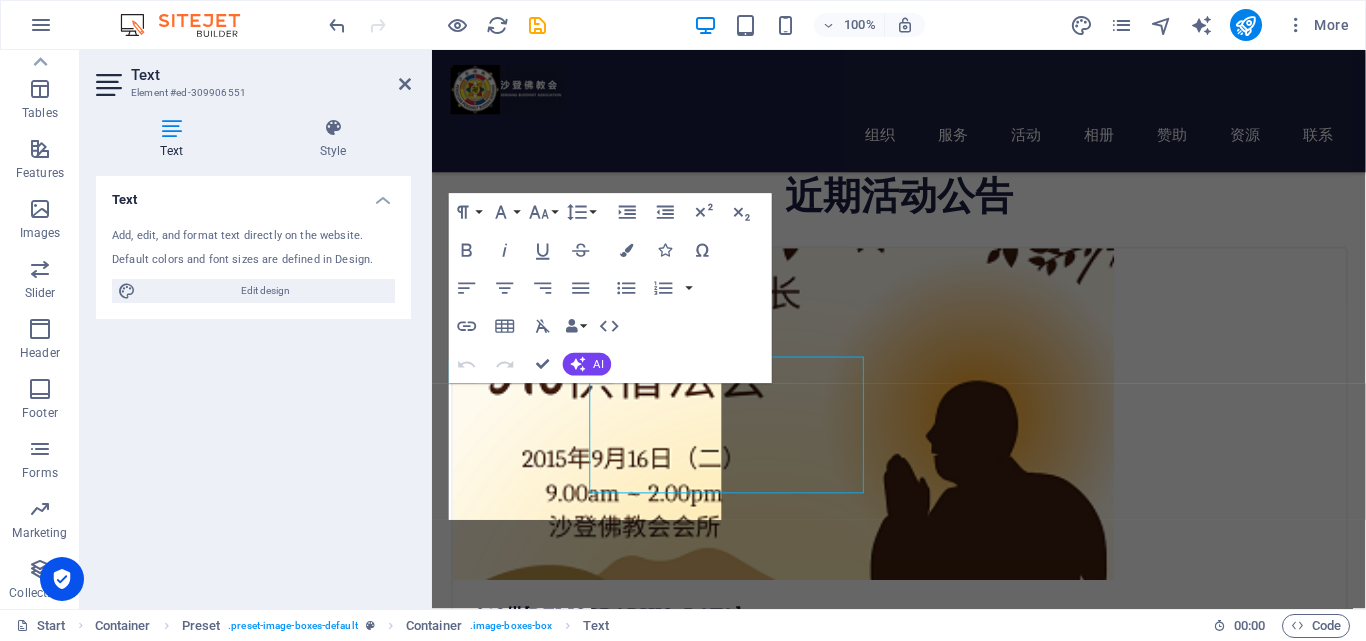 scroll, scrollTop: 671, scrollLeft: 0, axis: vertical 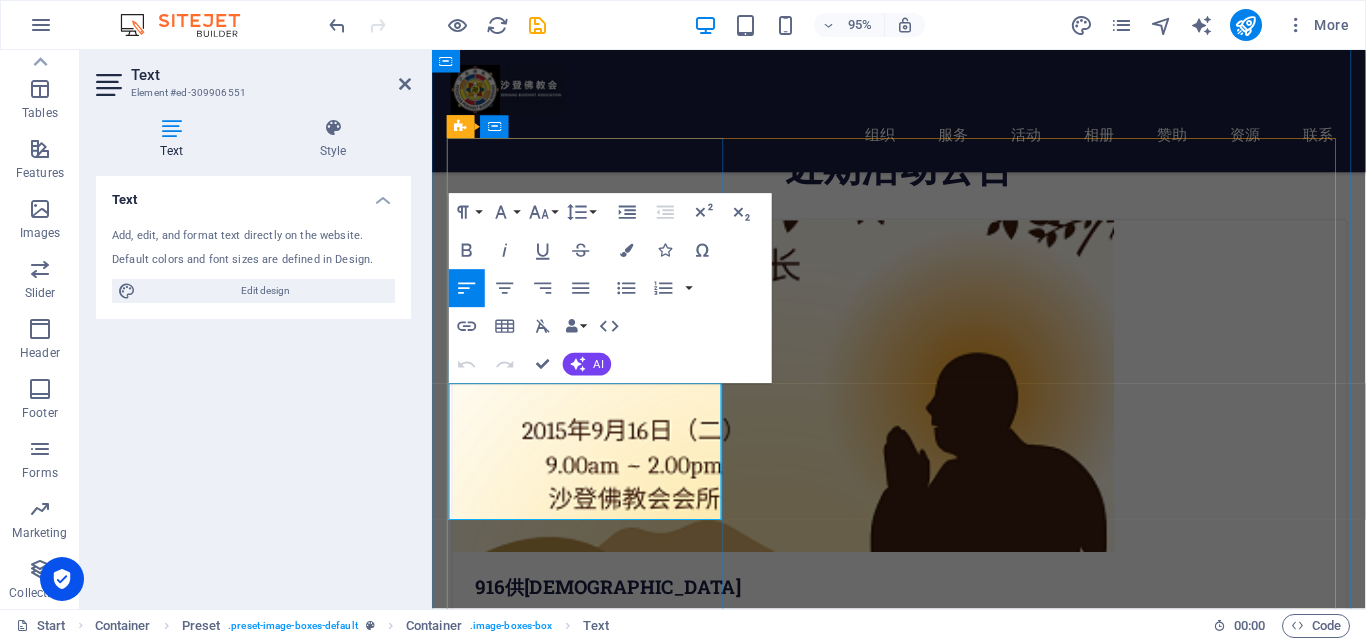 drag, startPoint x: 609, startPoint y: 513, endPoint x: 462, endPoint y: 418, distance: 175.02571 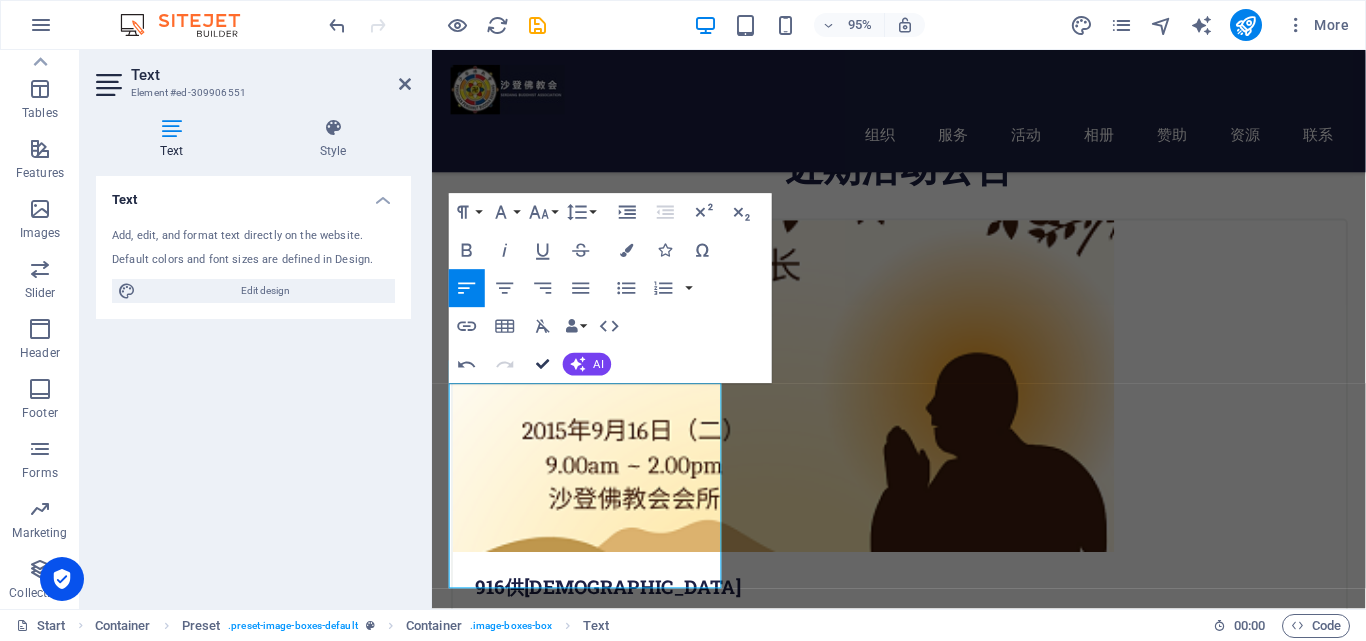 scroll, scrollTop: 643, scrollLeft: 0, axis: vertical 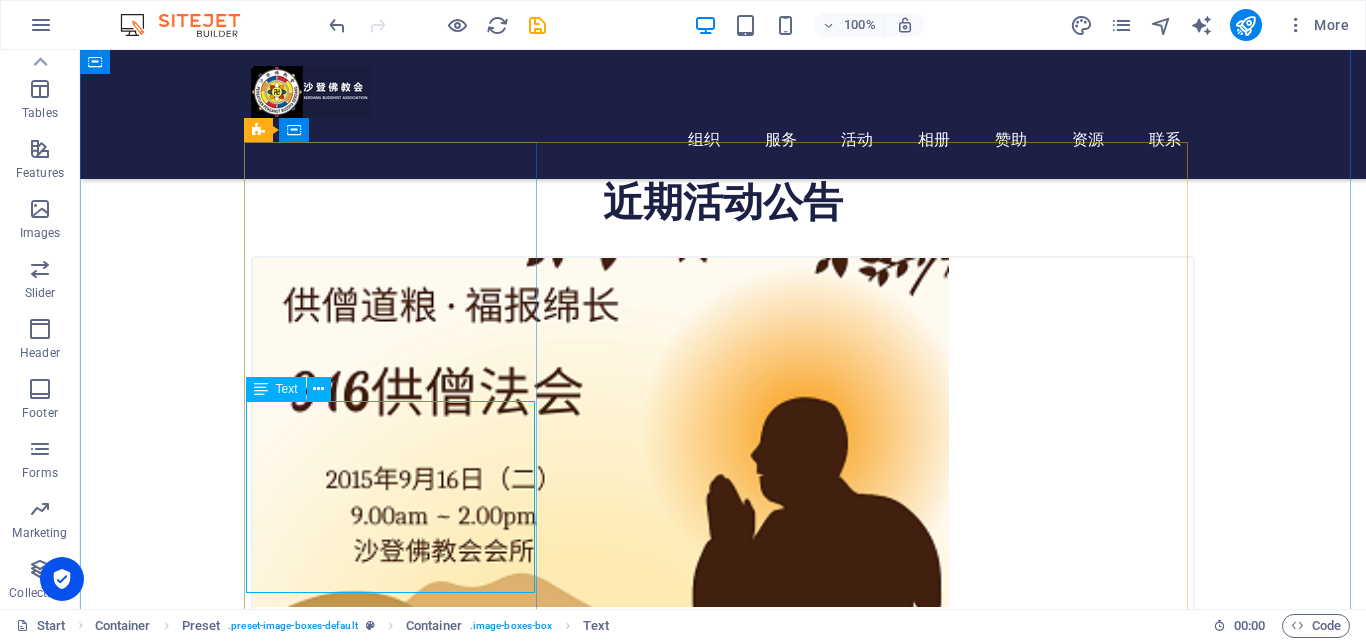 click on "供[DEMOGRAPHIC_DATA][DEMOGRAPHIC_DATA]粮 （Sanghadana），指的是[DEMOGRAPHIC_DATA]供养[DEMOGRAPHIC_DATA]众粮食、物品，是供养三宝（[DEMOGRAPHIC_DATA]、法、[DEMOGRAPHIC_DATA]）的形式。 [DEMOGRAPHIC_DATA]、法二宝，仰赖[DEMOGRAPHIC_DATA]宝扶持，[DEMOGRAPHIC_DATA]宝，[DEMOGRAPHIC_DATA]二宝无人流布，所以护持[DEMOGRAPHIC_DATA]宝修行，助其弘法利生，将[DEMOGRAPHIC_DATA]遍布世间，具有很大的功德。" at bounding box center (723, 791) 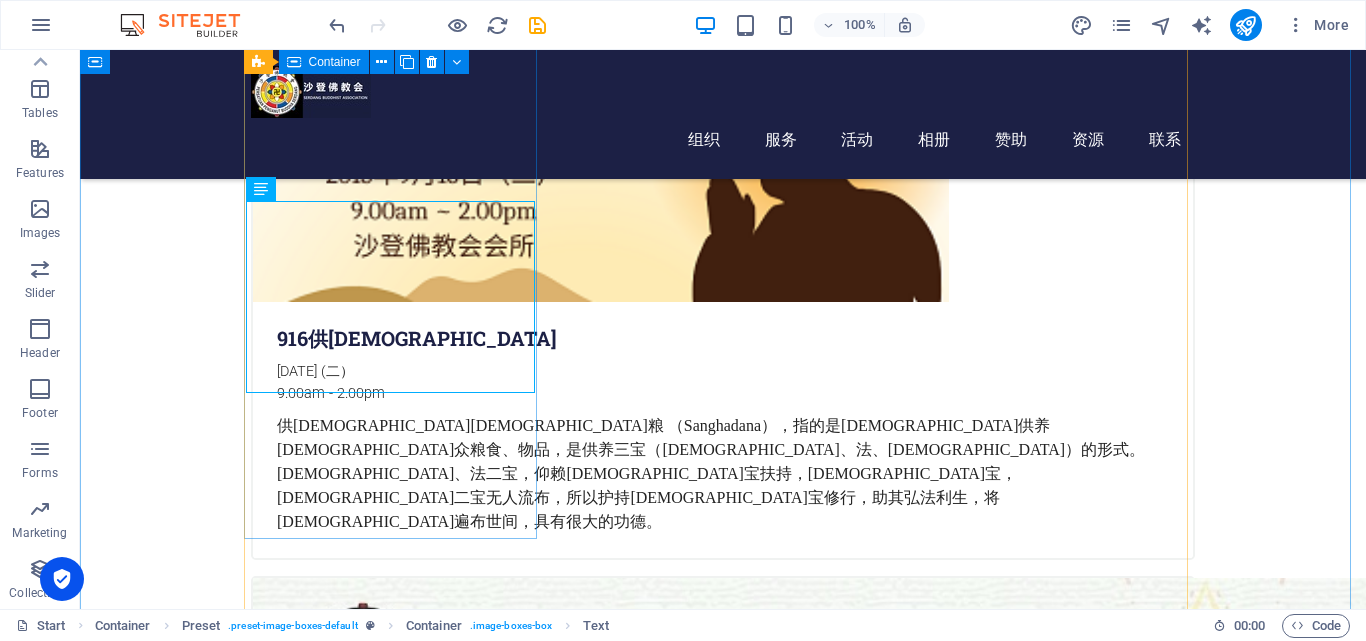 scroll, scrollTop: 1043, scrollLeft: 0, axis: vertical 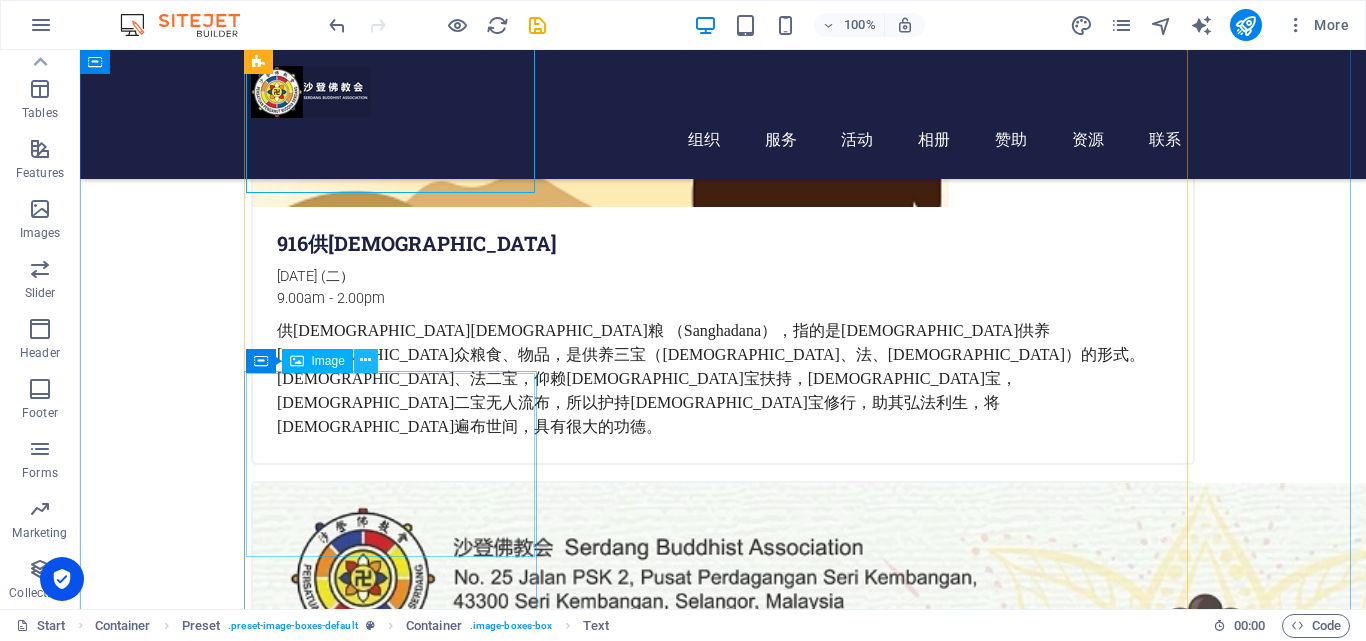 click at bounding box center (366, 361) 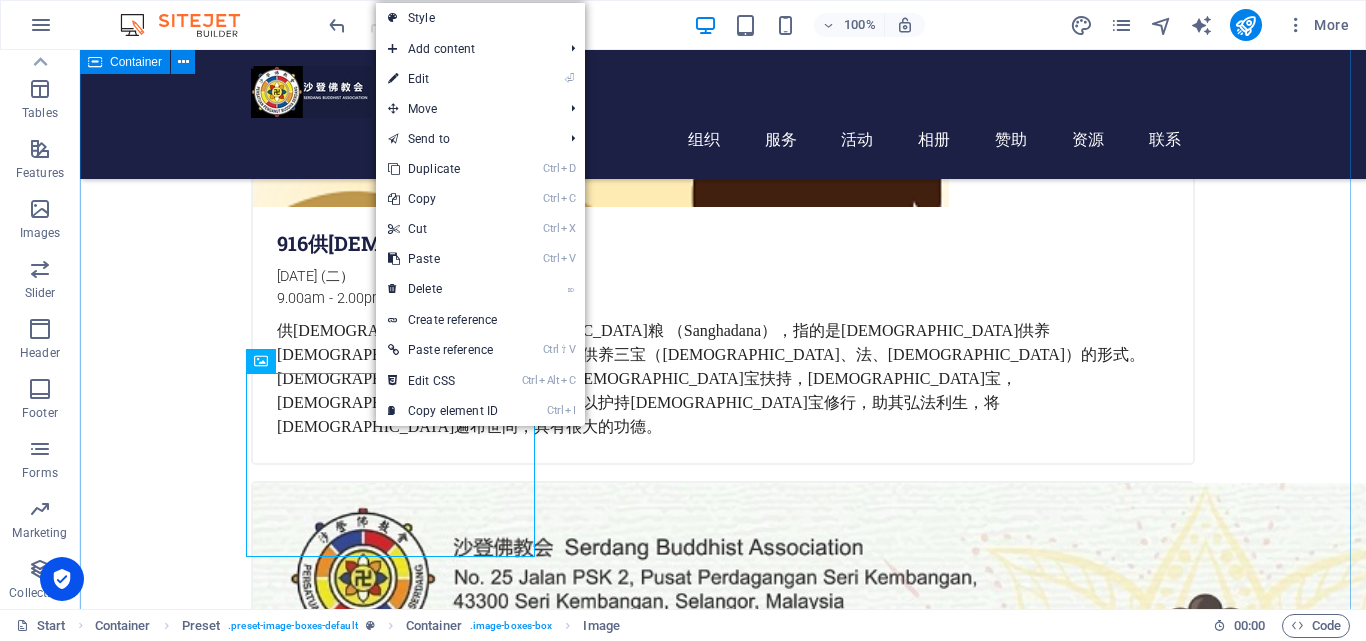 click on "近期活动公告 916供[DEMOGRAPHIC_DATA]  [DATE] (二）   9.00am - 2.00pm 供[DEMOGRAPHIC_DATA] （[DEMOGRAPHIC_DATA]），指的是[DEMOGRAPHIC_DATA]供养[DEMOGRAPHIC_DATA]众粮食、物品，是供养三宝（[DEMOGRAPHIC_DATA]、法、[DEMOGRAPHIC_DATA]）的形式。 [DEMOGRAPHIC_DATA]、法二宝，仰赖[DEMOGRAPHIC_DATA]宝扶持，[DEMOGRAPHIC_DATA]宝，[DEMOGRAPHIC_DATA]二宝无人流布，所以护持[DEMOGRAPHIC_DATA]宝修行，助其弘法利生，将[DEMOGRAPHIC_DATA]遍布世间，具有很大的功德。 [DEMOGRAPHIC_DATA]亲子[DEMOGRAPHIC_DATA]班   [DATE] (日)  9:30 am - 12:00pm 每逢星期天，每月2堂课，7-12岁 新生报名日：[DATE]与[DATE]。上午9.00am-11.00am 联系： [PERSON_NAME]：017 5900 208 林老师：016 2800 100 点击链接更多详情 青少年阳光组招生  [DATE]（日）  09:00 am - 11:00 am 公开予13至18岁中学生参加； 活动内容：团康游戏、[DEMOGRAPHIC_DATA]课程、静坐、户外参观学习等； 联系：[PERSON_NAME]：012 234 2820 点击链接更多详情 AI不能取代的激情与深心《[DEMOGRAPHIC_DATA]》直击  [DATE]（五）  08:00 pm - 10:00 pm google form" at bounding box center [723, 1517] 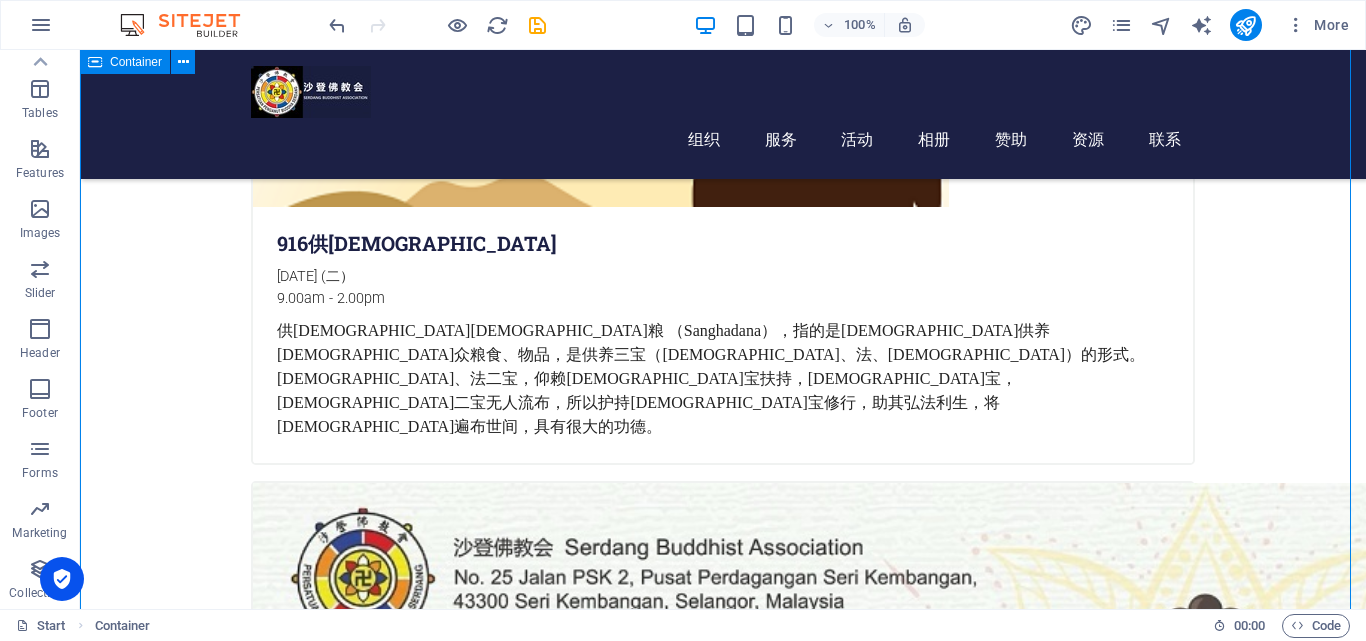 click on "近期活动公告 916供[DEMOGRAPHIC_DATA]  [DATE] (二）   9.00am - 2.00pm 供[DEMOGRAPHIC_DATA] （[DEMOGRAPHIC_DATA]），指的是[DEMOGRAPHIC_DATA]供养[DEMOGRAPHIC_DATA]众粮食、物品，是供养三宝（[DEMOGRAPHIC_DATA]、法、[DEMOGRAPHIC_DATA]）的形式。 [DEMOGRAPHIC_DATA]、法二宝，仰赖[DEMOGRAPHIC_DATA]宝扶持，[DEMOGRAPHIC_DATA]宝，[DEMOGRAPHIC_DATA]二宝无人流布，所以护持[DEMOGRAPHIC_DATA]宝修行，助其弘法利生，将[DEMOGRAPHIC_DATA]遍布世间，具有很大的功德。 [DEMOGRAPHIC_DATA]亲子[DEMOGRAPHIC_DATA]班   [DATE] (日)  9:30 am - 12:00pm 每逢星期天，每月2堂课，7-12岁 新生报名日：[DATE]与[DATE]。上午9.00am-11.00am 联系： [PERSON_NAME]：017 5900 208 林老师：016 2800 100 点击链接更多详情 青少年阳光组招生  [DATE]（日）  09:00 am - 11:00 am 公开予13至18岁中学生参加； 活动内容：团康游戏、[DEMOGRAPHIC_DATA]课程、静坐、户外参观学习等； 联系：[PERSON_NAME]：012 234 2820 点击链接更多详情 AI不能取代的激情与深心《[DEMOGRAPHIC_DATA]》直击  [DATE]（五）  08:00 pm - 10:00 pm google form" at bounding box center (723, 1517) 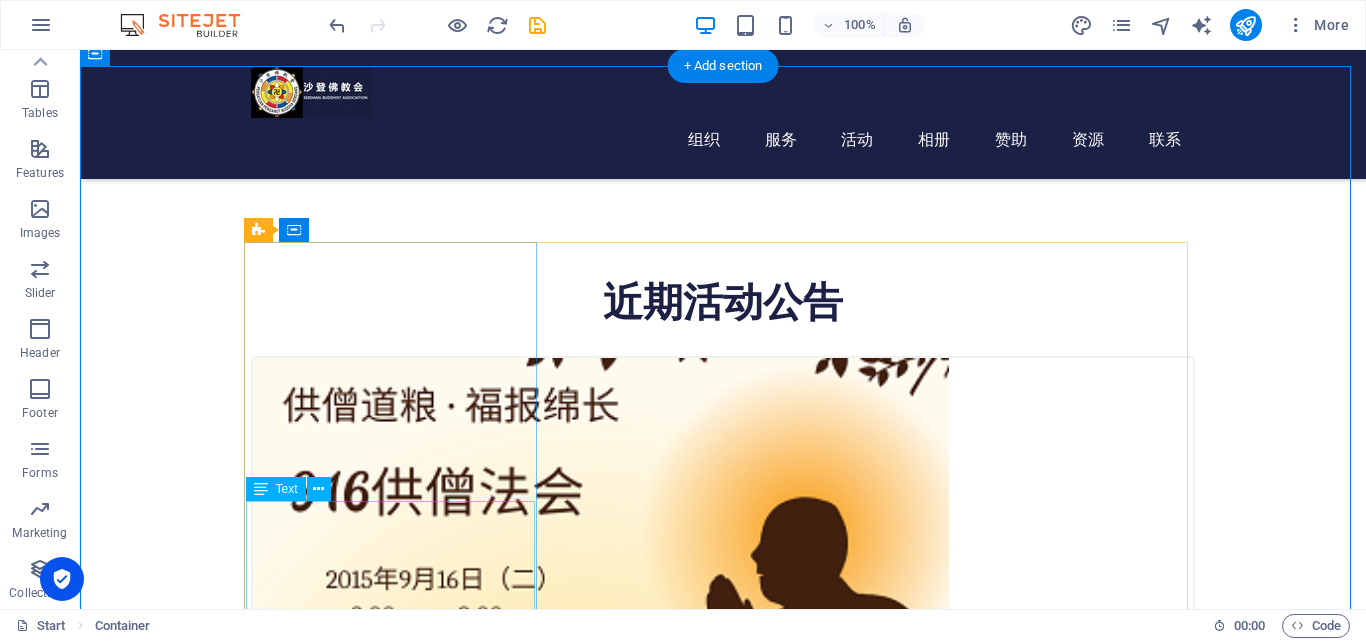 scroll, scrollTop: 743, scrollLeft: 0, axis: vertical 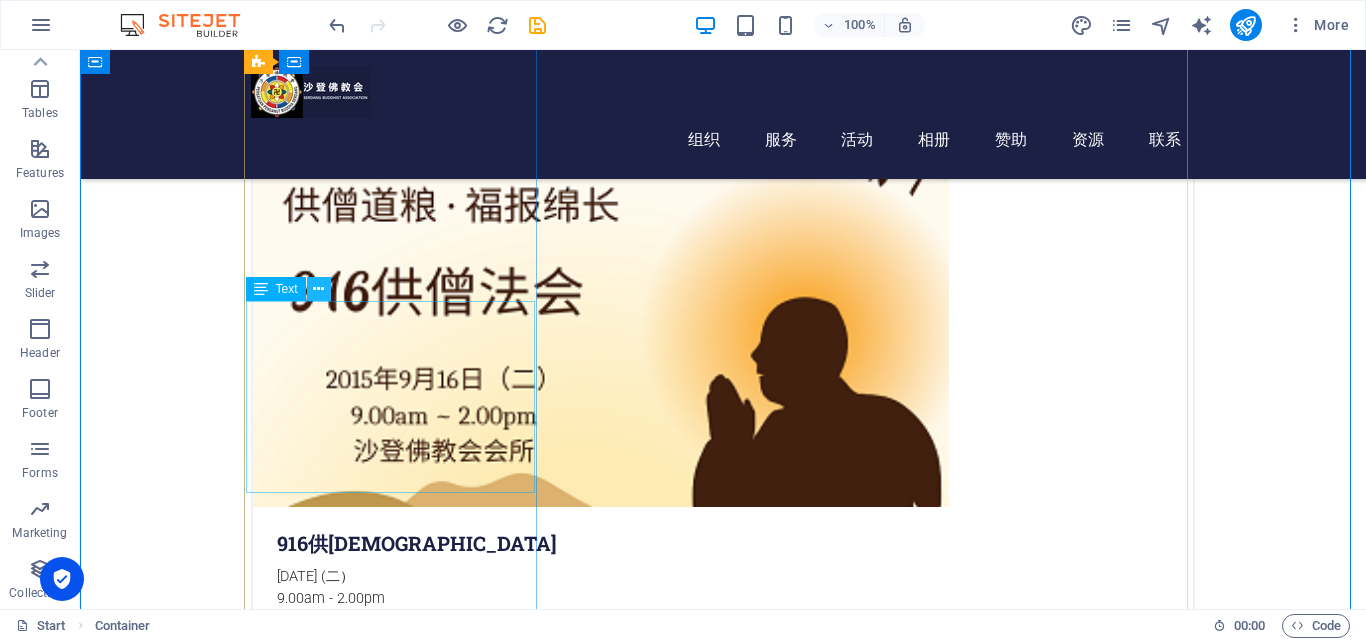 click at bounding box center [318, 289] 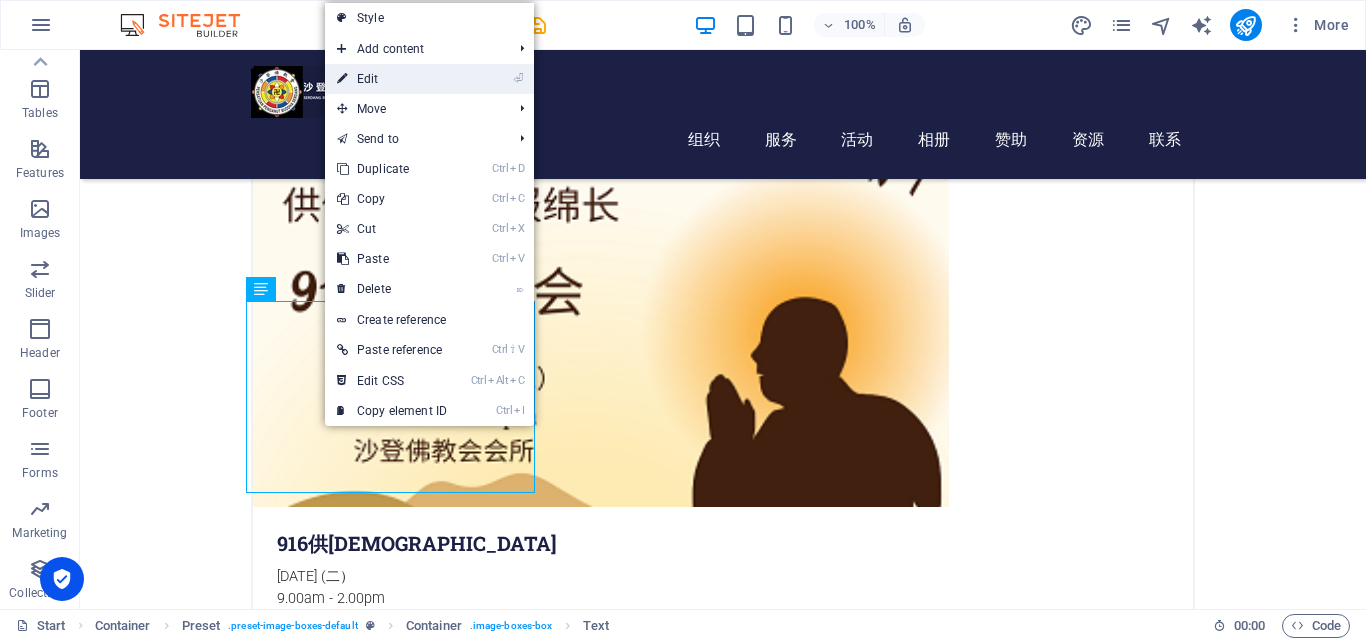 click on "⏎  Edit" at bounding box center [392, 79] 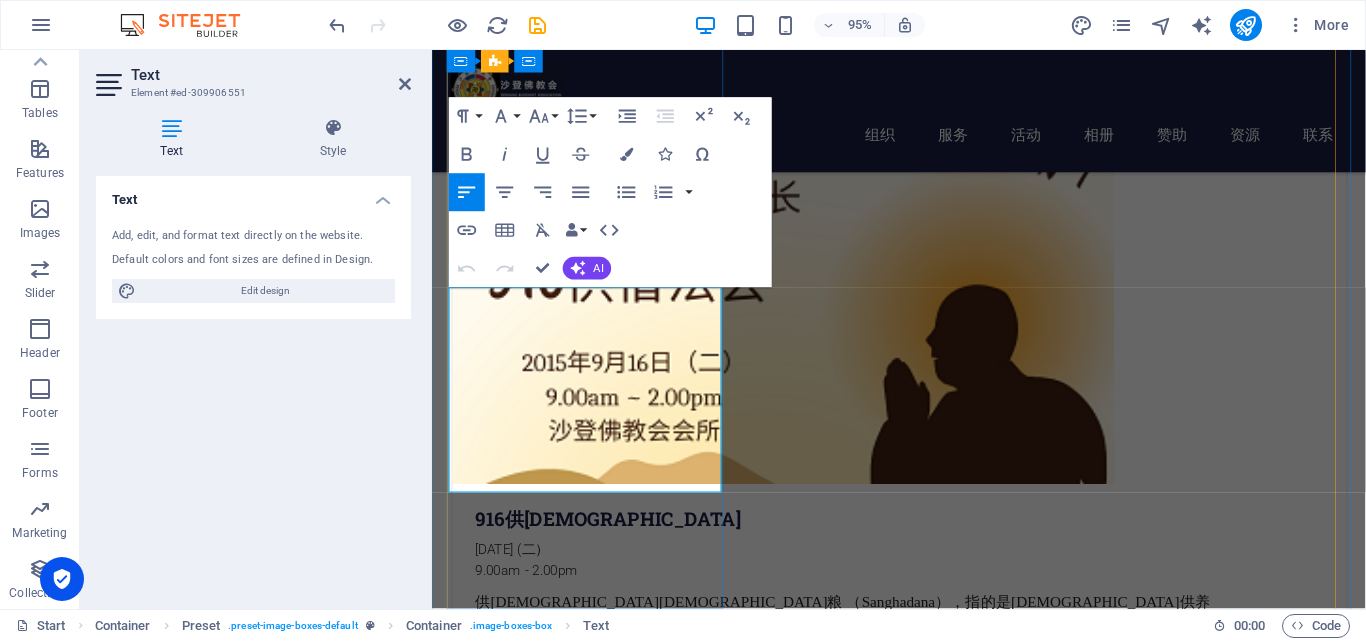 scroll, scrollTop: 772, scrollLeft: 0, axis: vertical 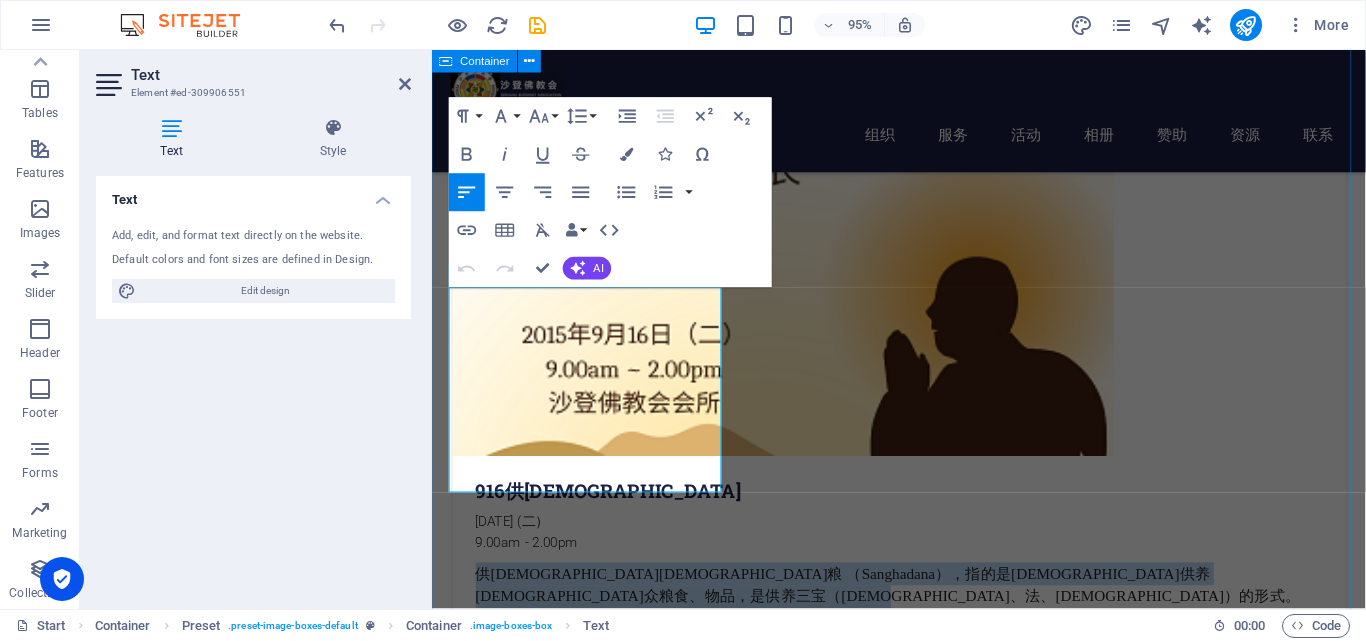 drag, startPoint x: 562, startPoint y: 482, endPoint x: 439, endPoint y: 308, distance: 213.08449 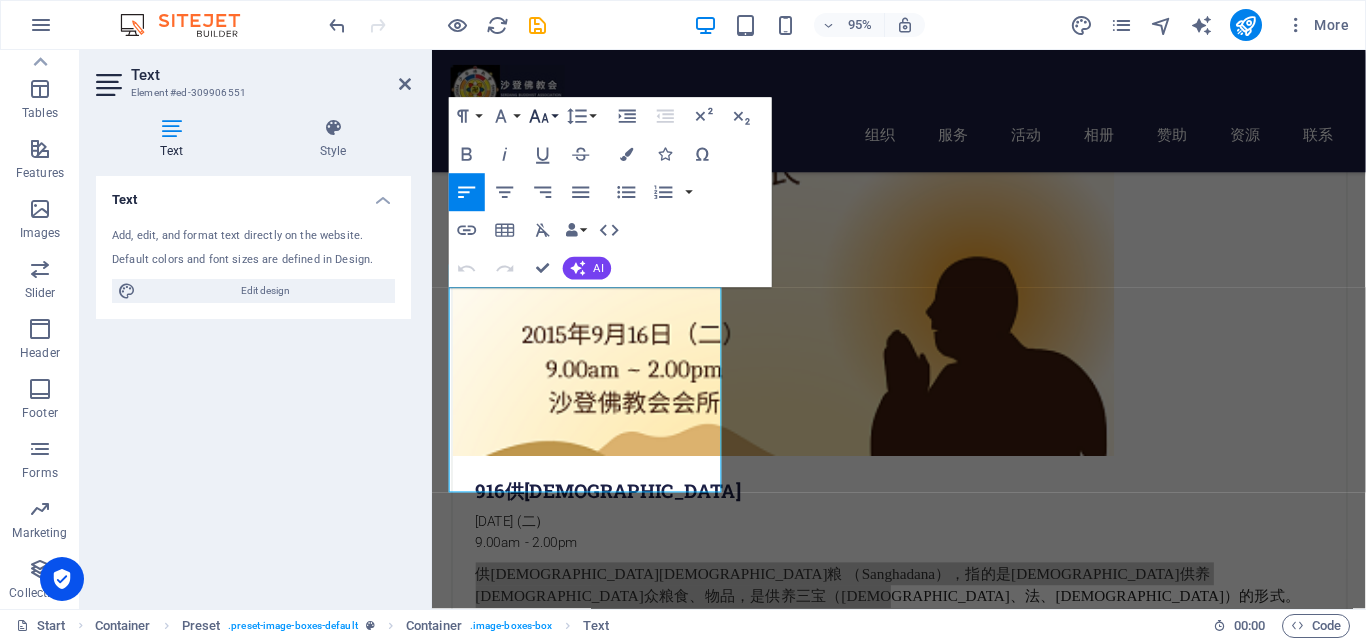 click 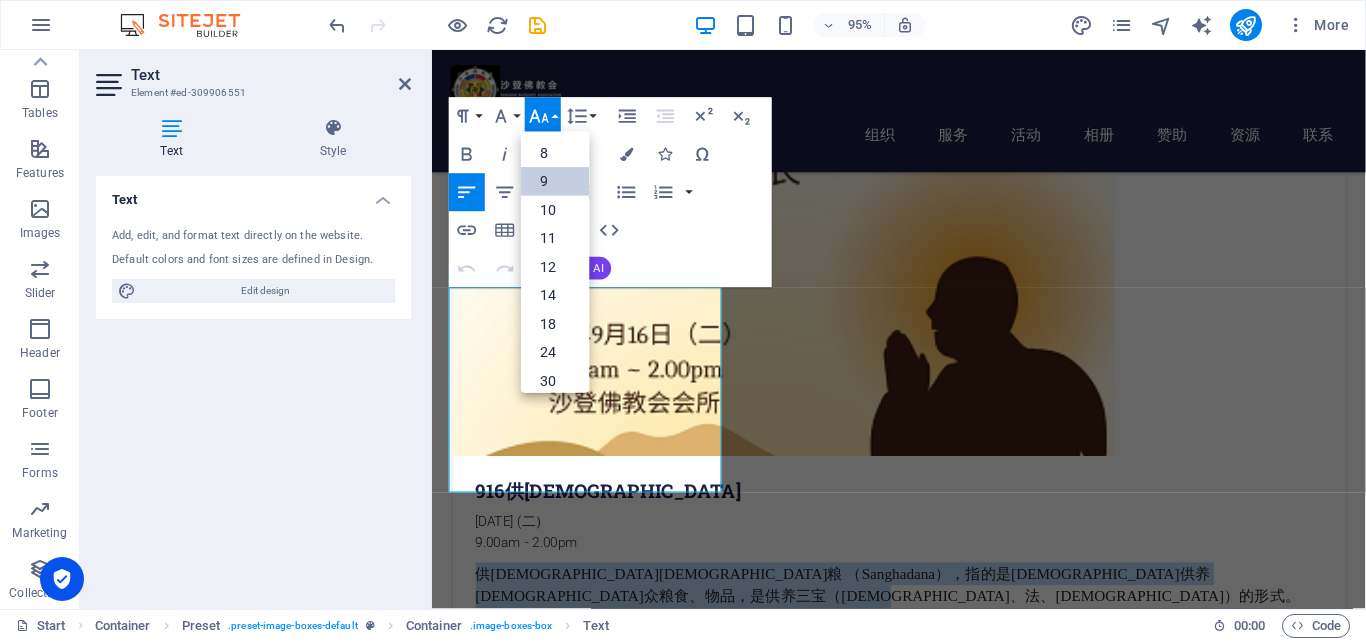 click on "9" at bounding box center (555, 182) 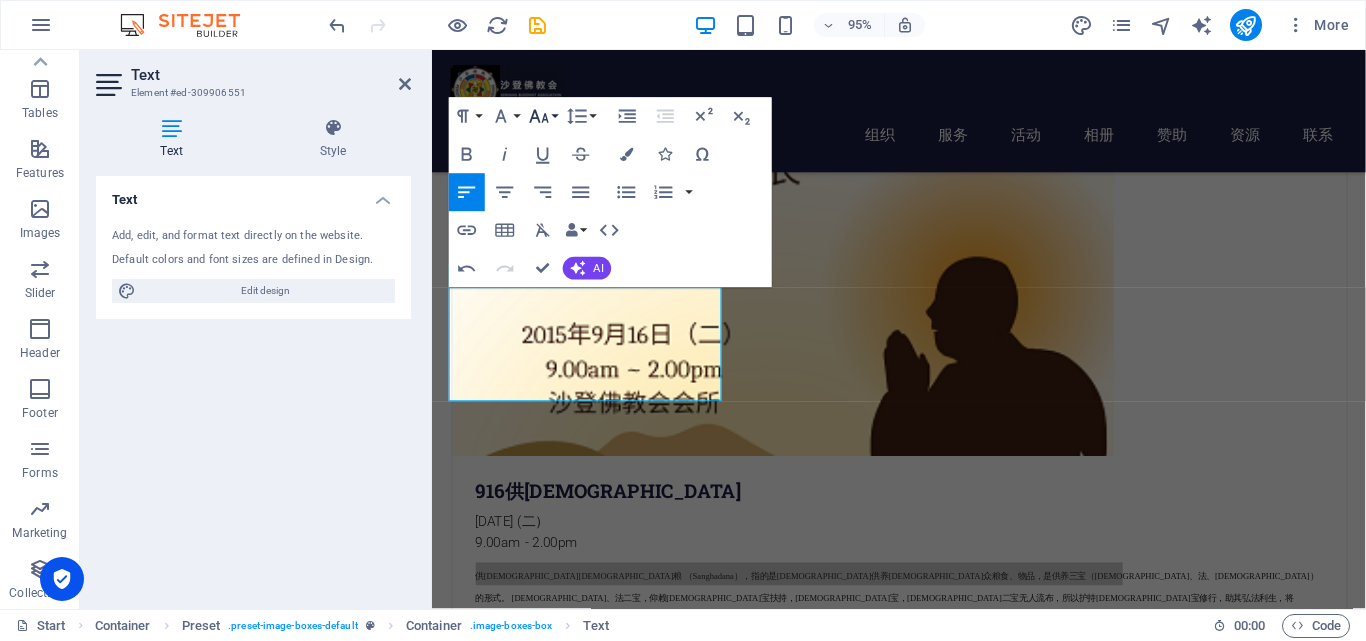 click 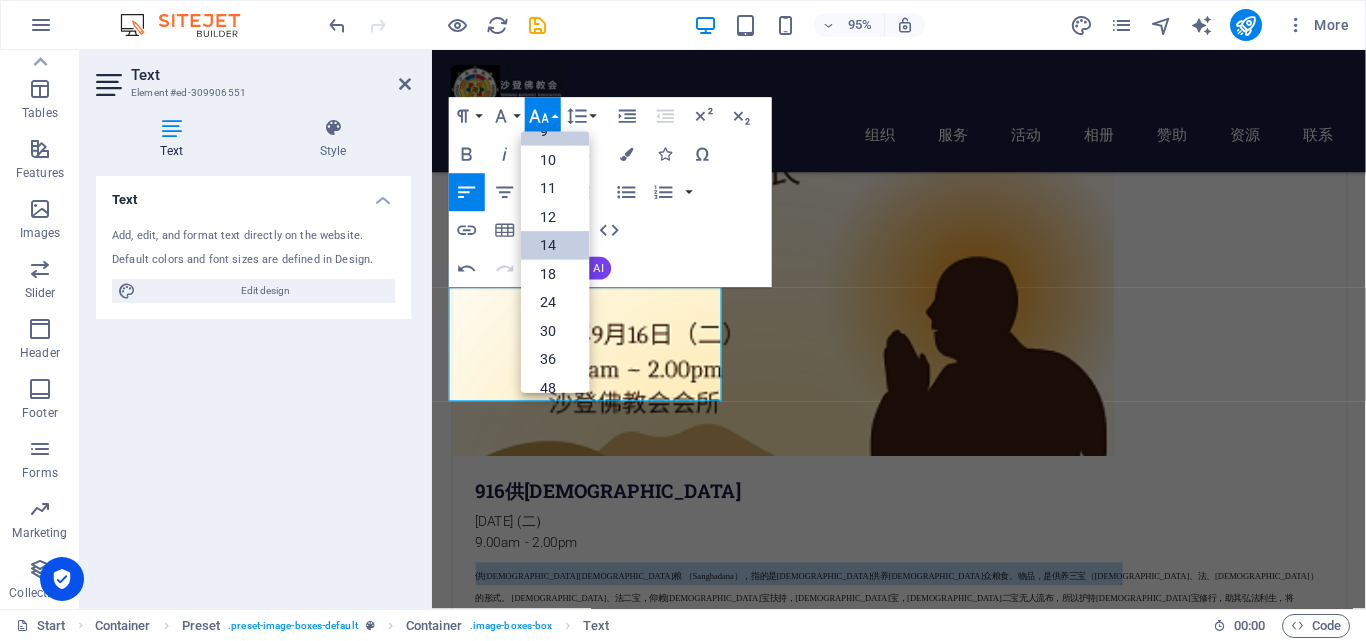 click on "14" at bounding box center (555, 245) 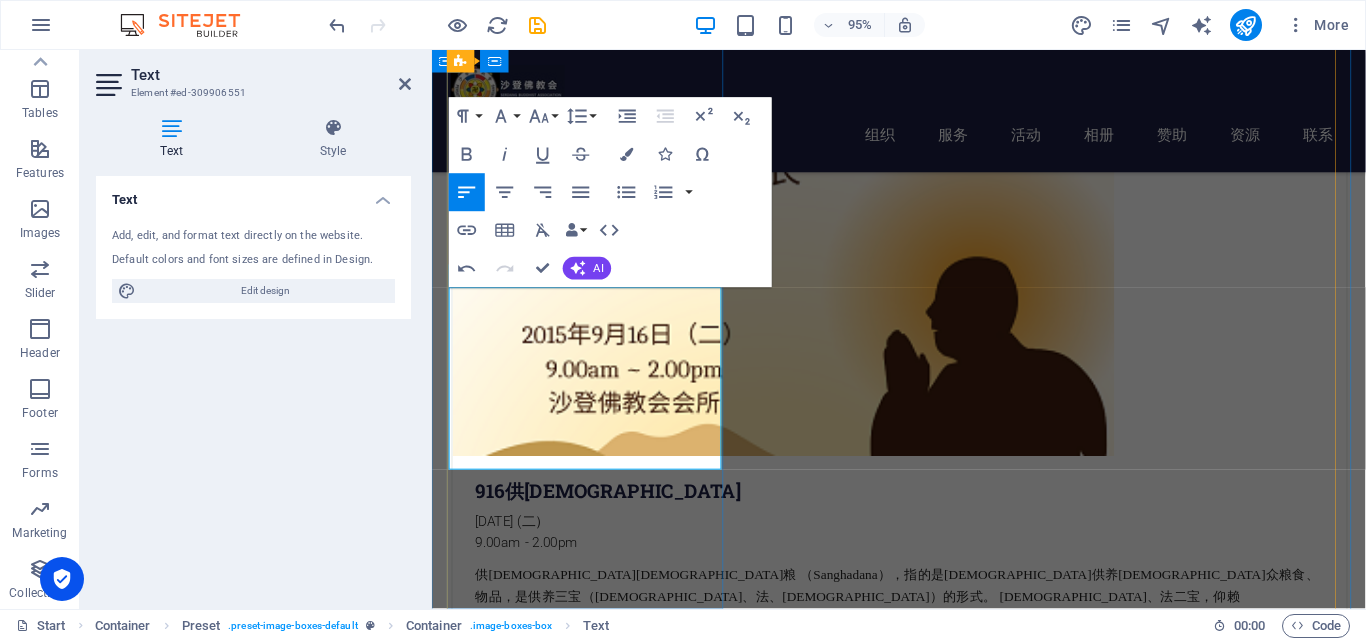 click on "供[DEMOGRAPHIC_DATA][DEMOGRAPHIC_DATA]粮 （Sanghadana），指的是[DEMOGRAPHIC_DATA]供养[DEMOGRAPHIC_DATA]众粮食、物品，是供养三宝（[DEMOGRAPHIC_DATA]、法、[DEMOGRAPHIC_DATA]）的形式。 [DEMOGRAPHIC_DATA]、法二宝，仰赖[DEMOGRAPHIC_DATA]宝扶持，[DEMOGRAPHIC_DATA]宝，[DEMOGRAPHIC_DATA]二宝无人流布，所以护持[DEMOGRAPHIC_DATA]宝修行，助其弘法利生，将[DEMOGRAPHIC_DATA]遍布世间，具有很大的功德。" at bounding box center [924, 650] 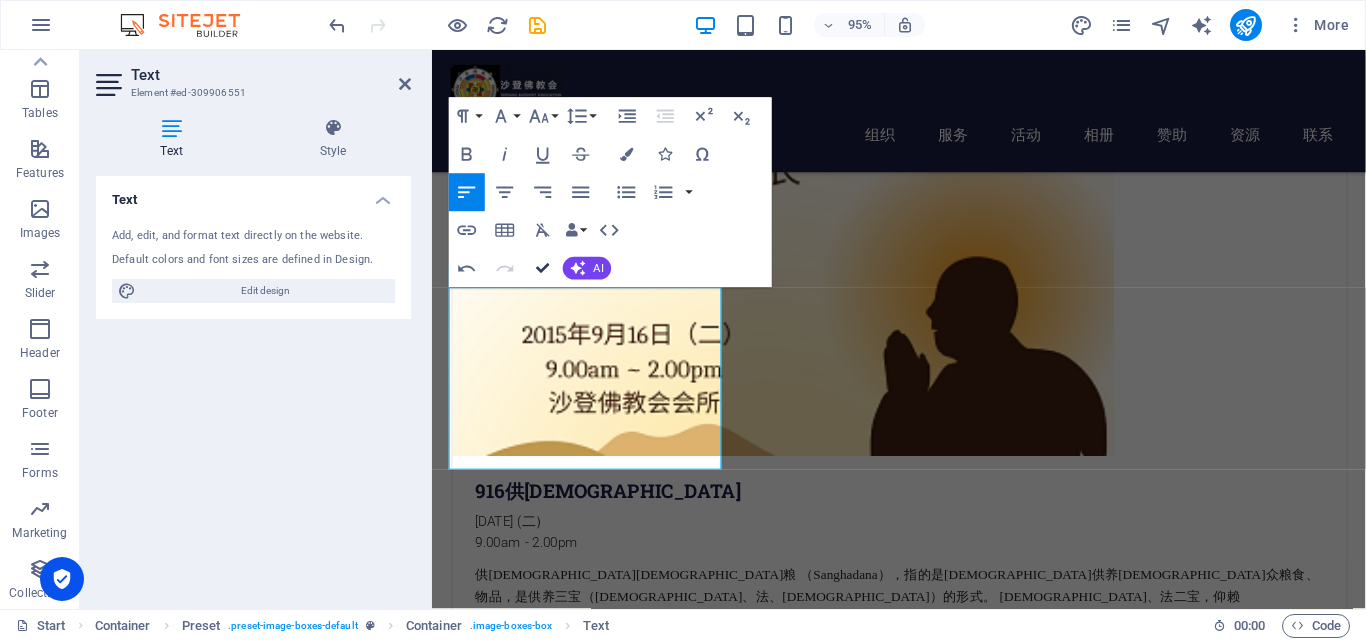 drag, startPoint x: 539, startPoint y: 264, endPoint x: 460, endPoint y: 214, distance: 93.49332 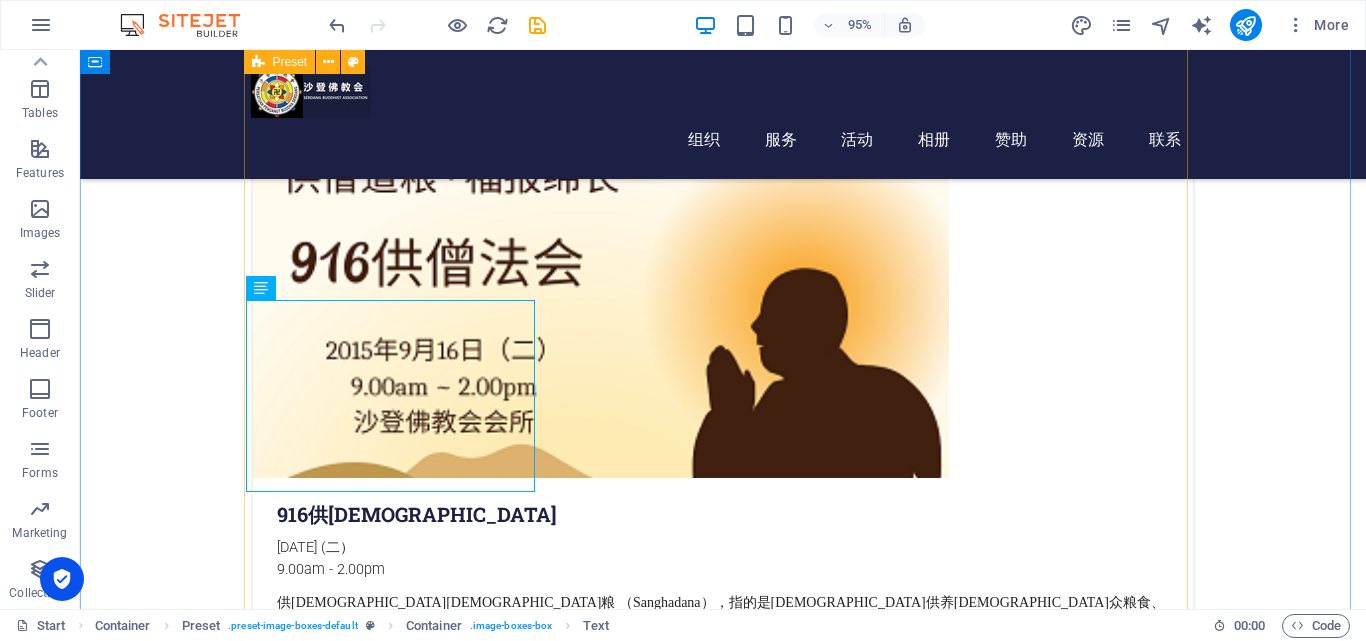 scroll, scrollTop: 744, scrollLeft: 0, axis: vertical 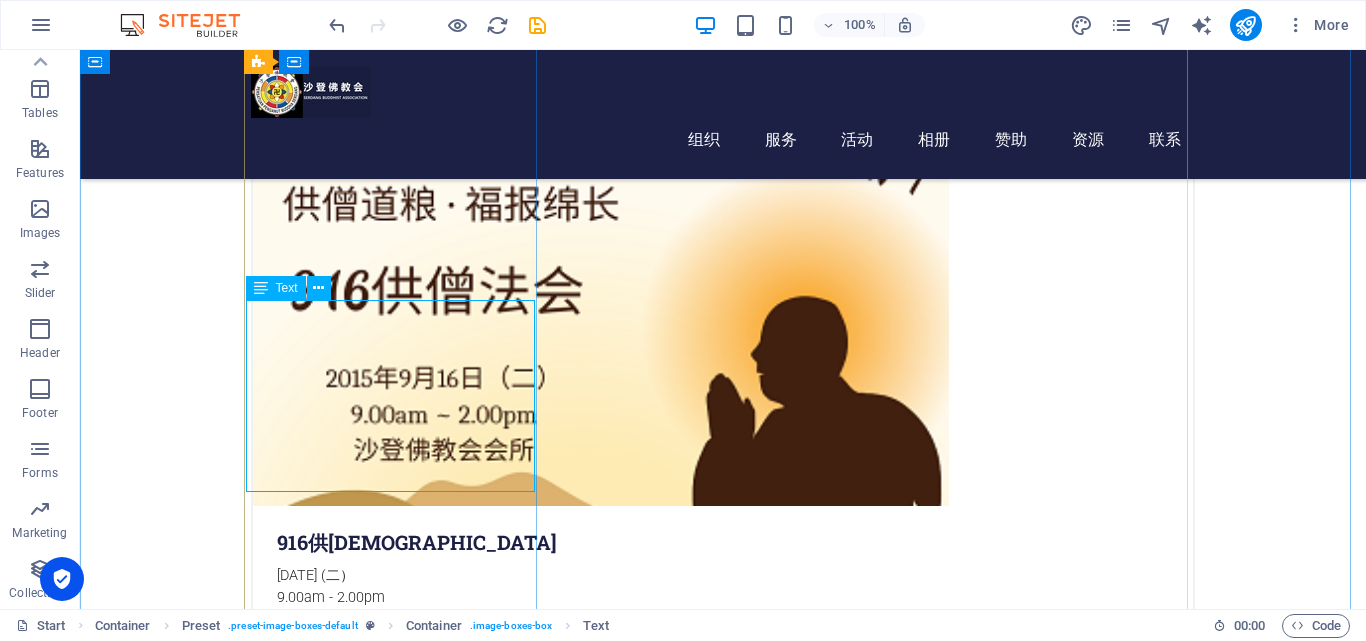 click on "供[DEMOGRAPHIC_DATA][DEMOGRAPHIC_DATA]粮 （Sanghadana），指的是[DEMOGRAPHIC_DATA]供养[DEMOGRAPHIC_DATA]众粮食、物品，是供养三宝（[DEMOGRAPHIC_DATA]、法、[DEMOGRAPHIC_DATA]）的形式。 [DEMOGRAPHIC_DATA]、法二宝，仰赖[DEMOGRAPHIC_DATA]宝扶持，[DEMOGRAPHIC_DATA]宝，[DEMOGRAPHIC_DATA]二宝无人流布，所以护持[DEMOGRAPHIC_DATA]宝修行，助其弘法利生，将[DEMOGRAPHIC_DATA]遍布世间，具有很大的功德。" at bounding box center (723, 678) 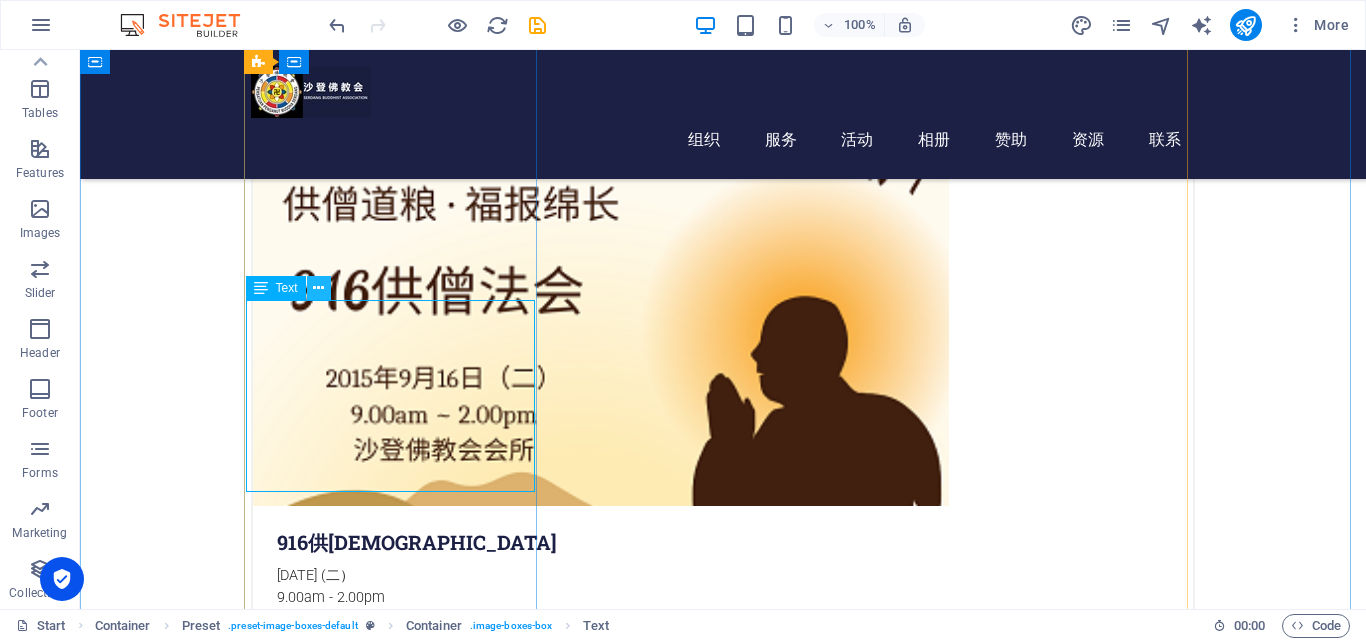 click at bounding box center (318, 288) 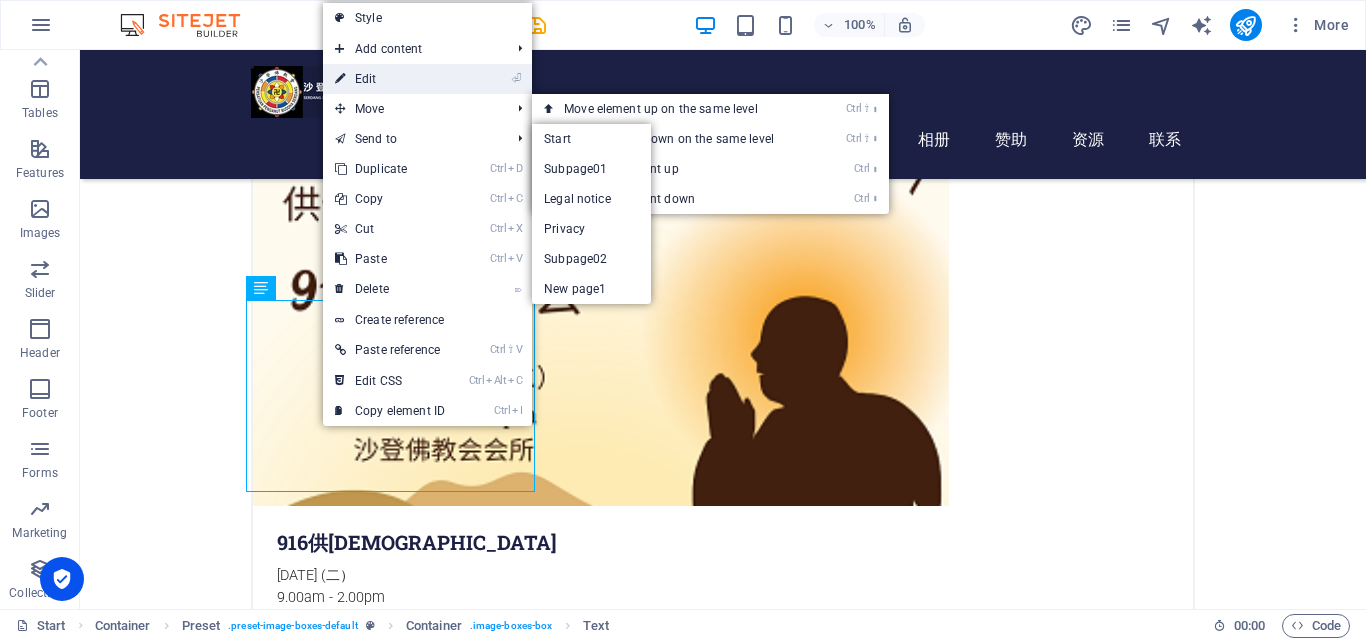 click on "⏎  Edit" at bounding box center (390, 79) 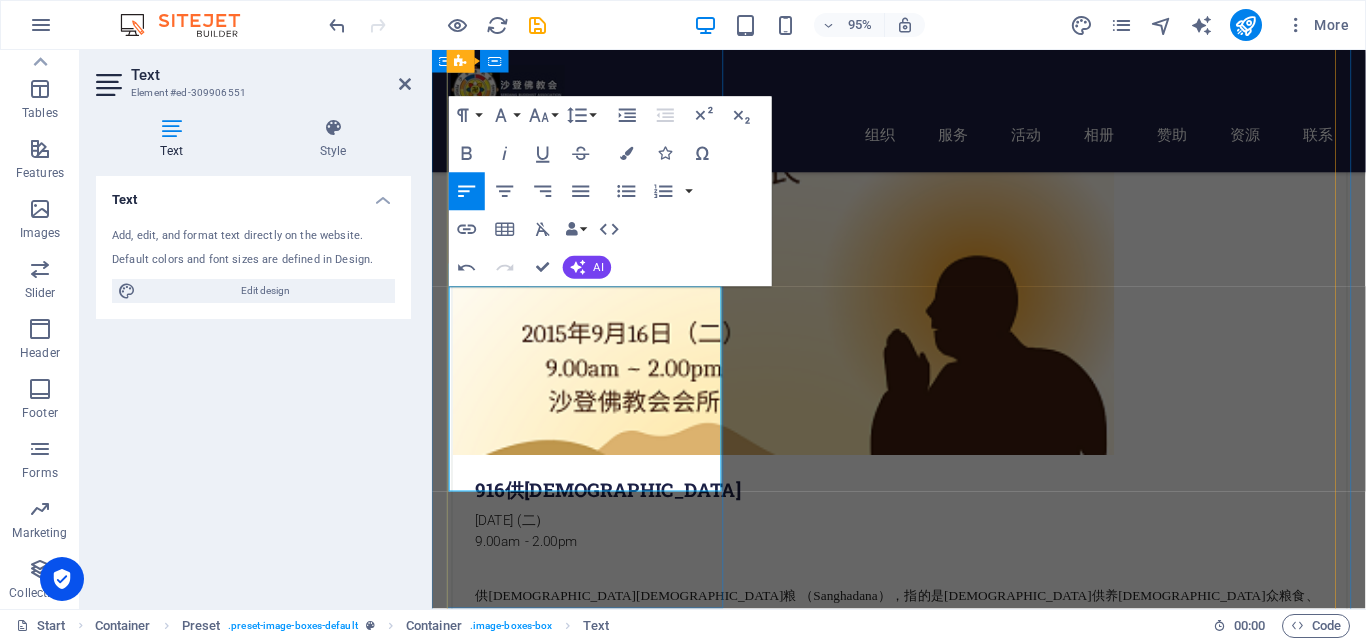 type 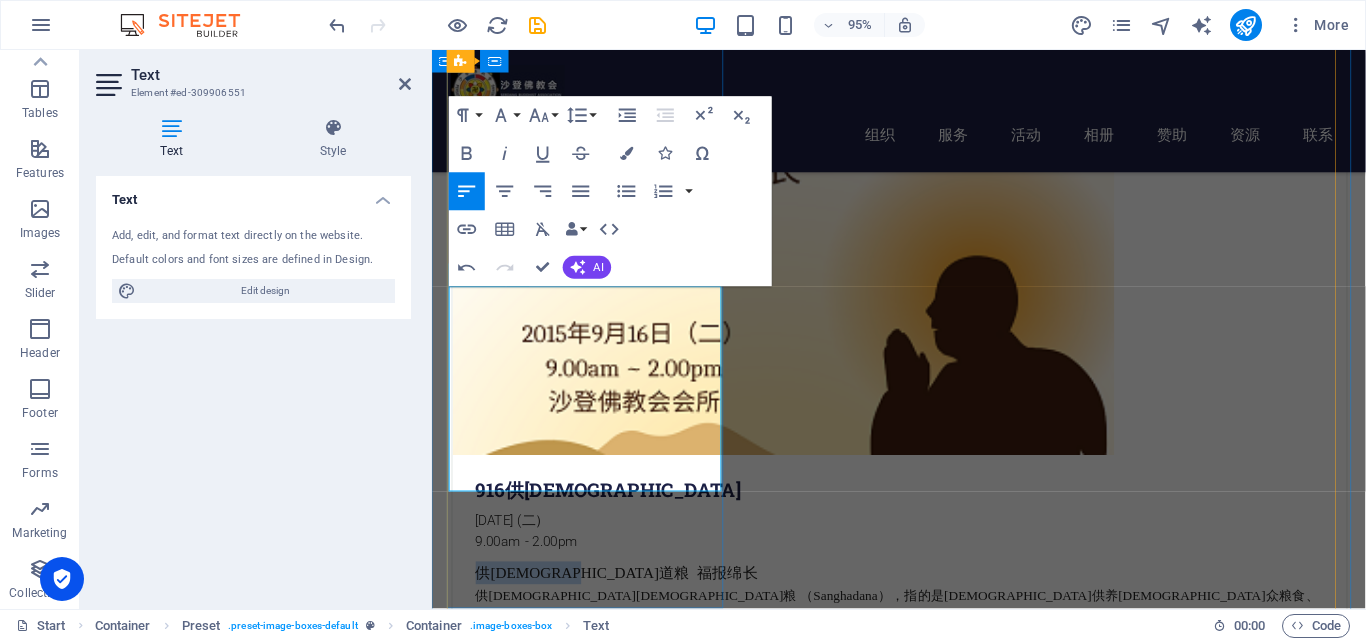 drag, startPoint x: 623, startPoint y: 308, endPoint x: 481, endPoint y: 316, distance: 142.22517 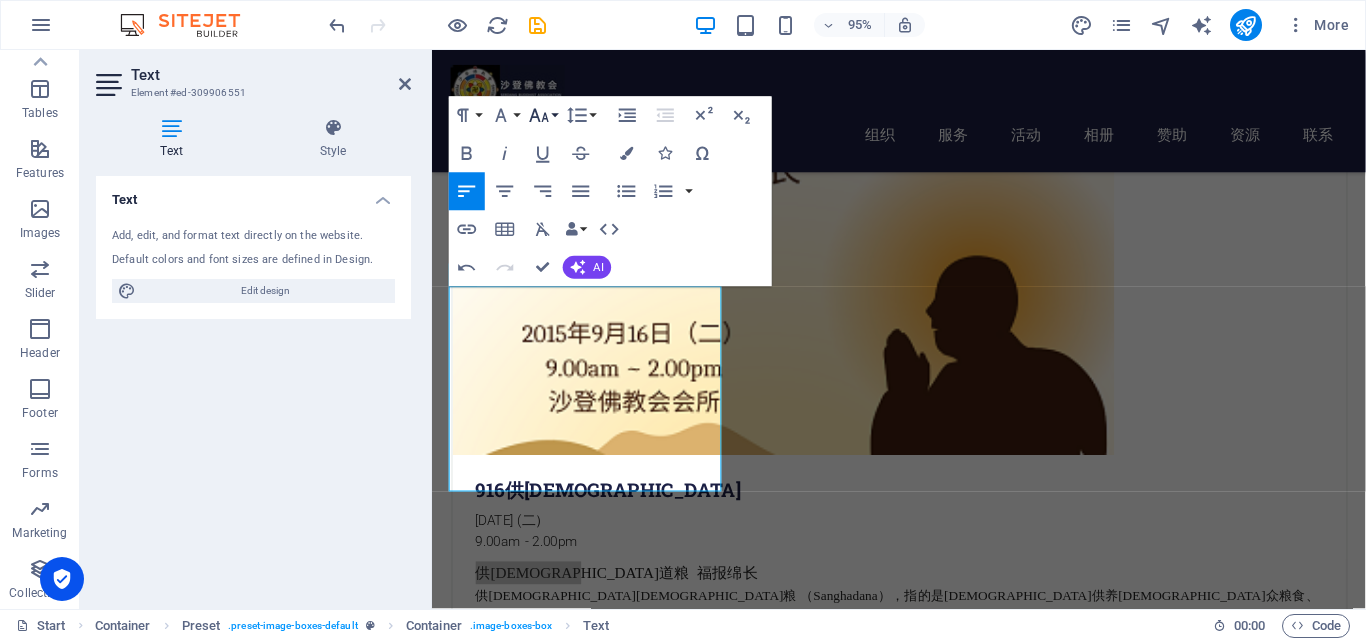 click 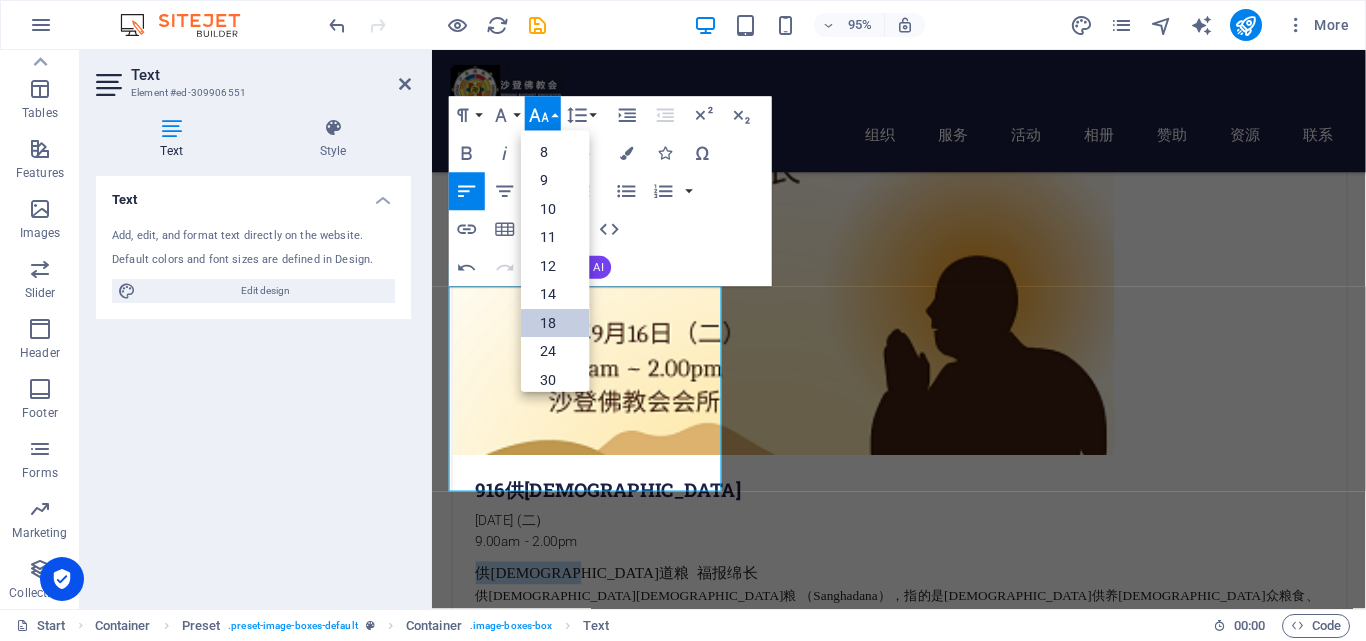 click on "18" at bounding box center (555, 323) 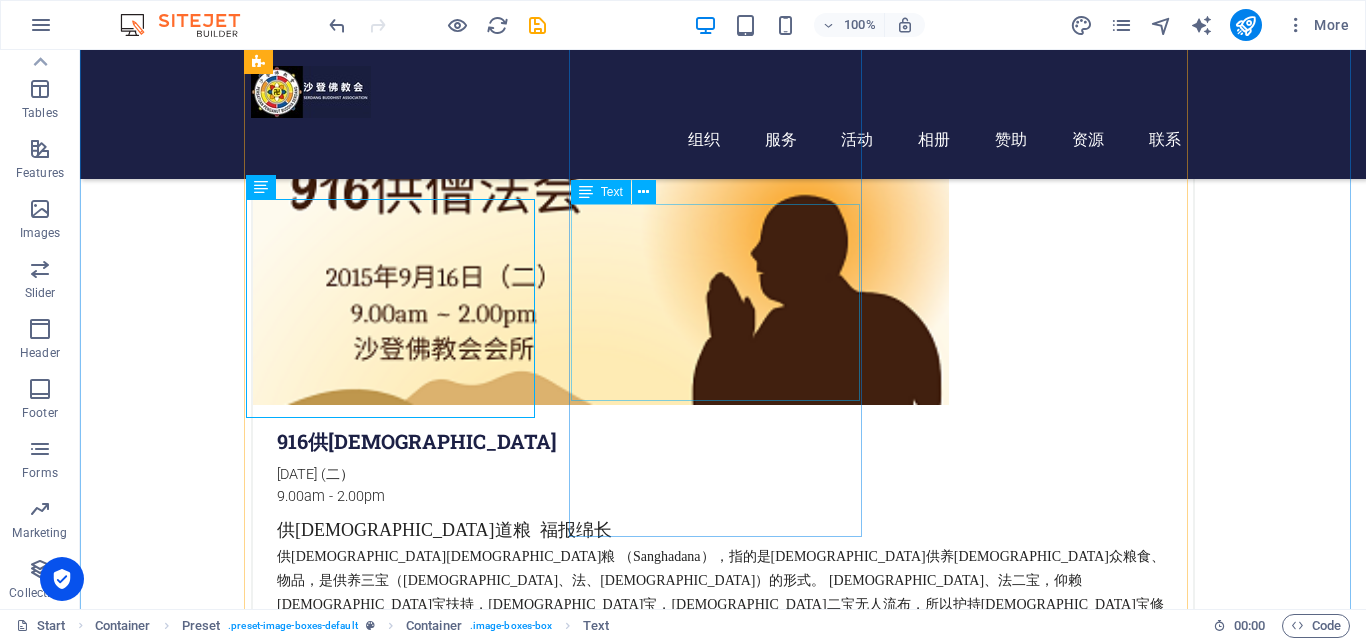 scroll, scrollTop: 1145, scrollLeft: 0, axis: vertical 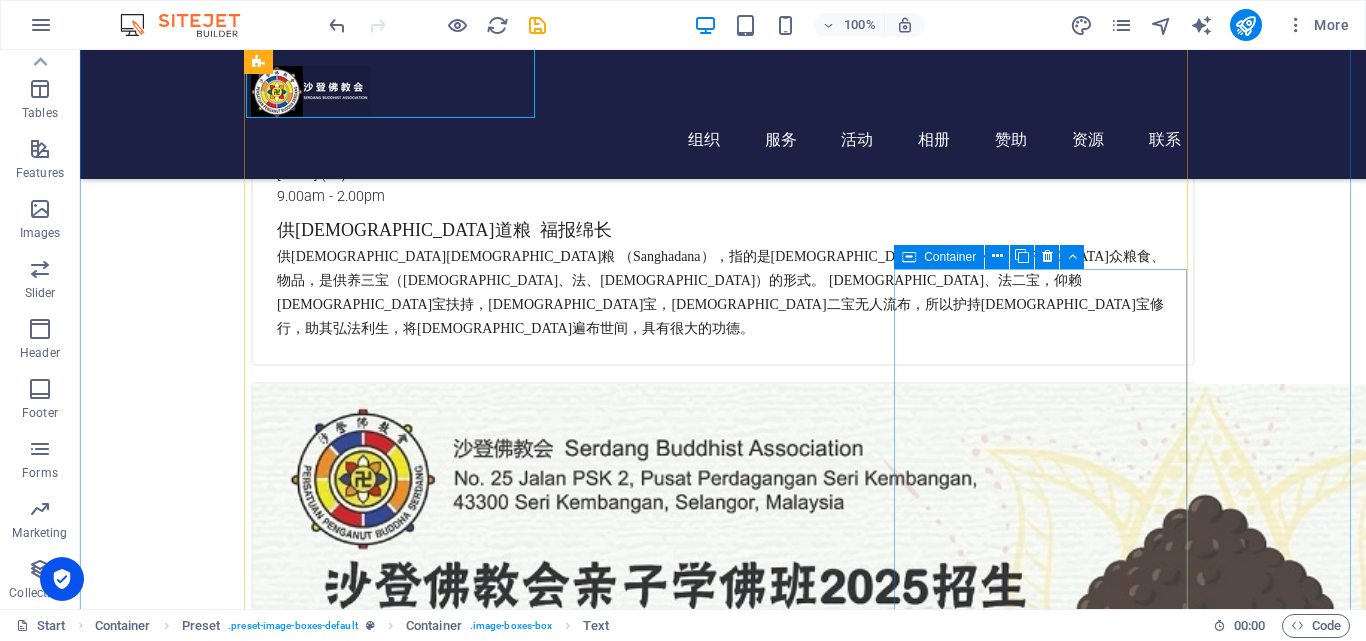 click on "Container" at bounding box center [950, 257] 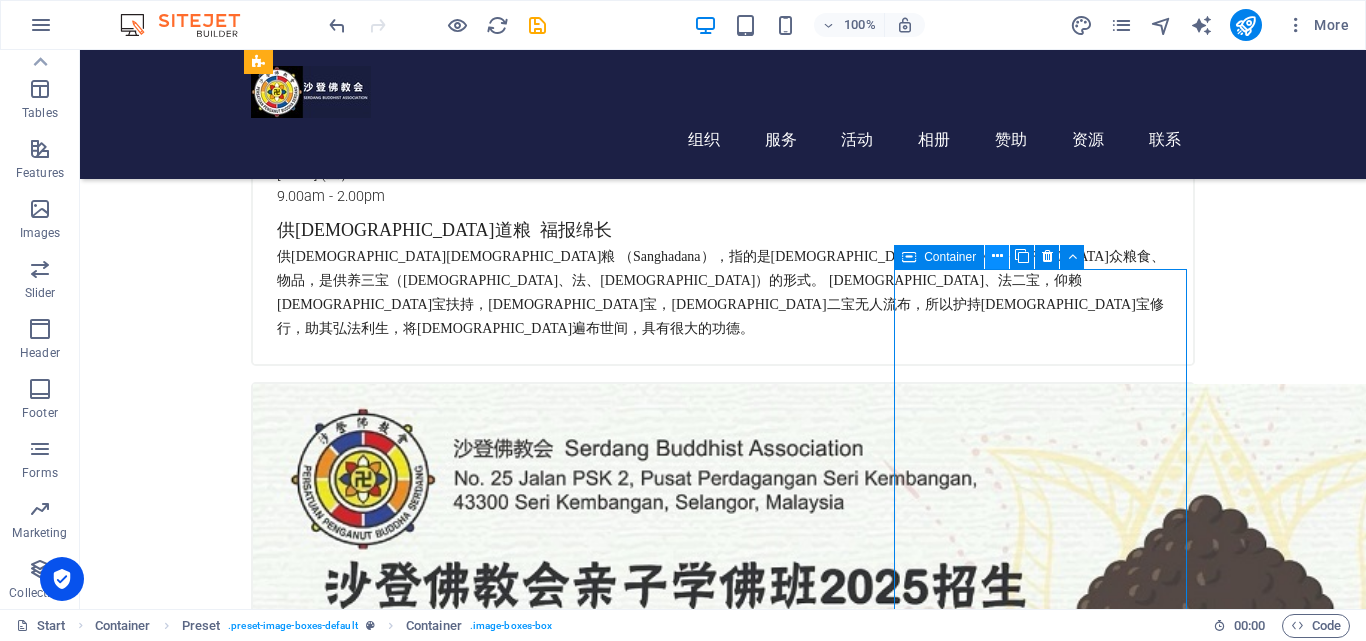 click at bounding box center [997, 256] 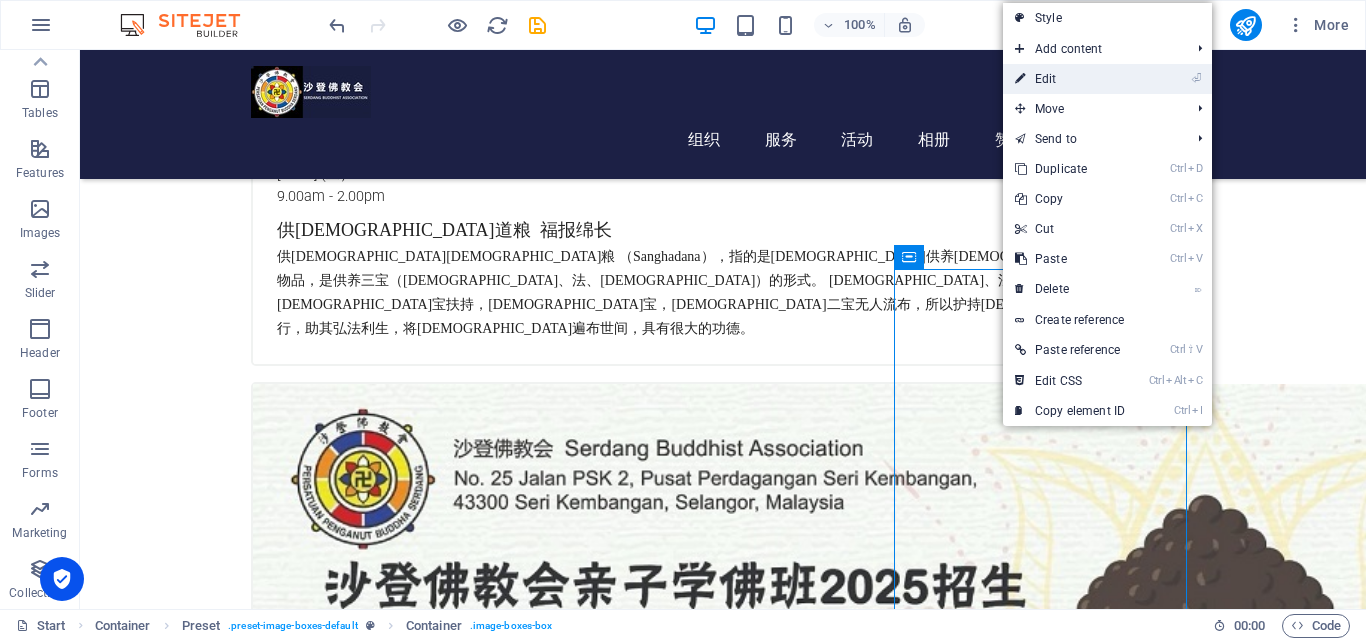 click on "⏎  Edit" at bounding box center [1070, 79] 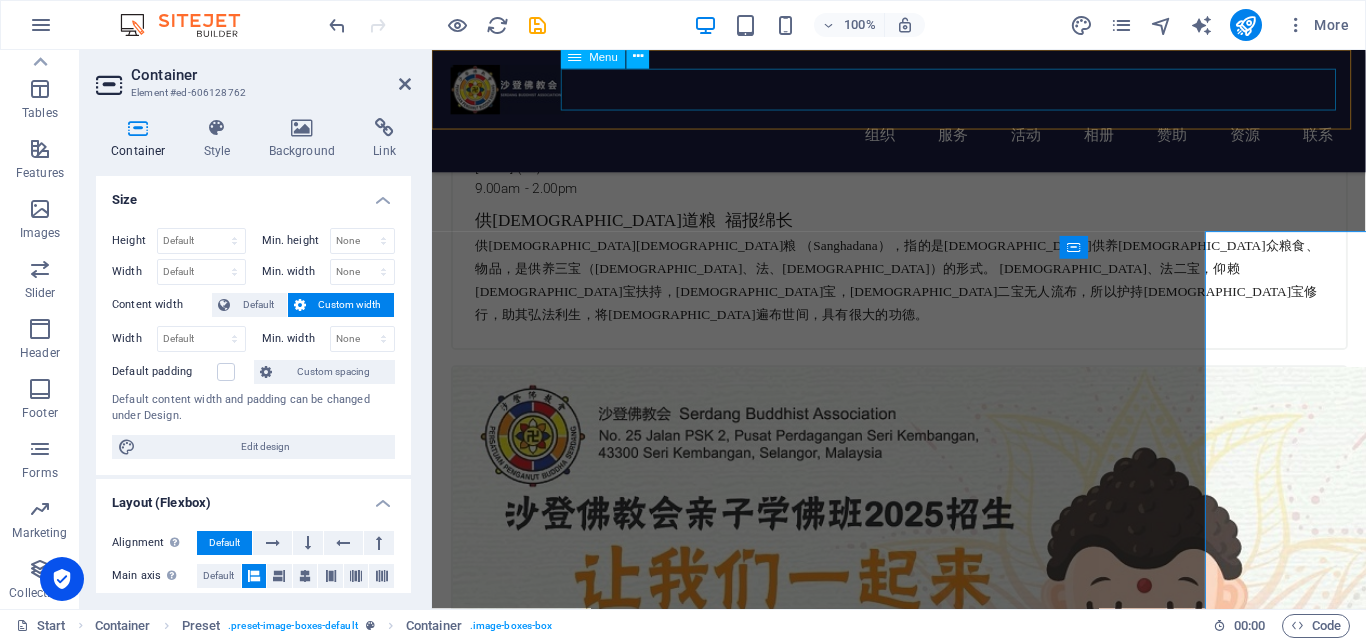 scroll, scrollTop: 1173, scrollLeft: 0, axis: vertical 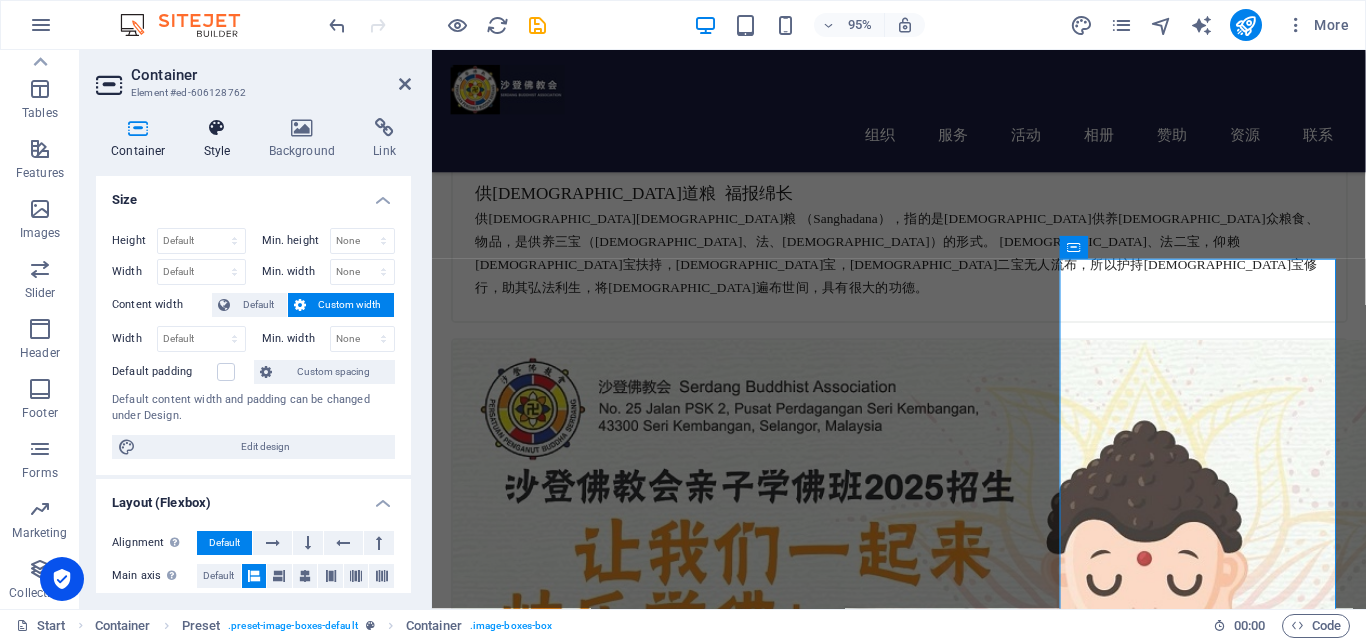 click at bounding box center (217, 128) 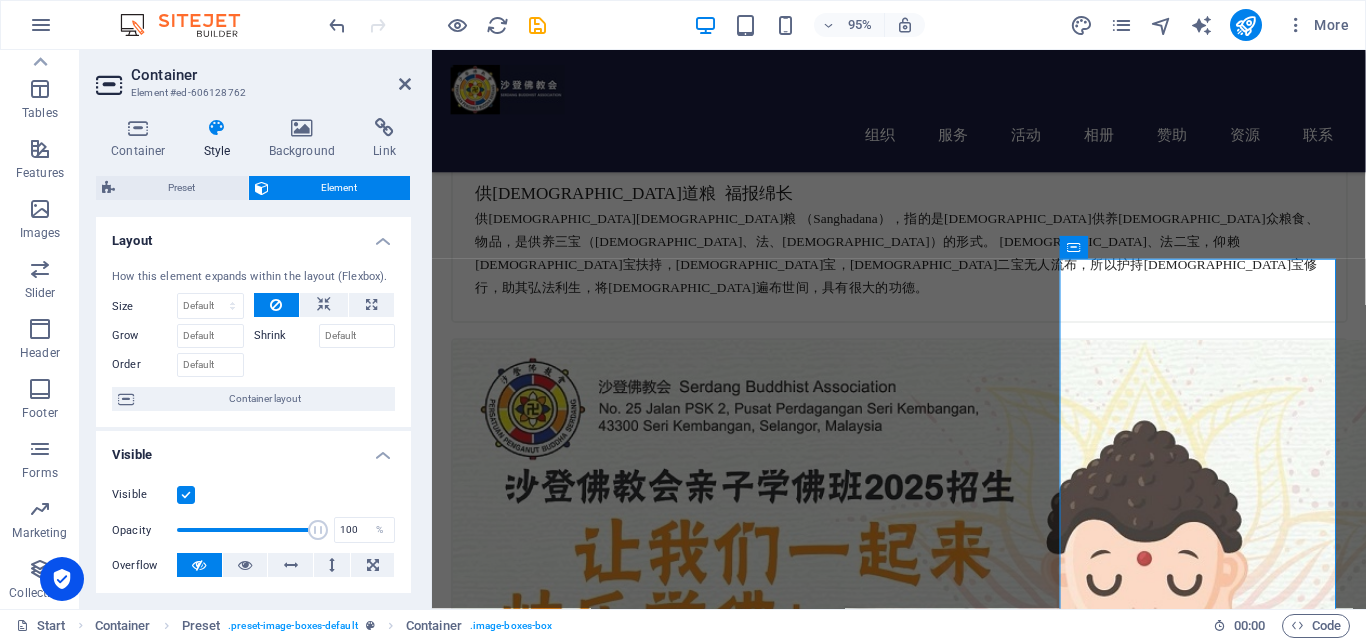 click at bounding box center [186, 495] 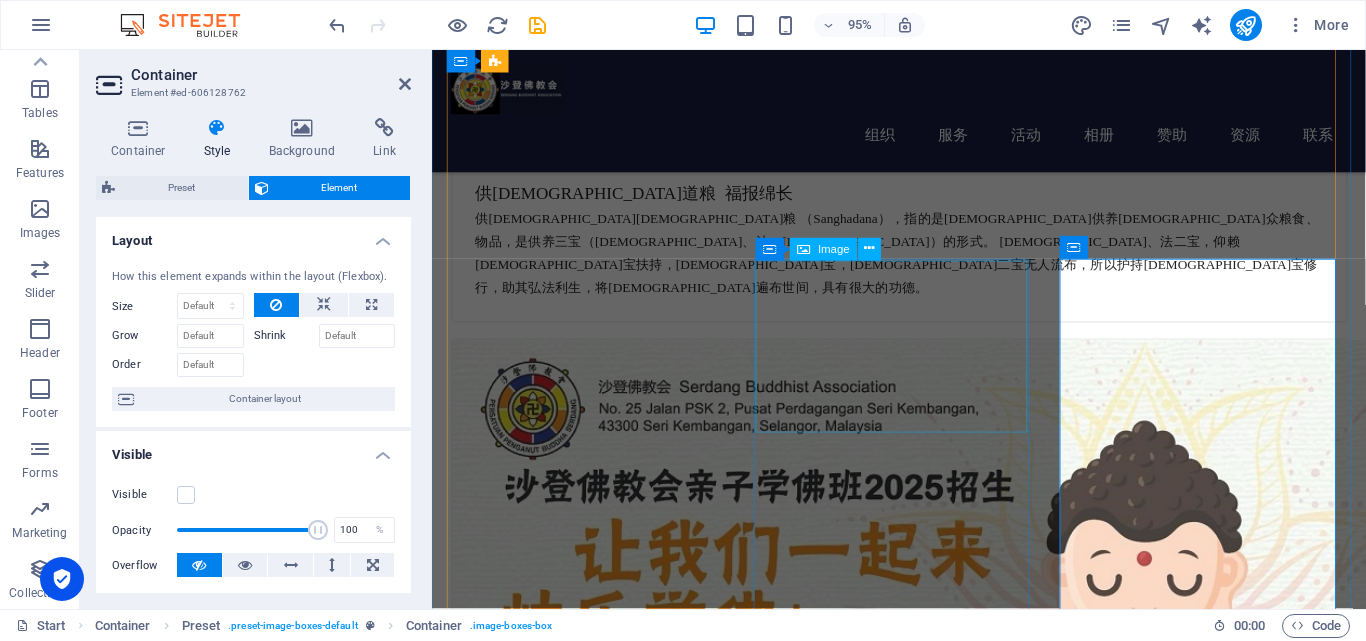 click at bounding box center (924, 2252) 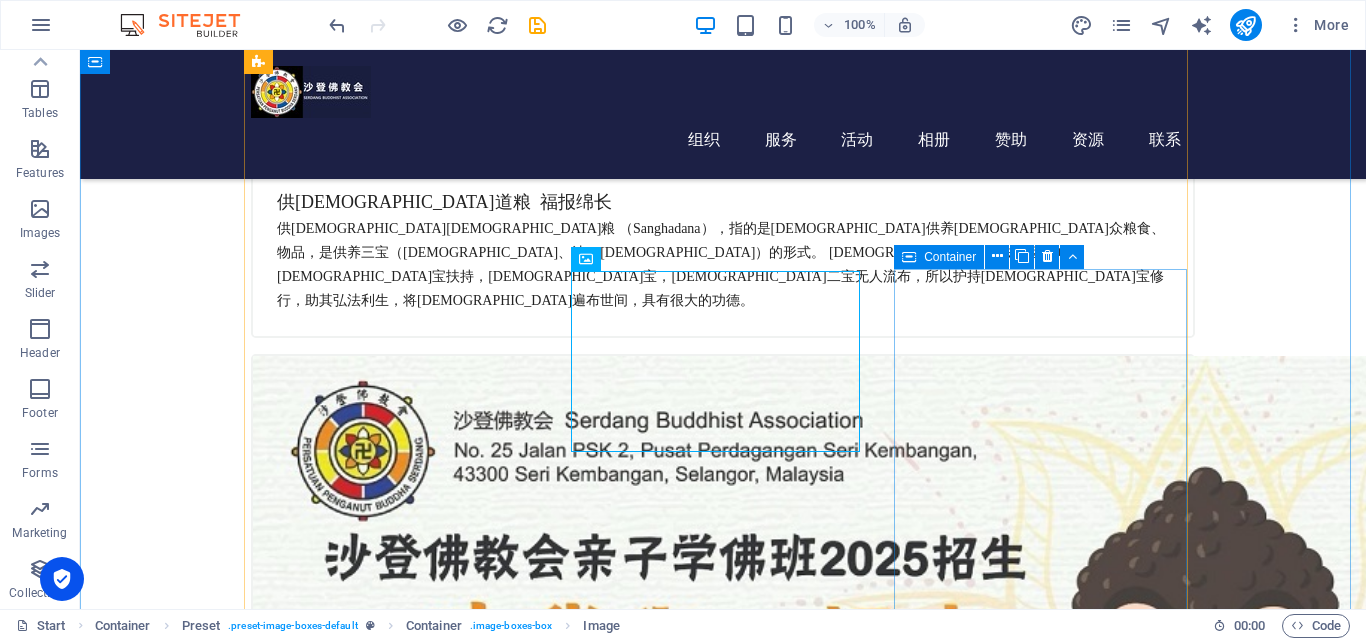 scroll, scrollTop: 1145, scrollLeft: 0, axis: vertical 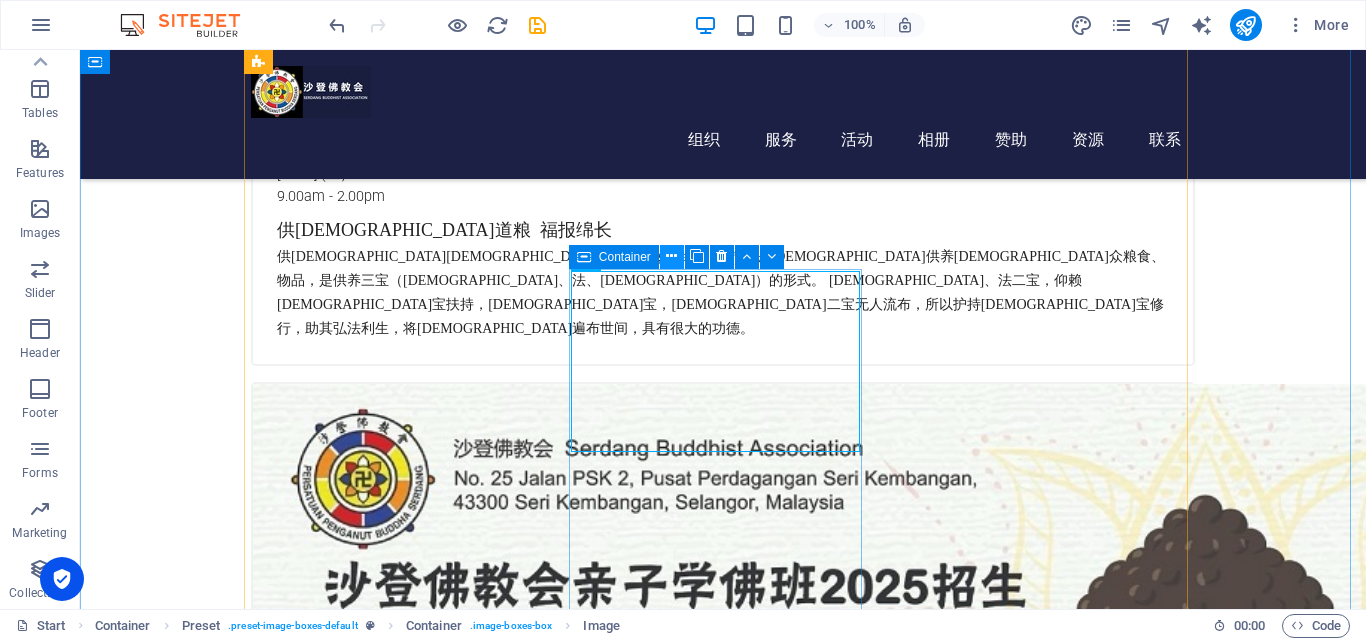 click at bounding box center (671, 256) 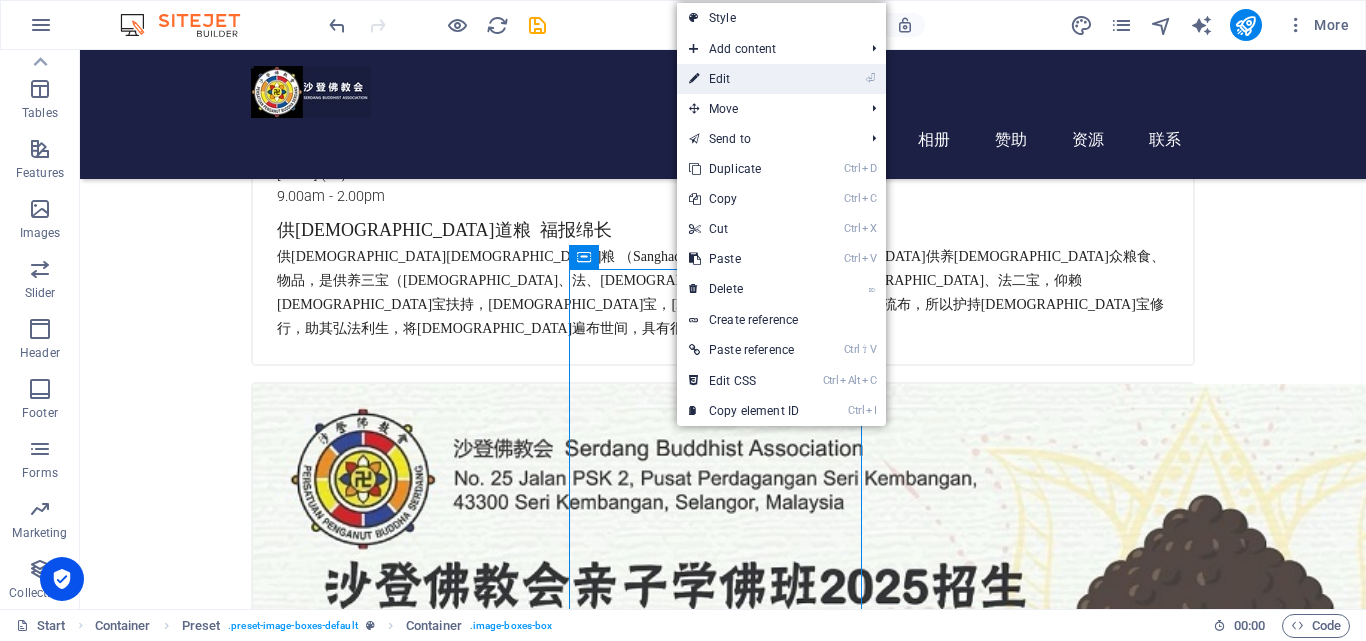 drag, startPoint x: 766, startPoint y: 81, endPoint x: 56, endPoint y: 105, distance: 710.4055 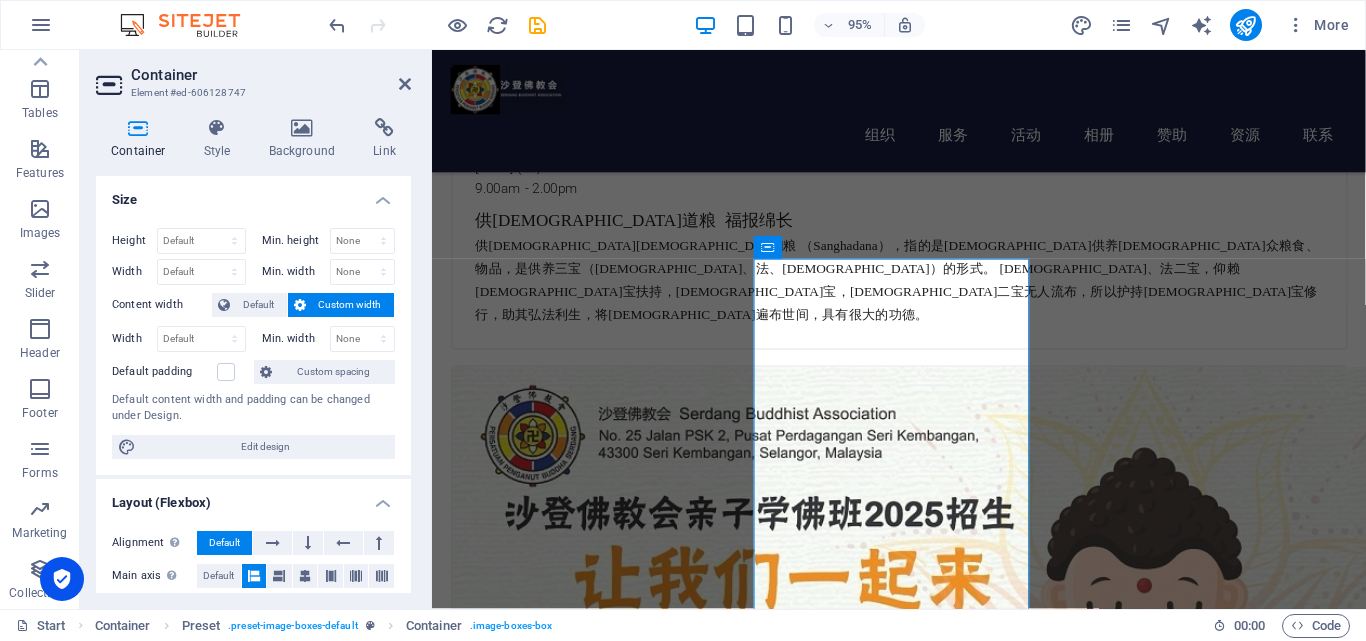 scroll, scrollTop: 1173, scrollLeft: 0, axis: vertical 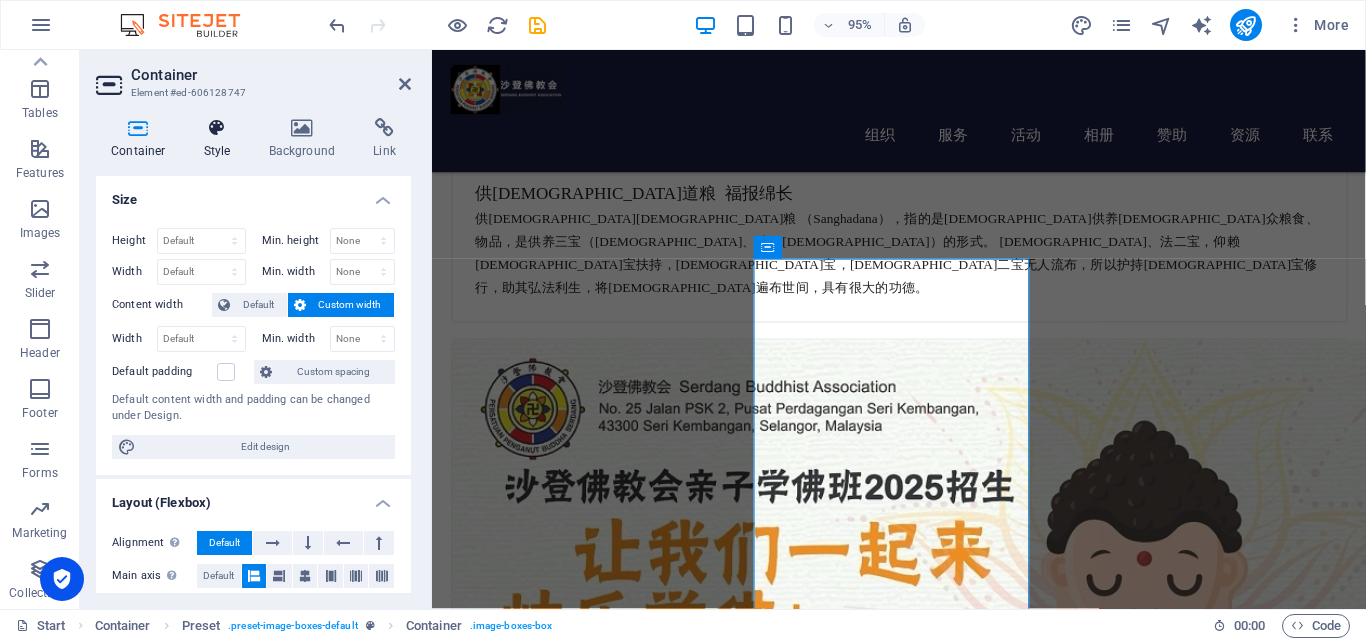 click on "Style" at bounding box center (221, 139) 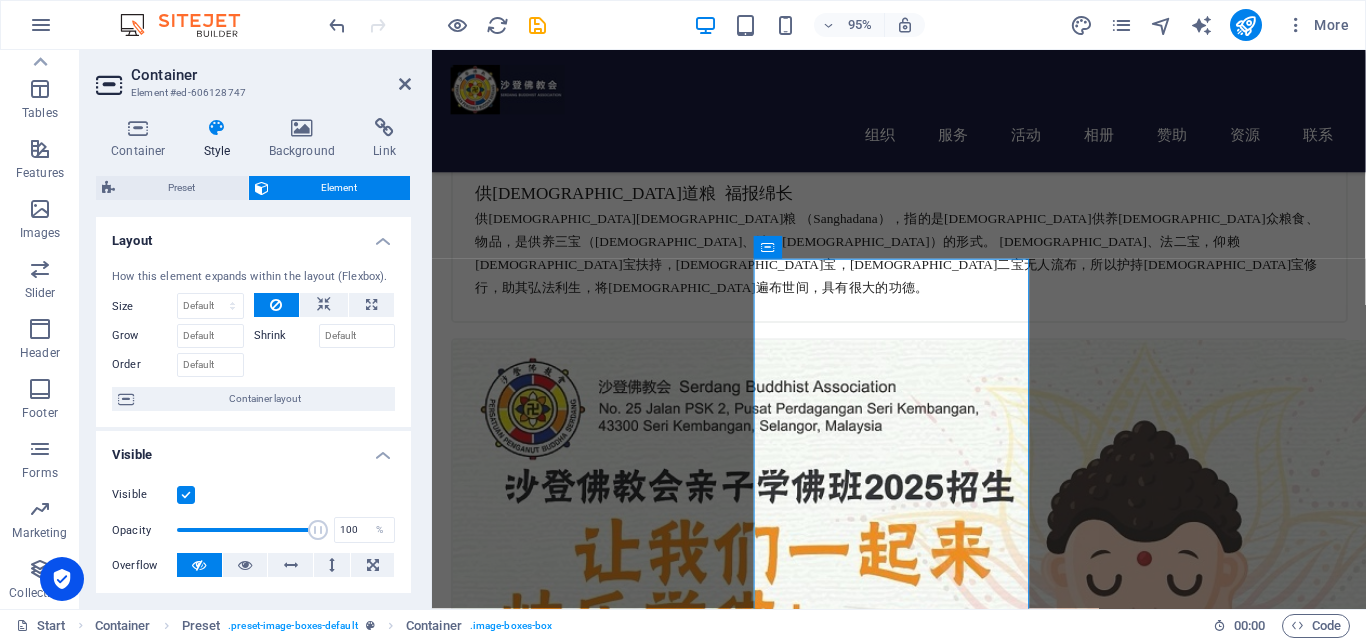 click at bounding box center (186, 495) 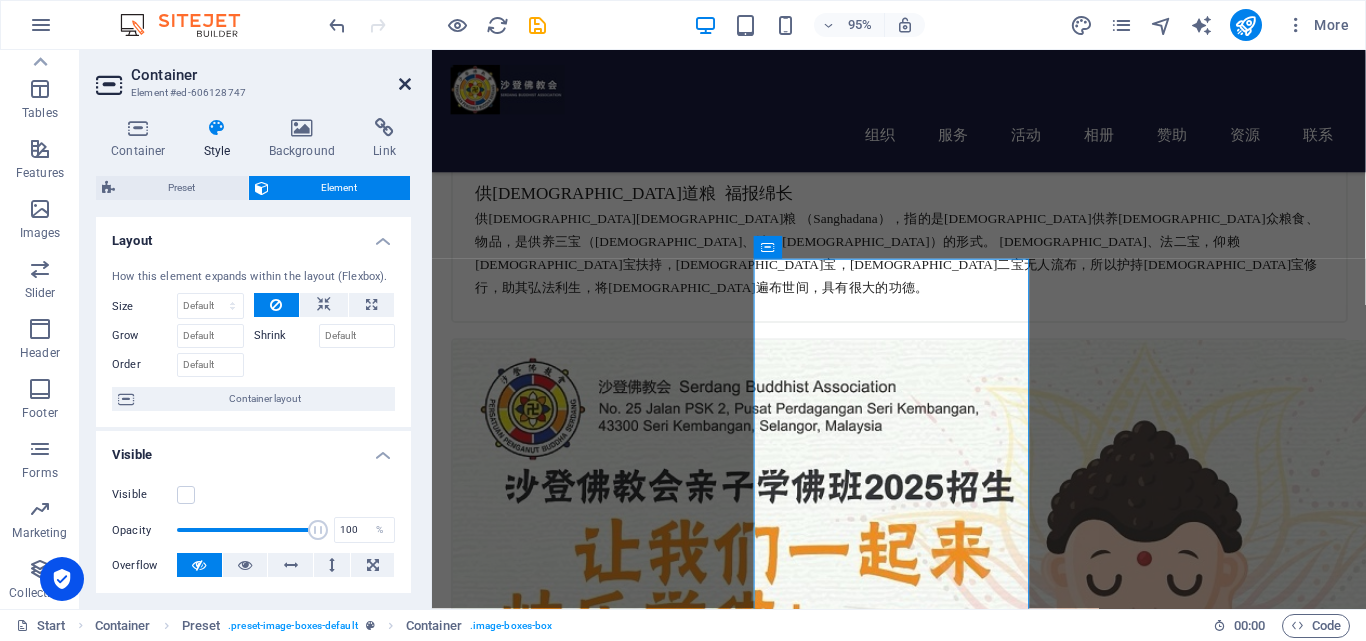 click at bounding box center (405, 84) 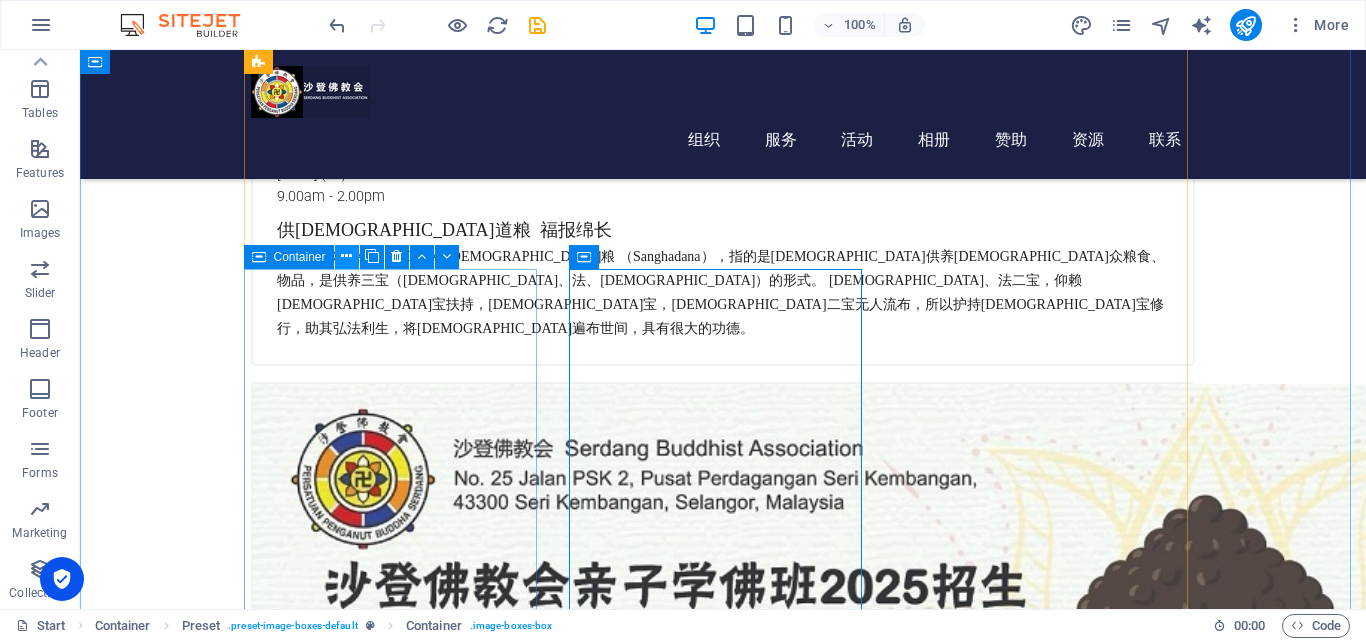 click at bounding box center [346, 256] 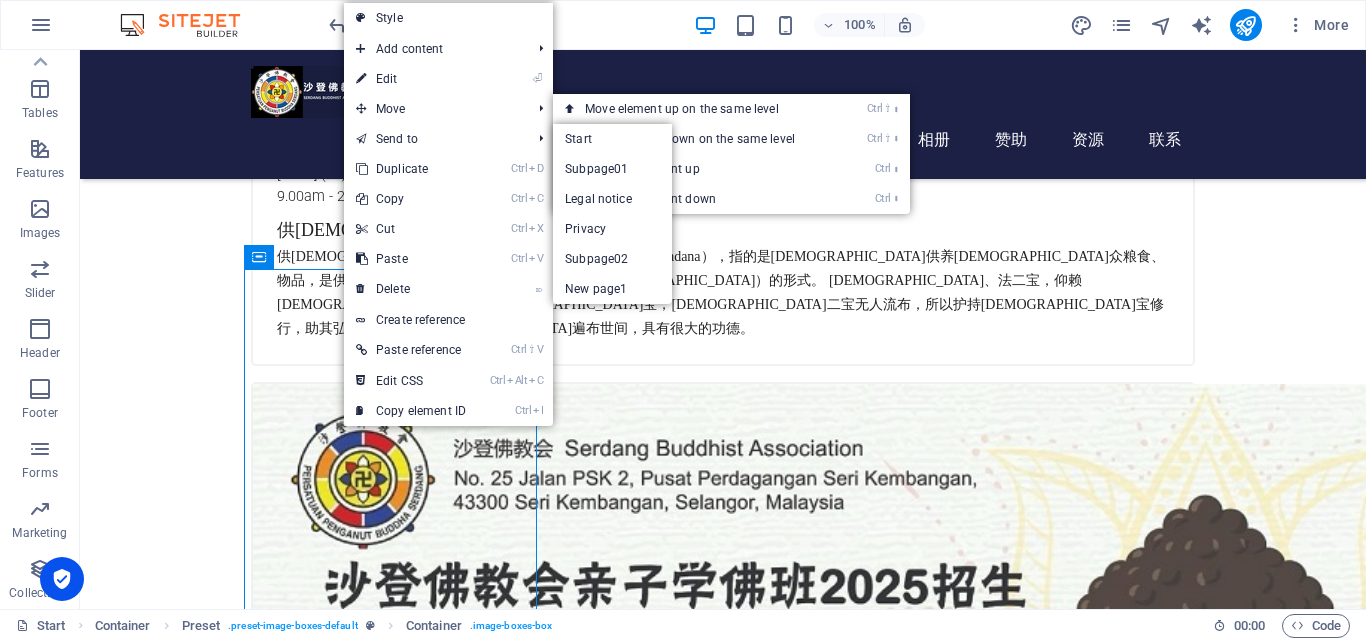 click on "⏎  Edit" at bounding box center [411, 79] 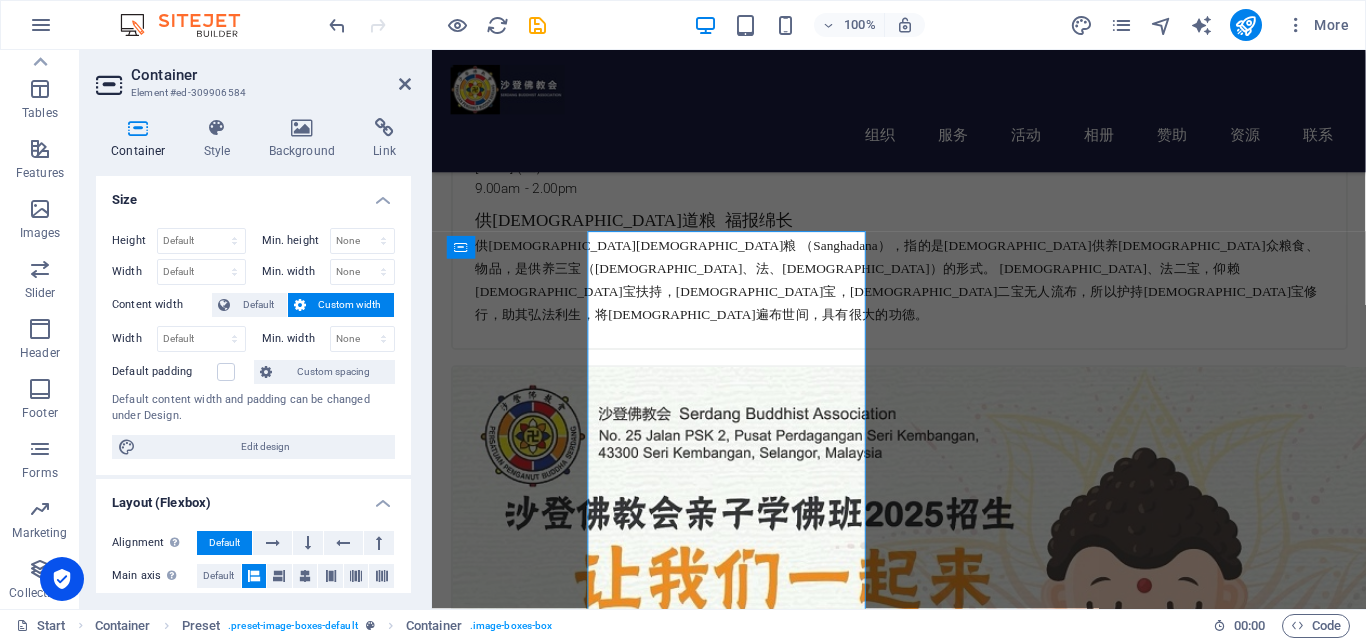 scroll, scrollTop: 1173, scrollLeft: 0, axis: vertical 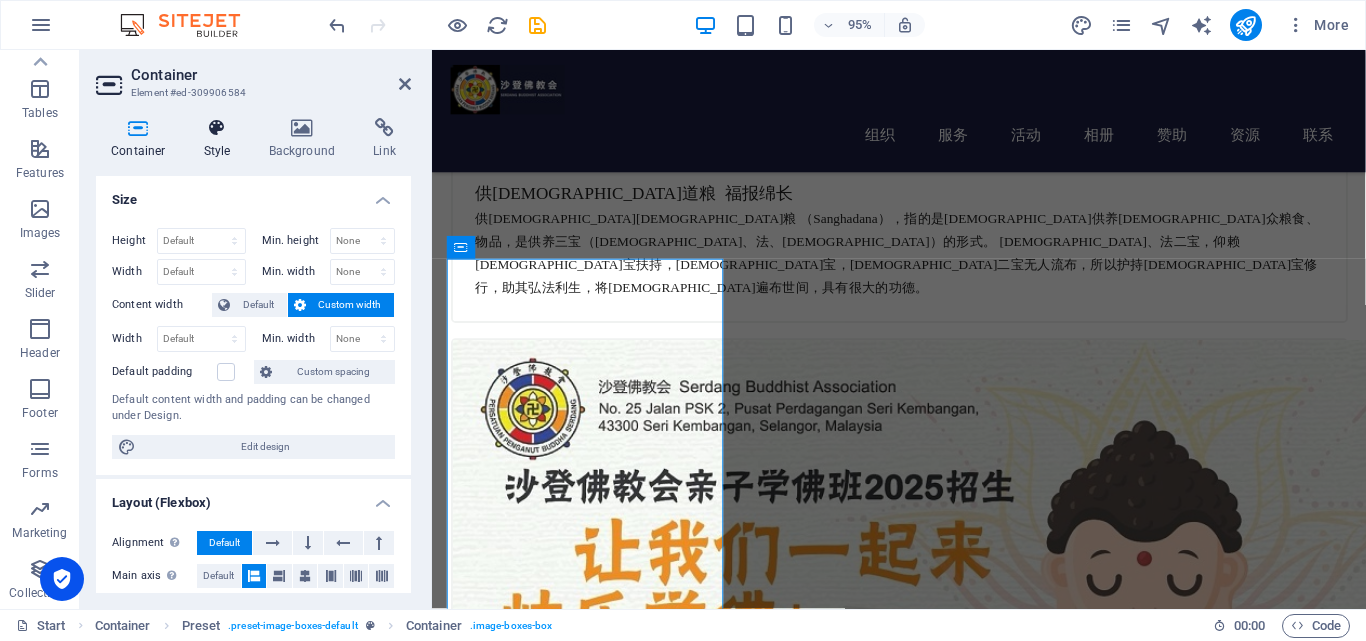 click on "Style" at bounding box center [221, 139] 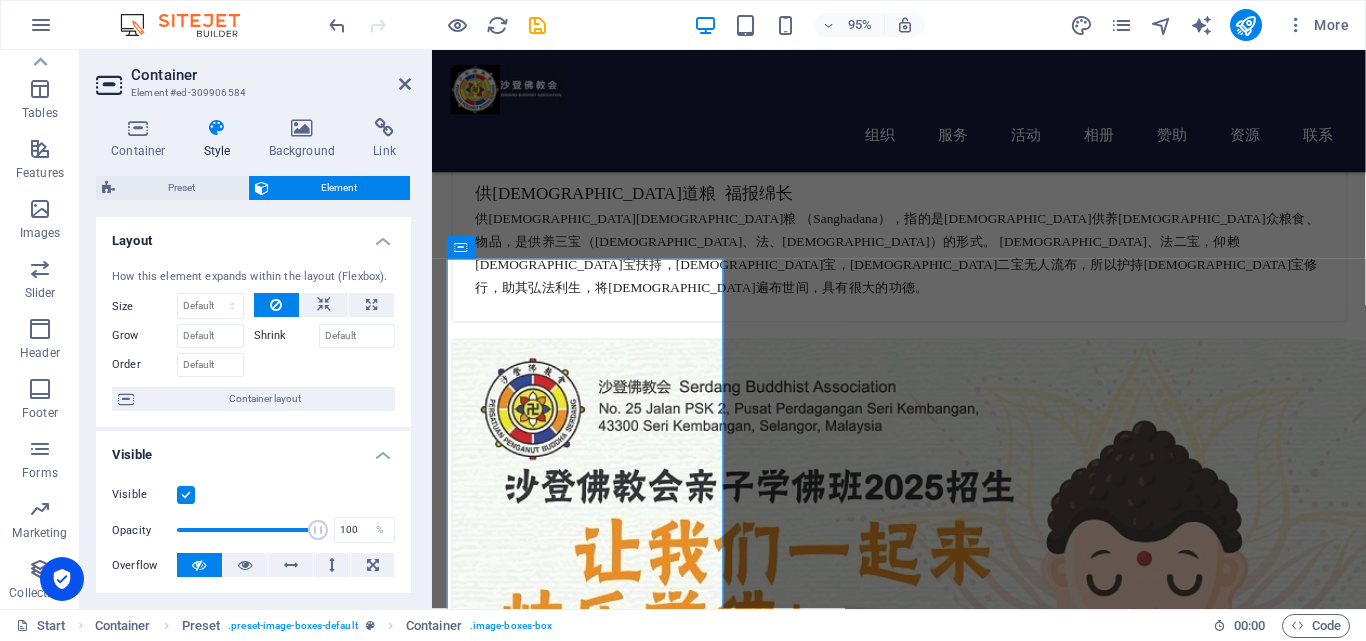 click at bounding box center (186, 495) 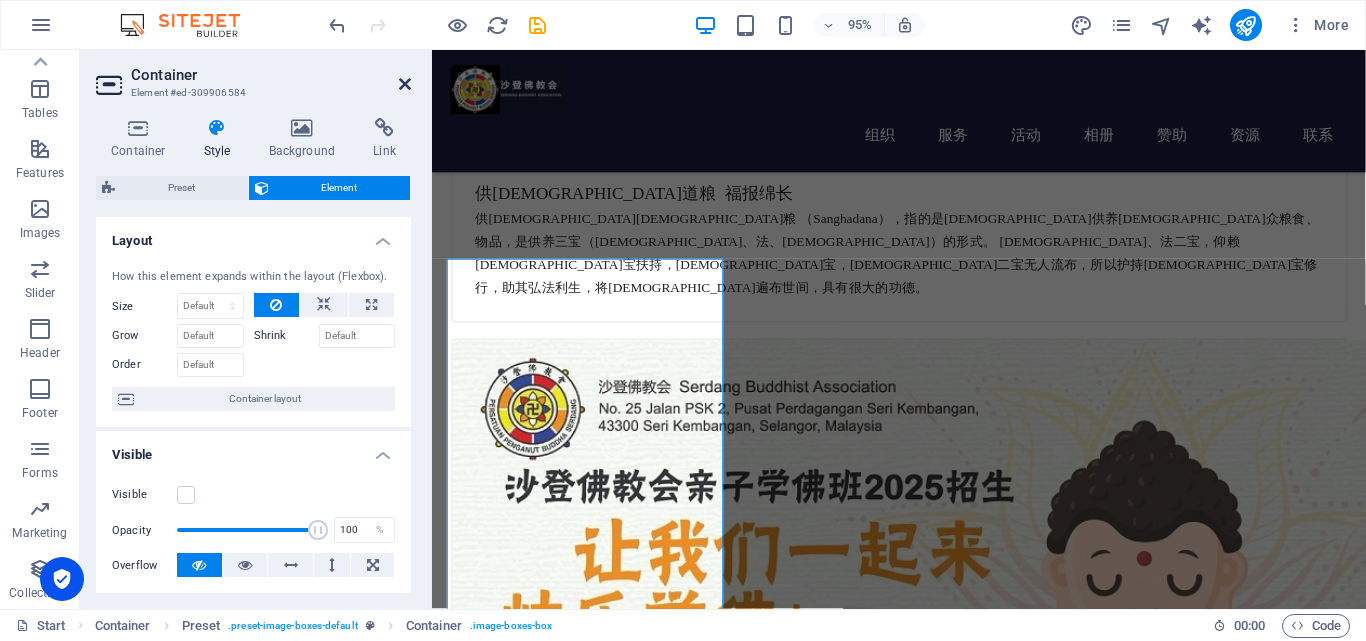 click at bounding box center [405, 84] 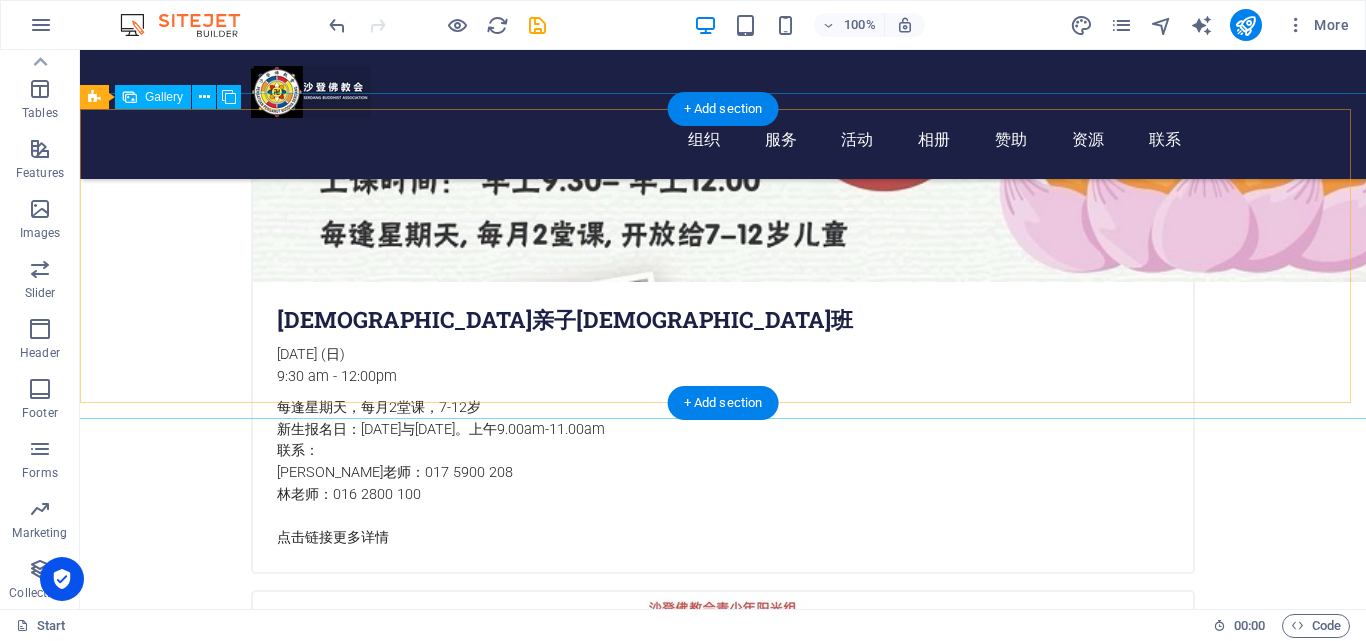 scroll, scrollTop: 1800, scrollLeft: 0, axis: vertical 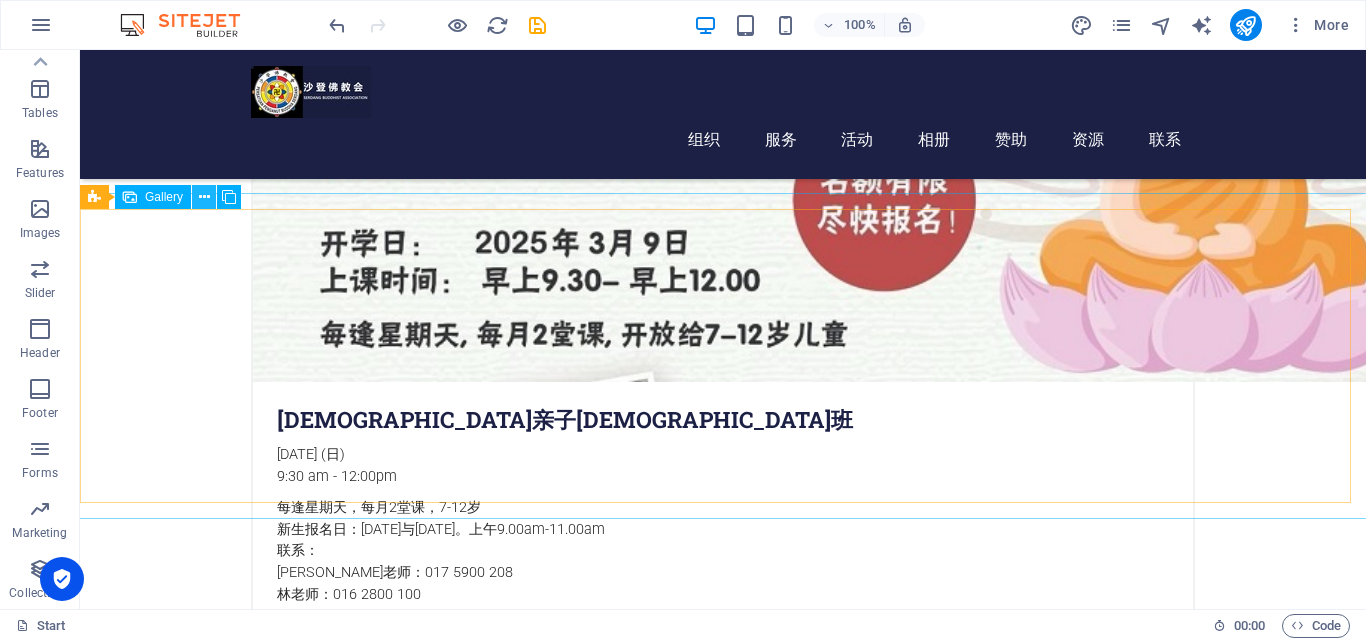 click at bounding box center [204, 197] 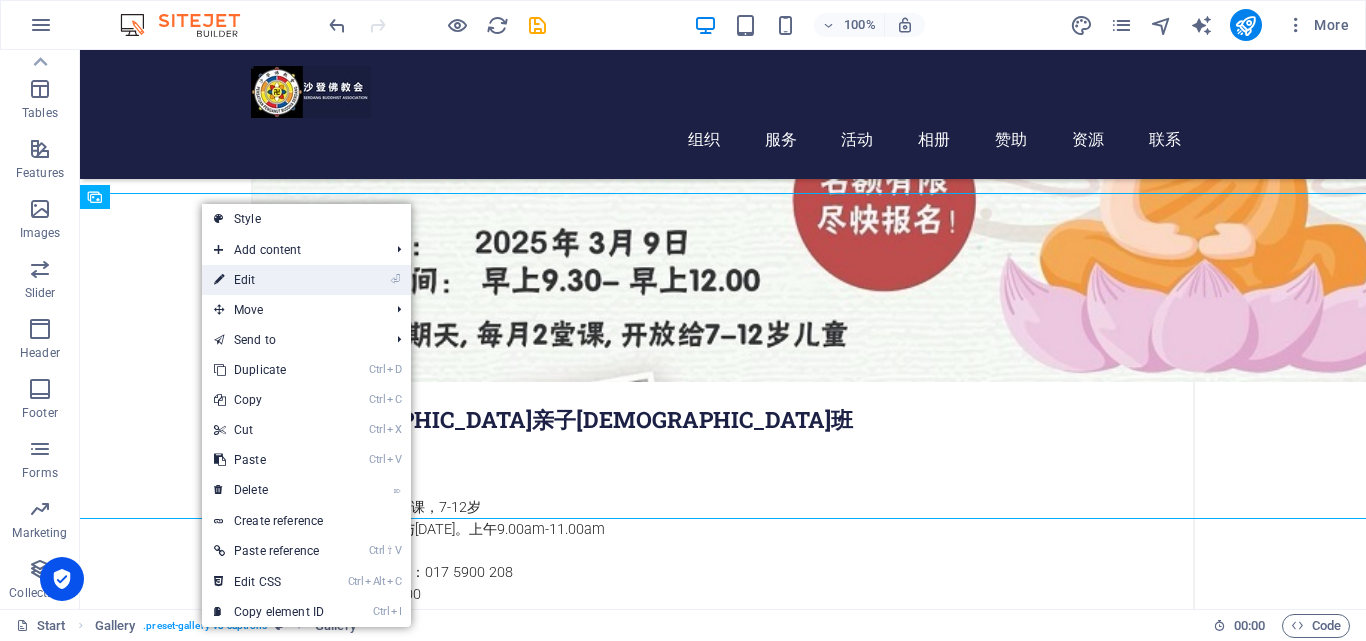 click on "⏎  Edit" at bounding box center [269, 280] 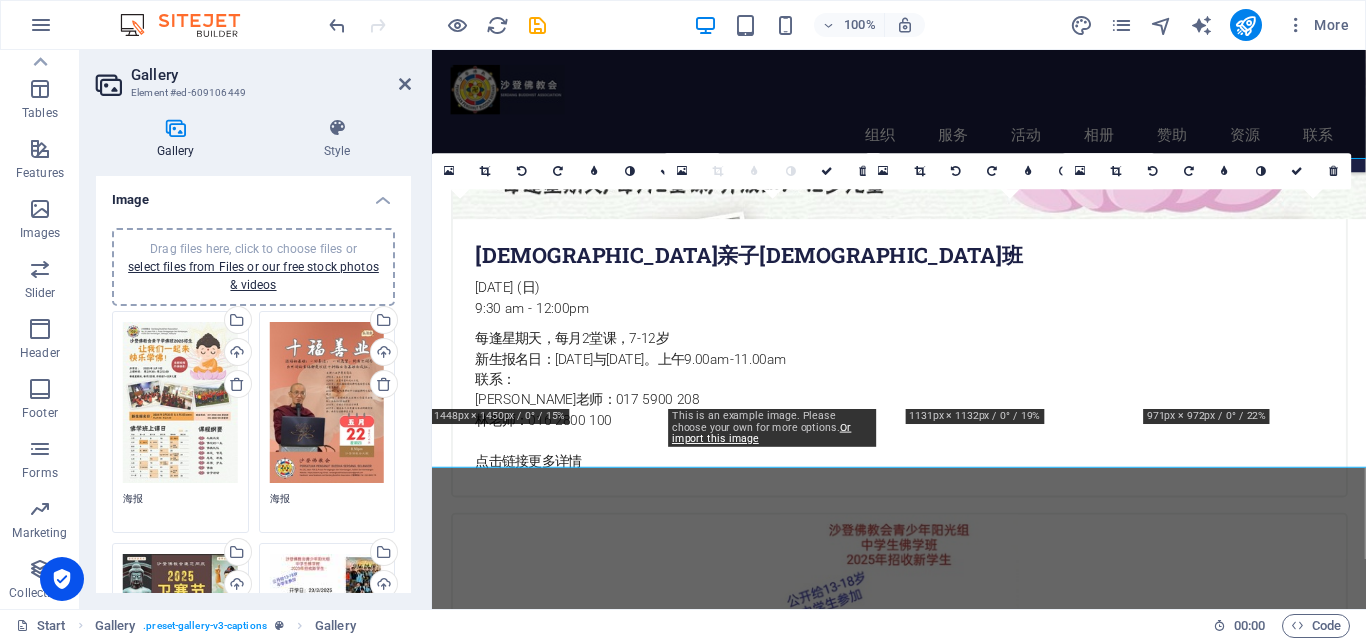 scroll, scrollTop: 1829, scrollLeft: 0, axis: vertical 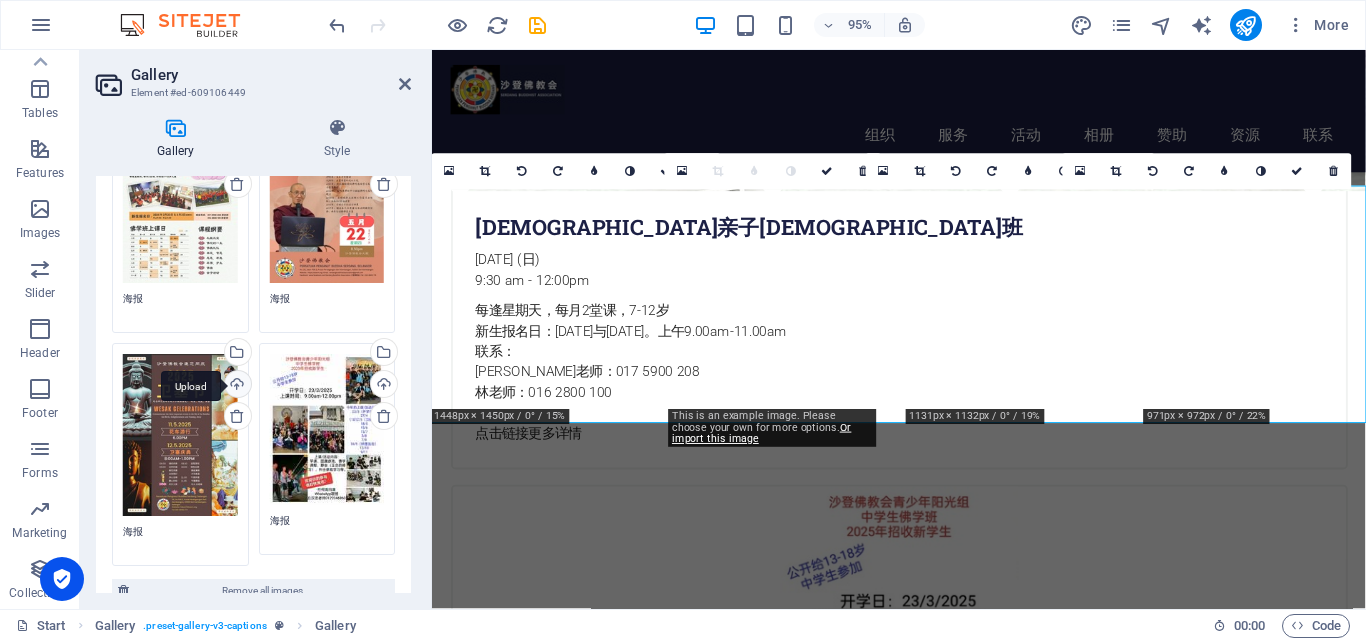 click on "Upload" at bounding box center (236, 386) 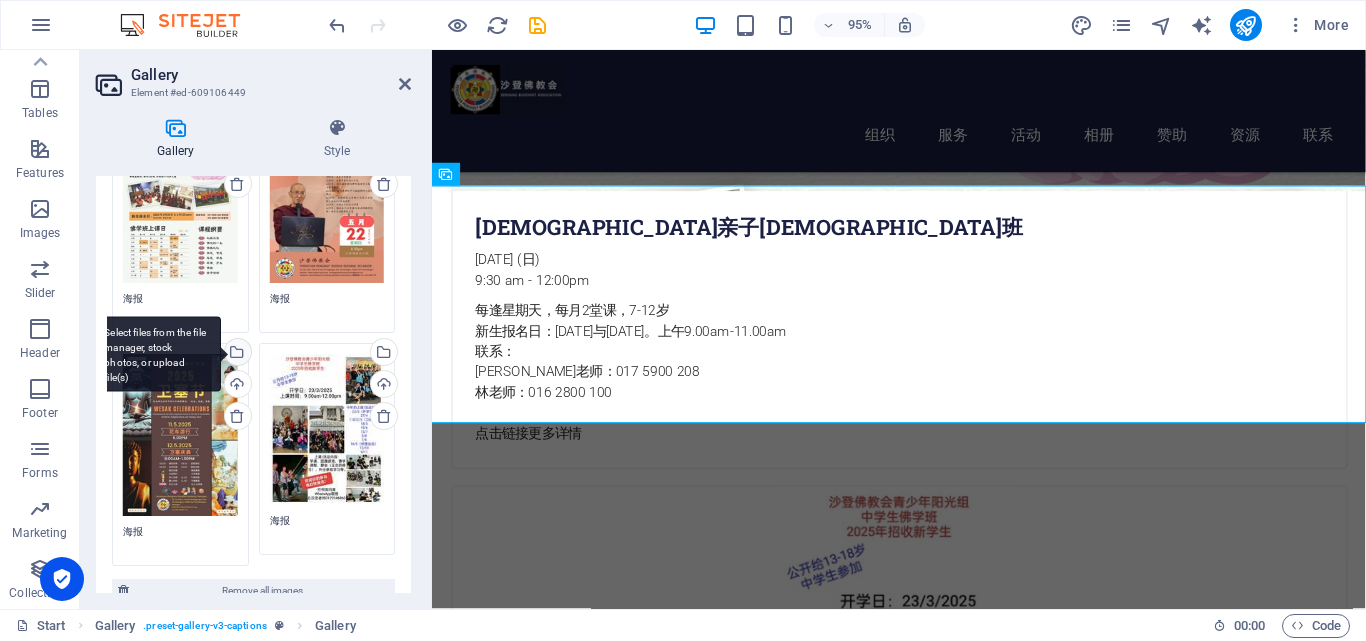 click on "Select files from the file manager, stock photos, or upload file(s)" at bounding box center [236, 354] 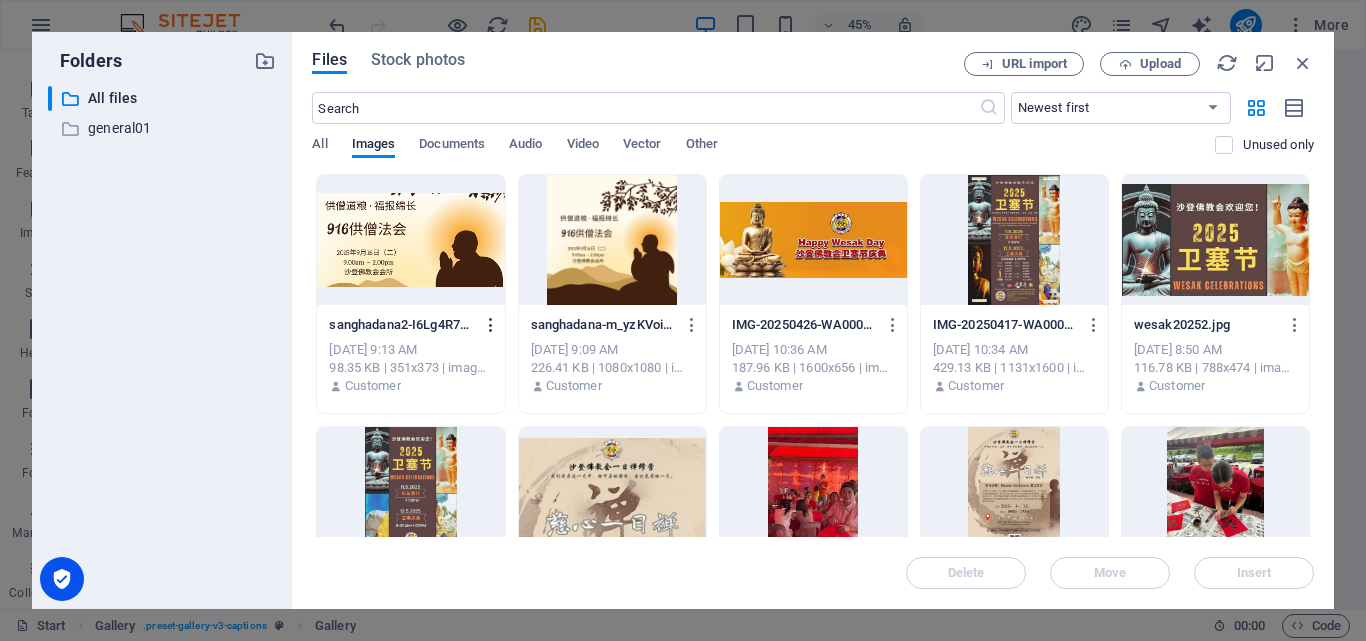 click at bounding box center (491, 325) 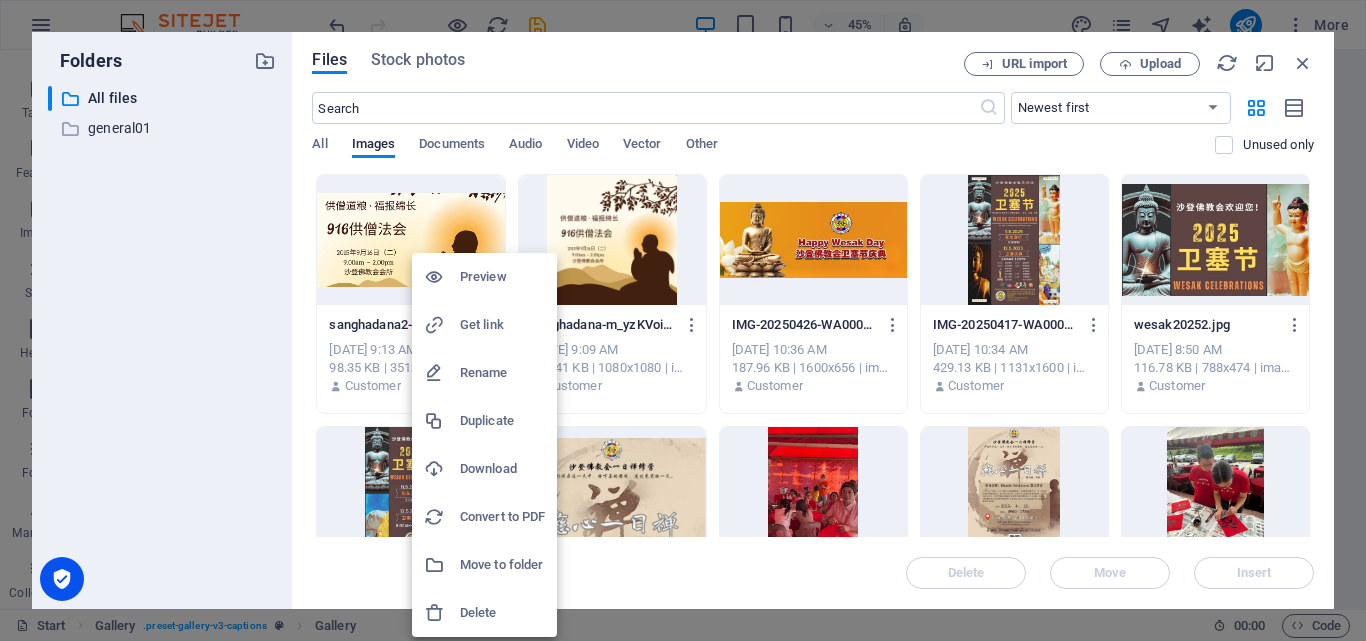 click on "Delete" at bounding box center (502, 613) 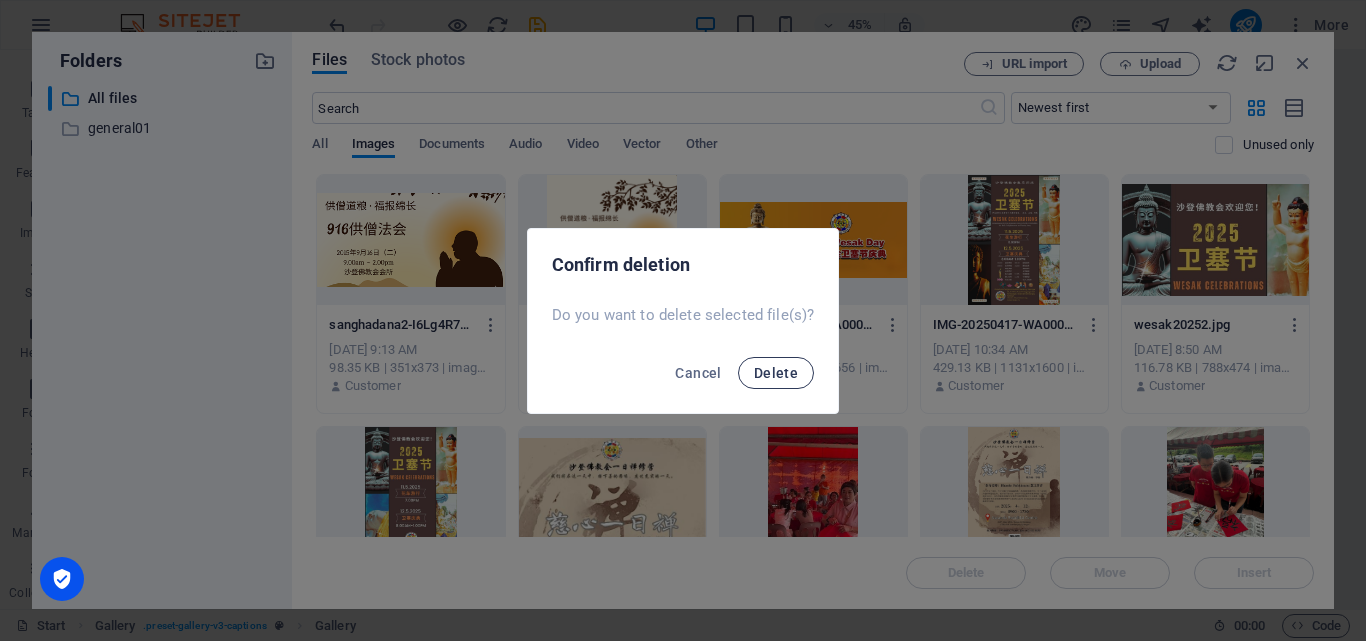click on "Delete" at bounding box center (776, 373) 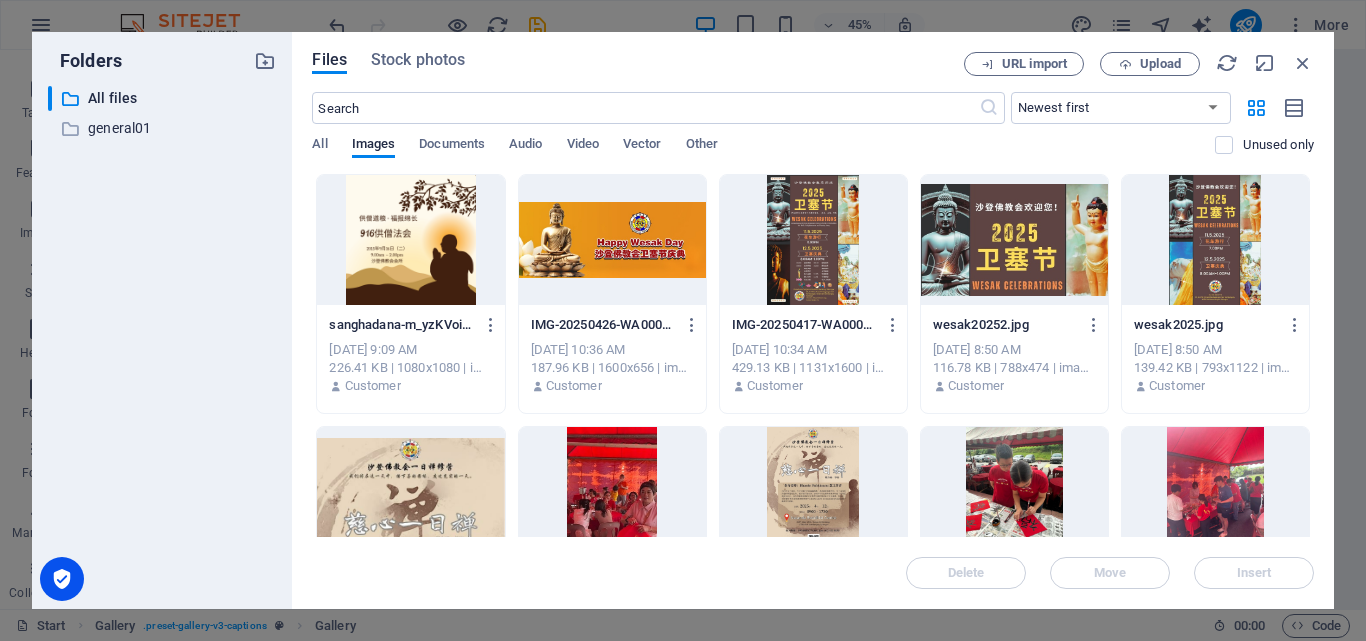 click at bounding box center [410, 240] 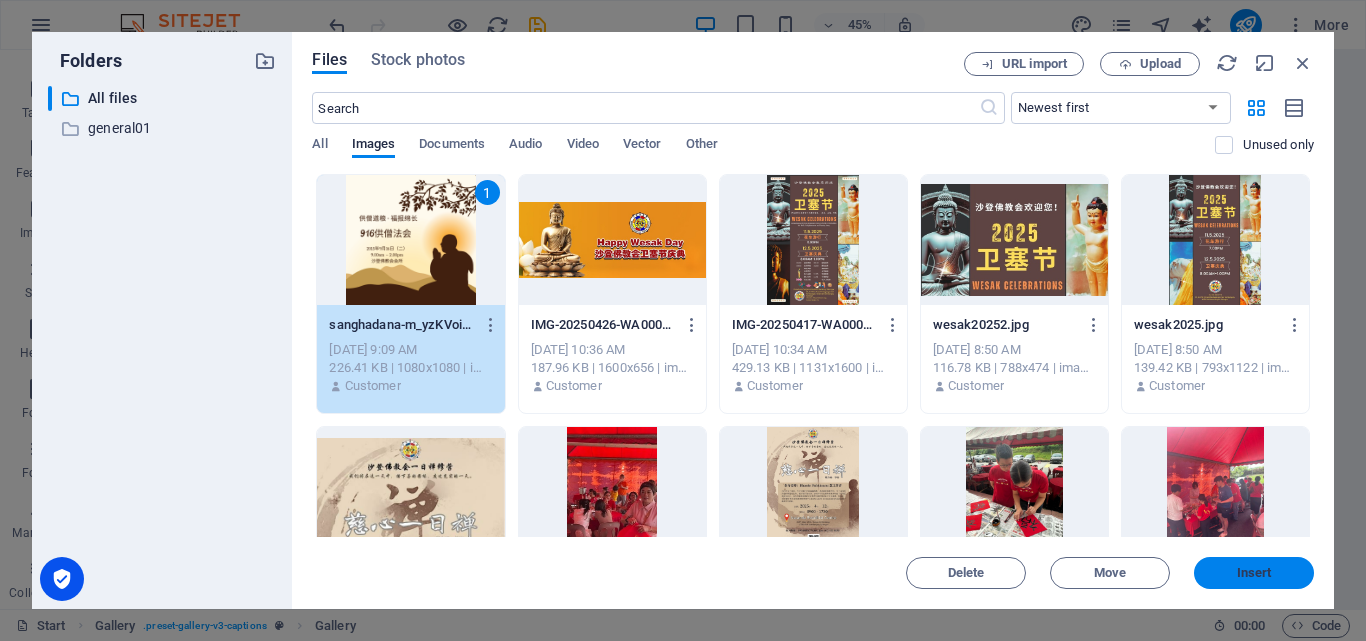 drag, startPoint x: 1237, startPoint y: 571, endPoint x: 559, endPoint y: 404, distance: 698.2643 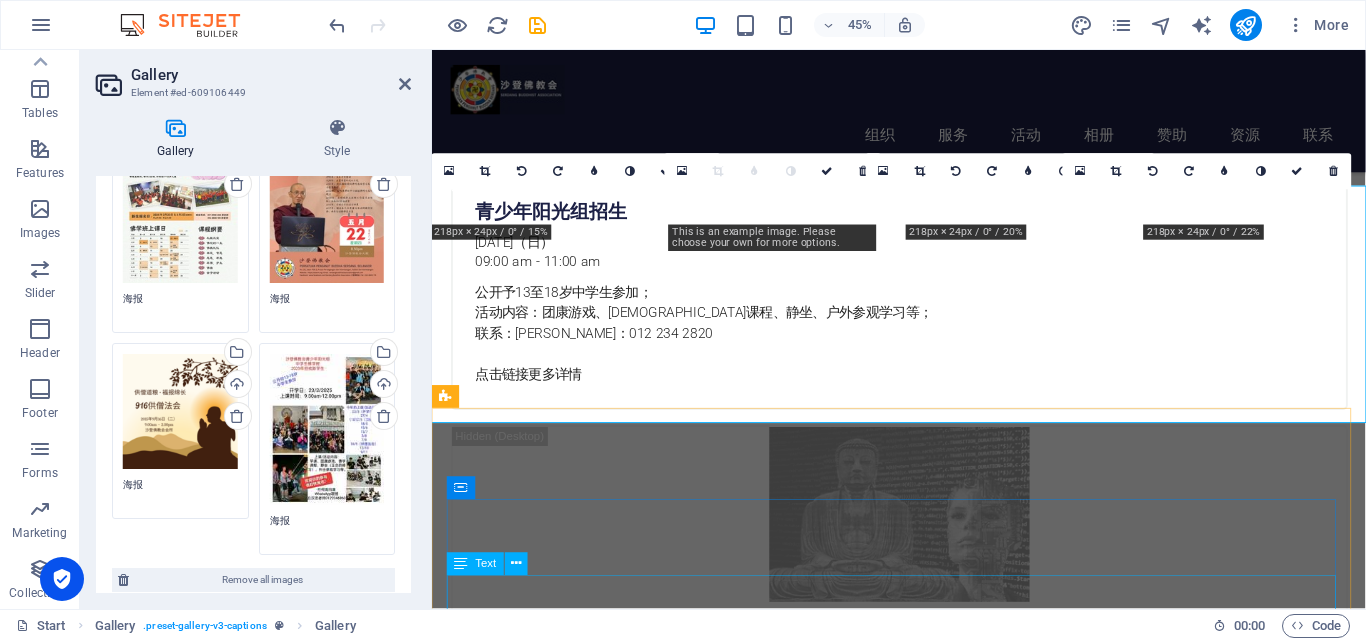 scroll, scrollTop: 1829, scrollLeft: 0, axis: vertical 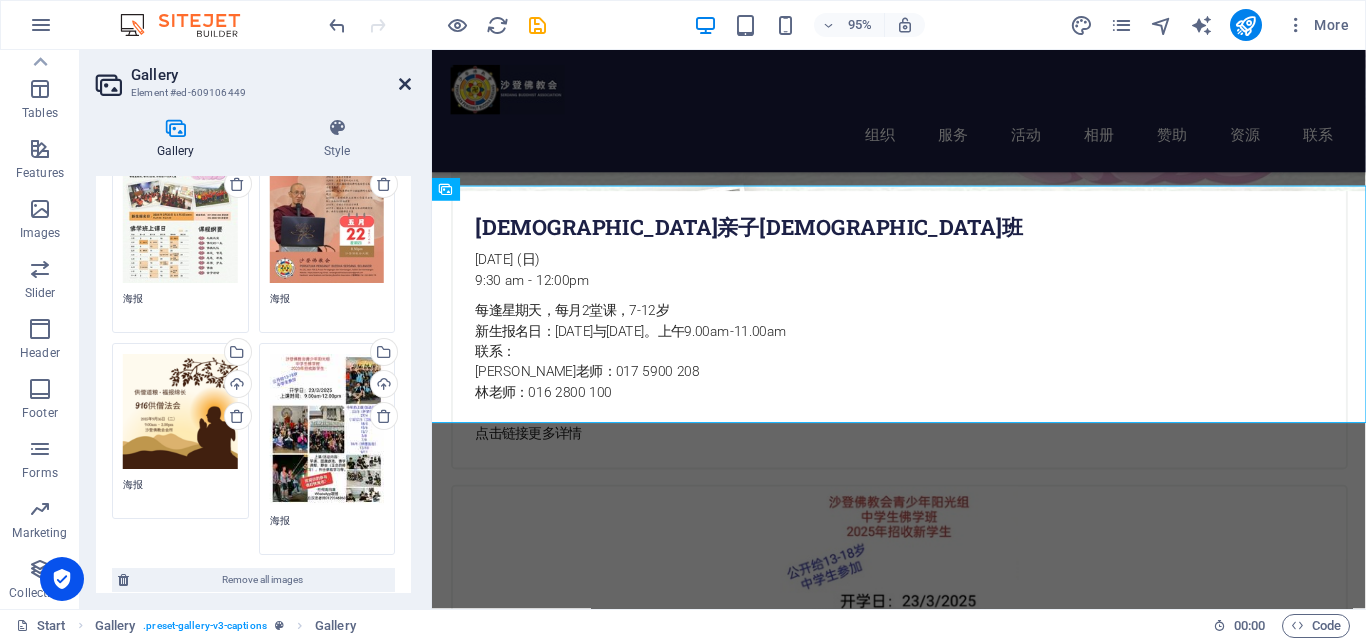 drag, startPoint x: 405, startPoint y: 86, endPoint x: 336, endPoint y: 23, distance: 93.43447 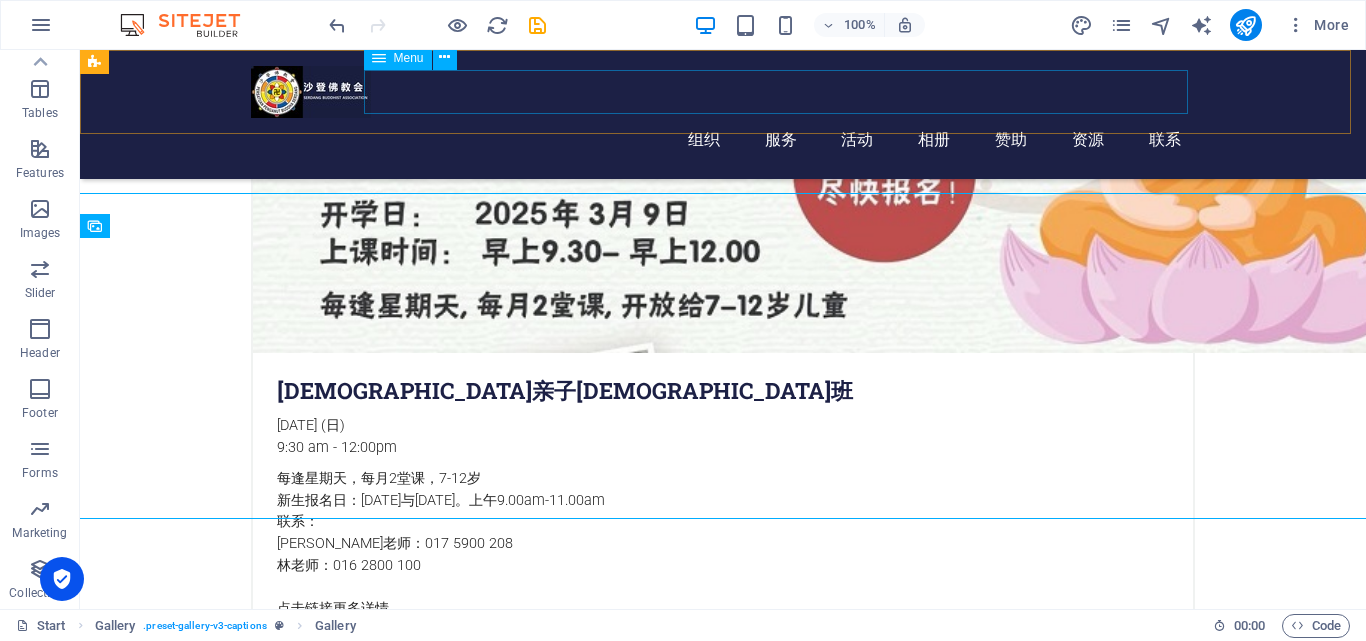 scroll, scrollTop: 1800, scrollLeft: 0, axis: vertical 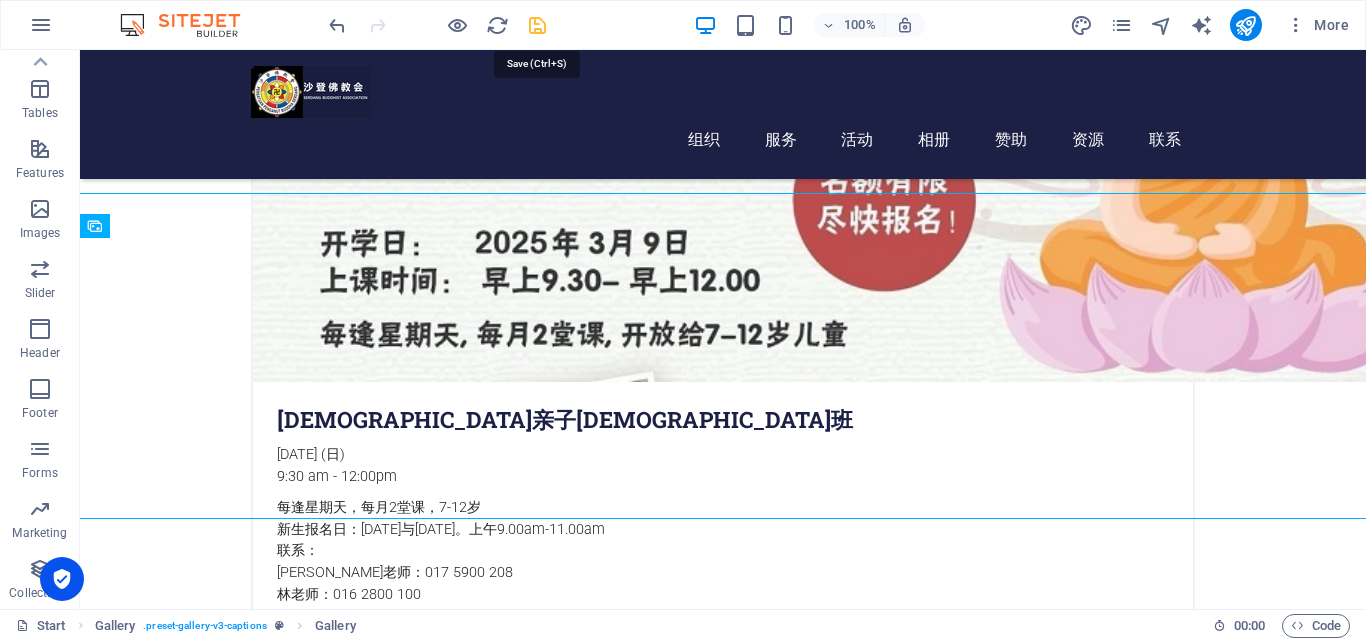 click at bounding box center [537, 25] 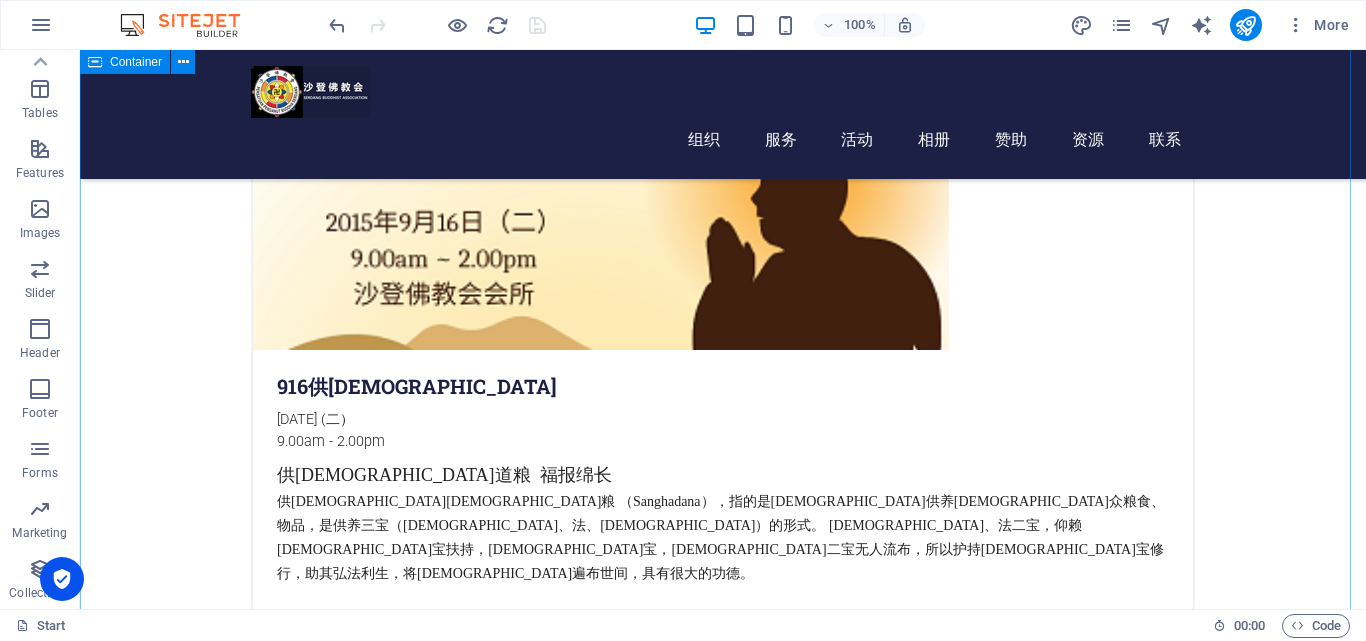 scroll, scrollTop: 700, scrollLeft: 0, axis: vertical 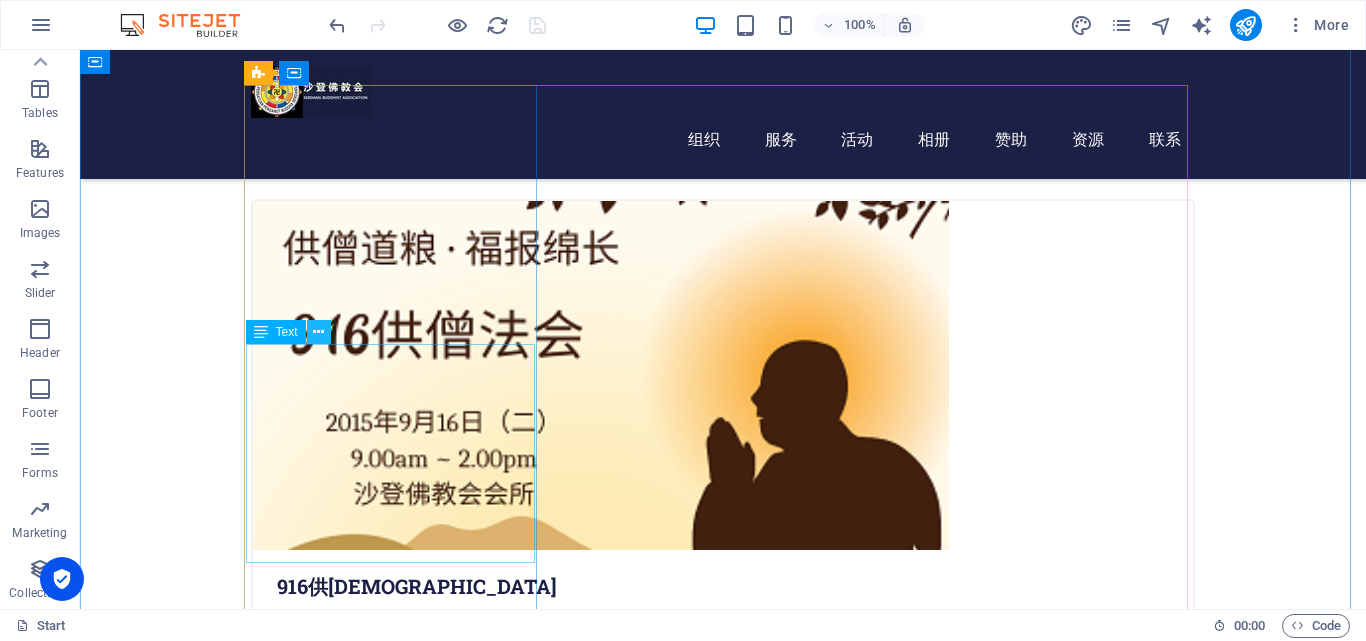click at bounding box center (318, 332) 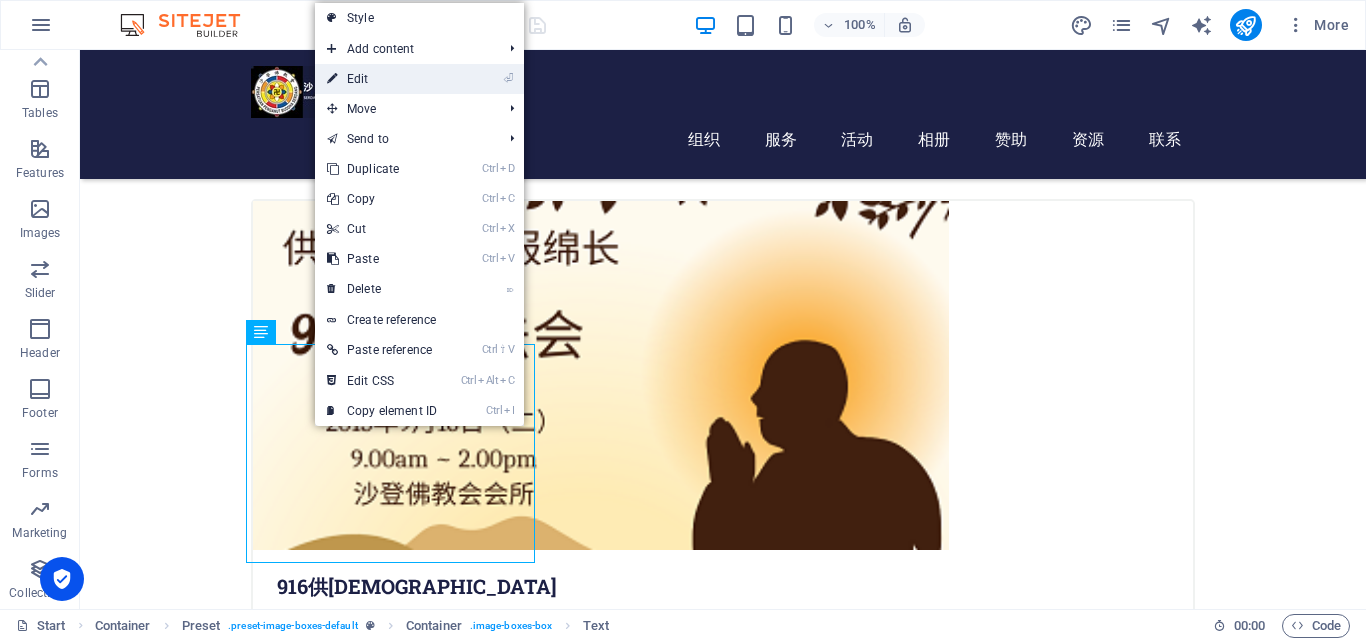 click on "⏎  Edit" at bounding box center [382, 79] 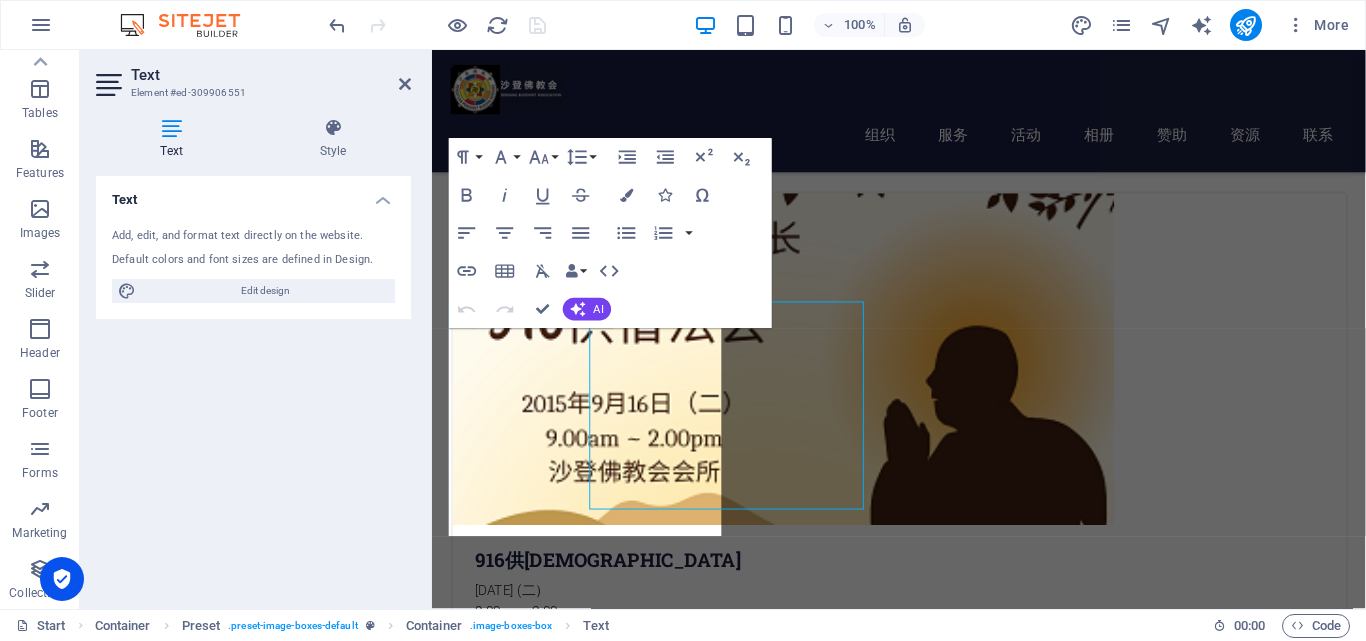 scroll, scrollTop: 729, scrollLeft: 0, axis: vertical 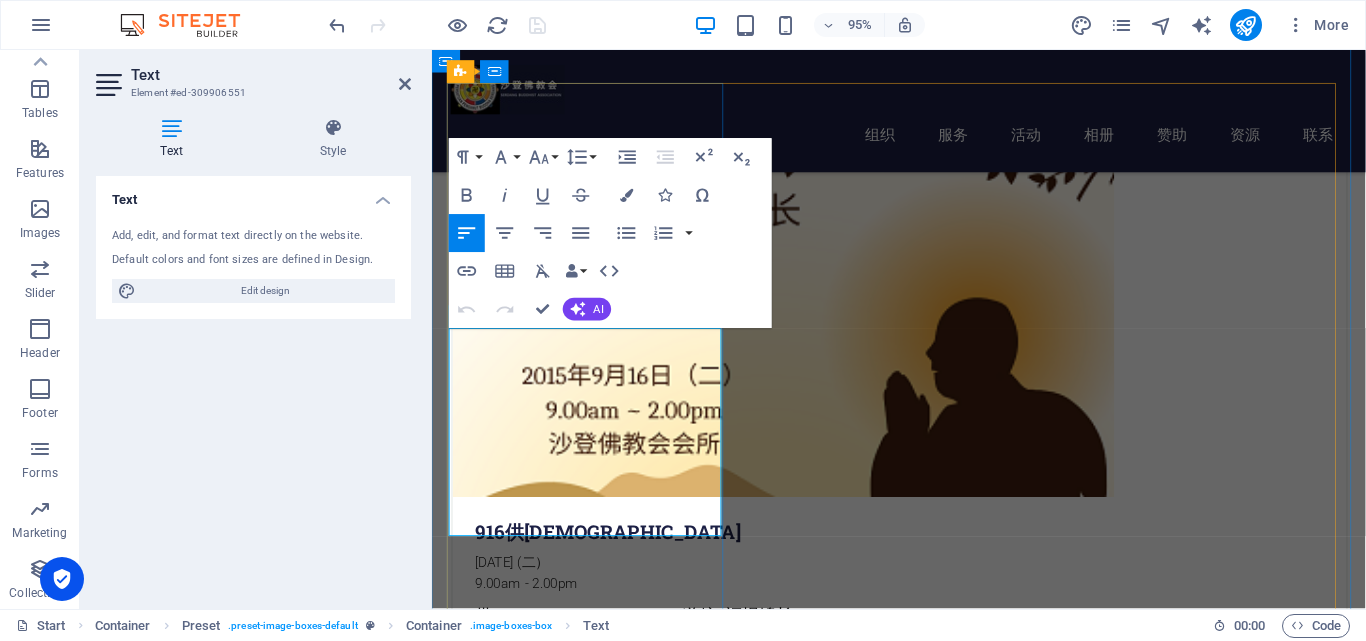click on "供[DEMOGRAPHIC_DATA][DEMOGRAPHIC_DATA]粮 （Sanghadana），指的是[DEMOGRAPHIC_DATA]供养[DEMOGRAPHIC_DATA]众粮食、物品，是供养三宝（[DEMOGRAPHIC_DATA]、法、[DEMOGRAPHIC_DATA]）的形式。 [DEMOGRAPHIC_DATA]、法二宝，仰赖[DEMOGRAPHIC_DATA]宝扶持，[DEMOGRAPHIC_DATA]宝，[DEMOGRAPHIC_DATA]二宝无人流布，所以护持[DEMOGRAPHIC_DATA]宝修行，助其弘法利生，将[DEMOGRAPHIC_DATA]遍布世间，具有很大的功德。" at bounding box center [922, 708] 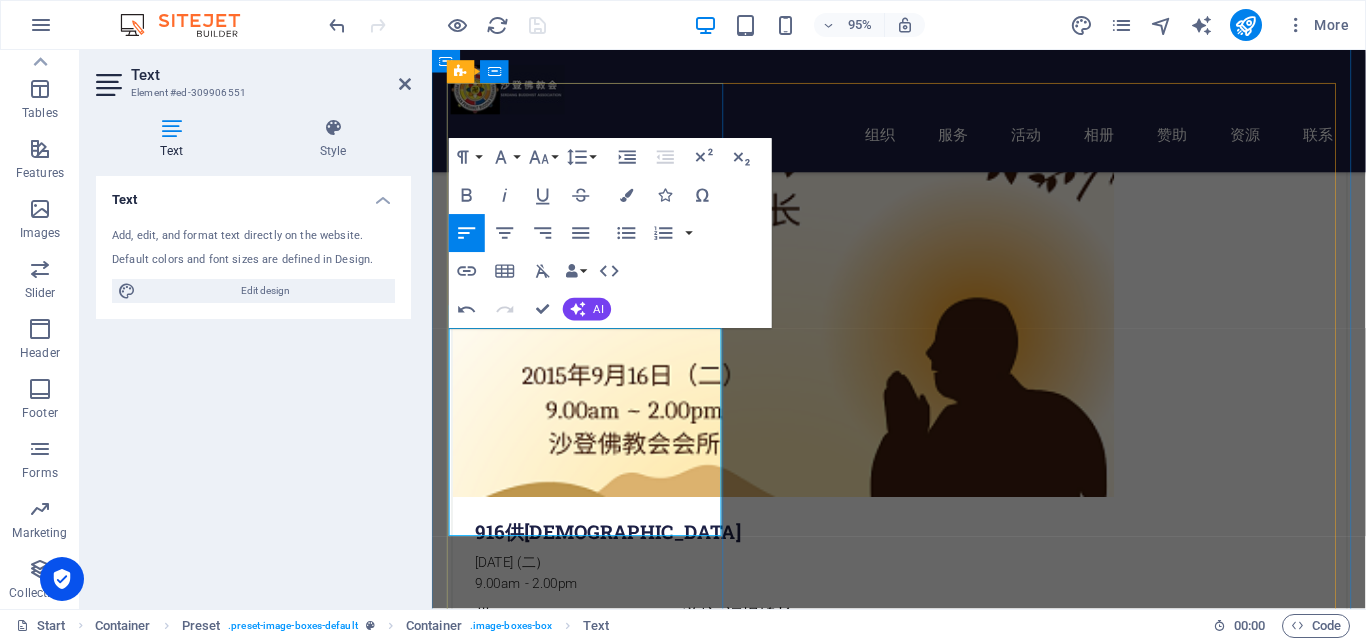 type 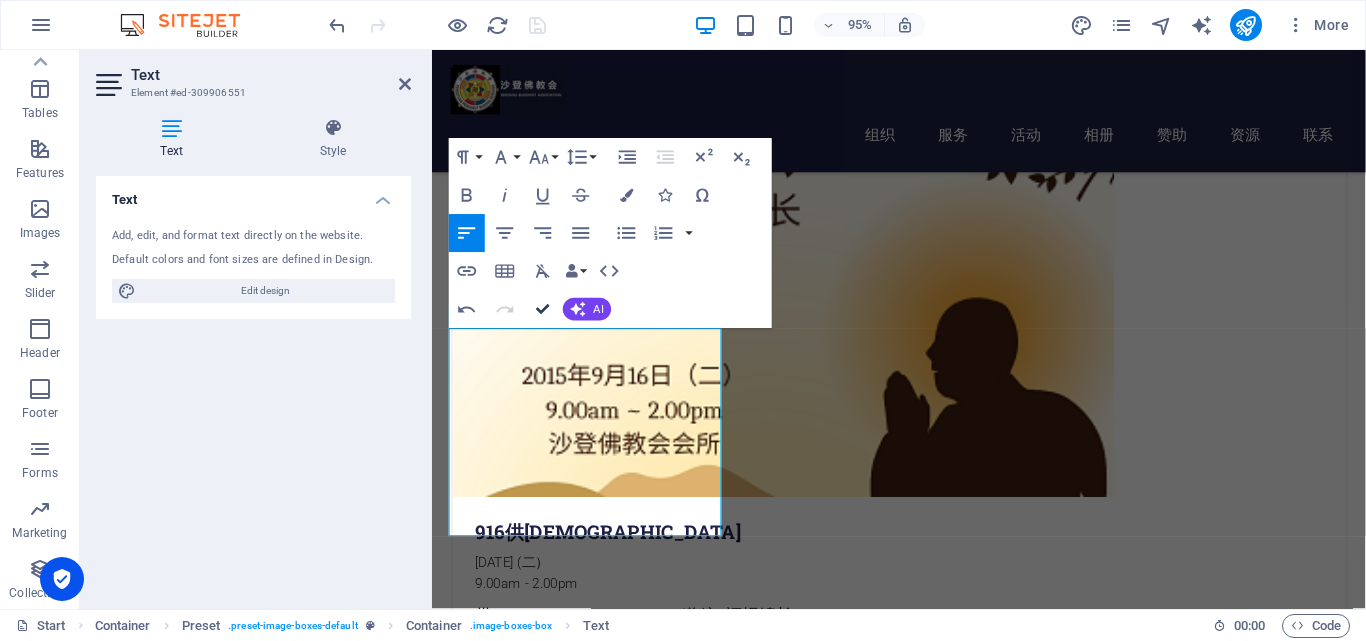 drag, startPoint x: 463, startPoint y: 266, endPoint x: 543, endPoint y: 316, distance: 94.33981 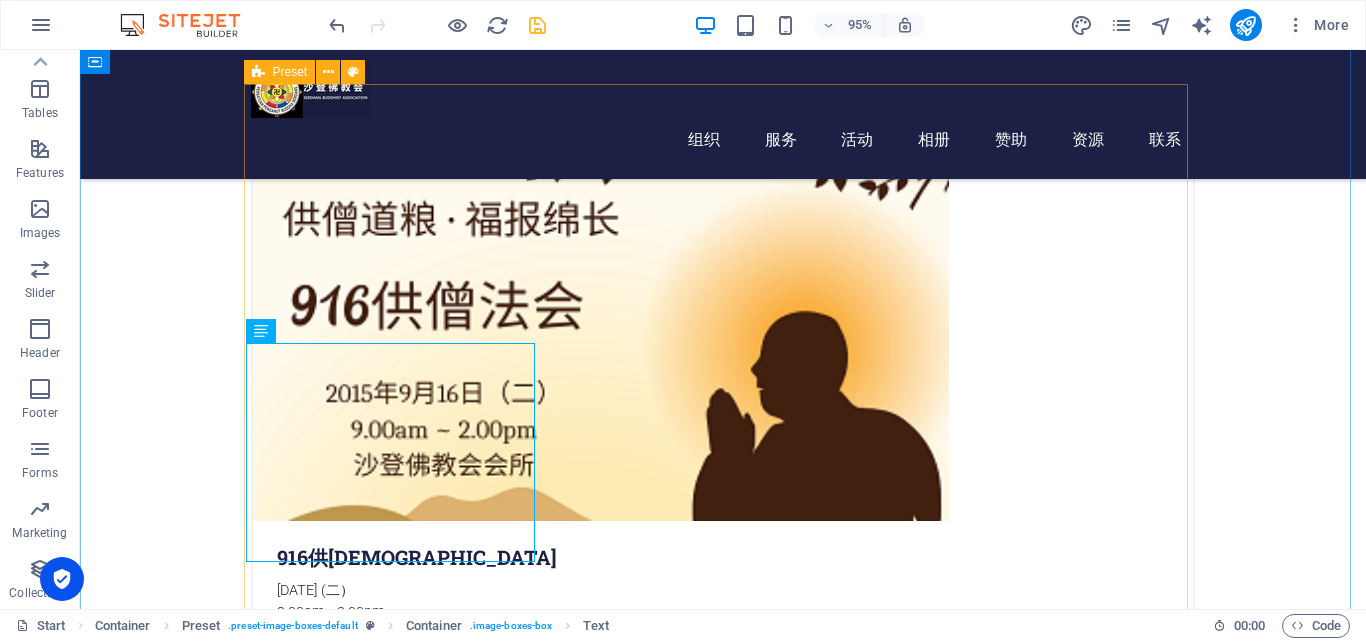 scroll, scrollTop: 701, scrollLeft: 0, axis: vertical 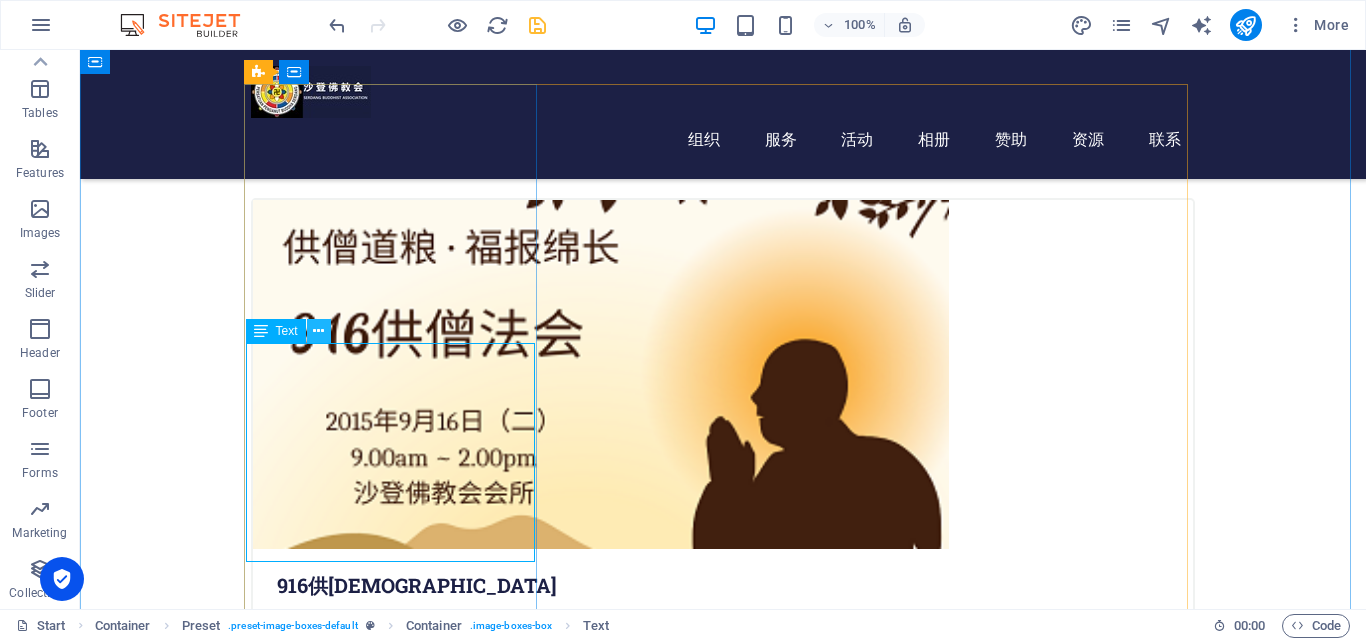 click at bounding box center [318, 331] 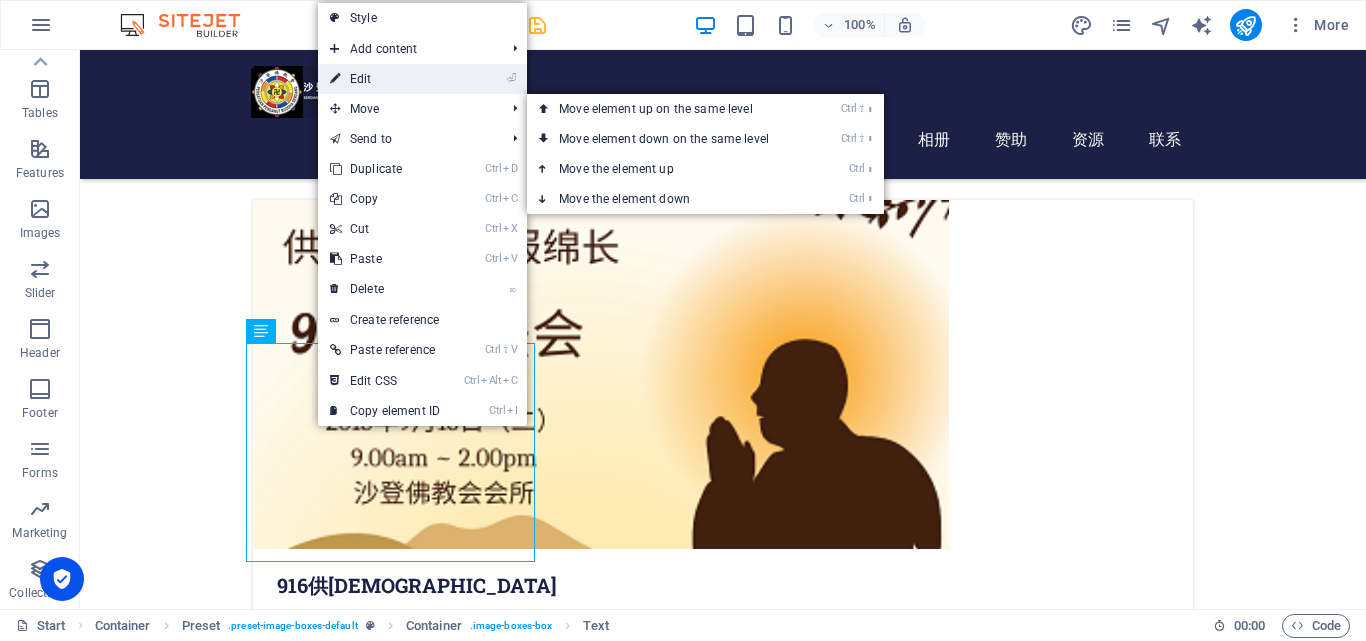 click on "⏎  Edit" at bounding box center [385, 79] 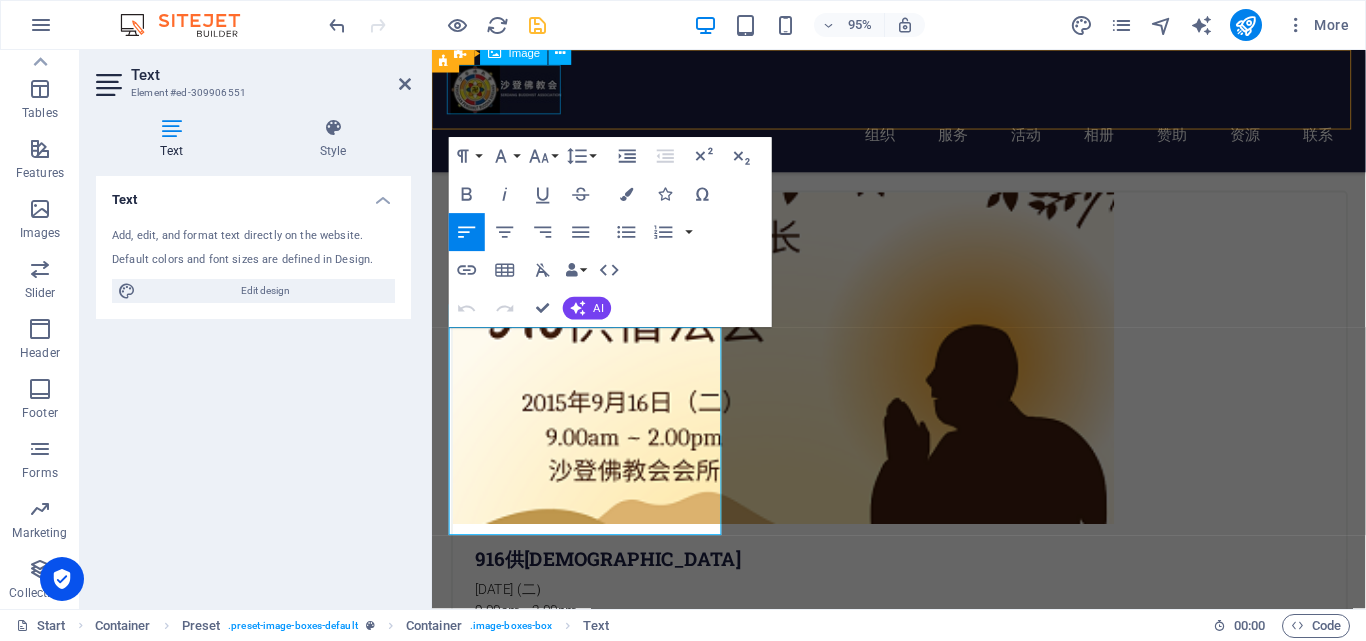 scroll, scrollTop: 730, scrollLeft: 0, axis: vertical 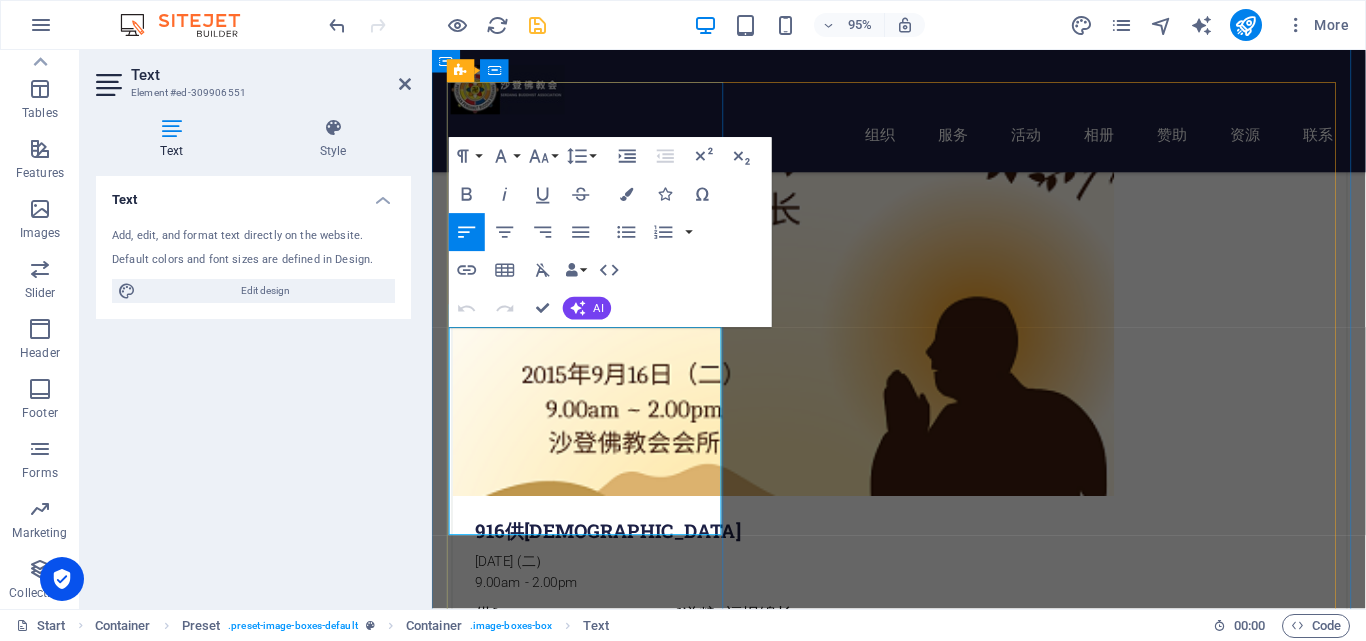 click on "供[DEMOGRAPHIC_DATA][DEMOGRAPHIC_DATA]粮 （[DEMOGRAPHIC_DATA]），指的是[DEMOGRAPHIC_DATA]供养[DEMOGRAPHIC_DATA]众粮食、物品，是供养三宝（[DEMOGRAPHIC_DATA]、法、[DEMOGRAPHIC_DATA]）的形式。 [DEMOGRAPHIC_DATA]、法二宝，仰赖[DEMOGRAPHIC_DATA]宝扶持，[DEMOGRAPHIC_DATA]宝，[DEMOGRAPHIC_DATA]二宝无人流布，所以护持[DEMOGRAPHIC_DATA]宝修行，助其弘法利生，将[DEMOGRAPHIC_DATA]遍布世间，具有很大的功德。" at bounding box center (914, 707) 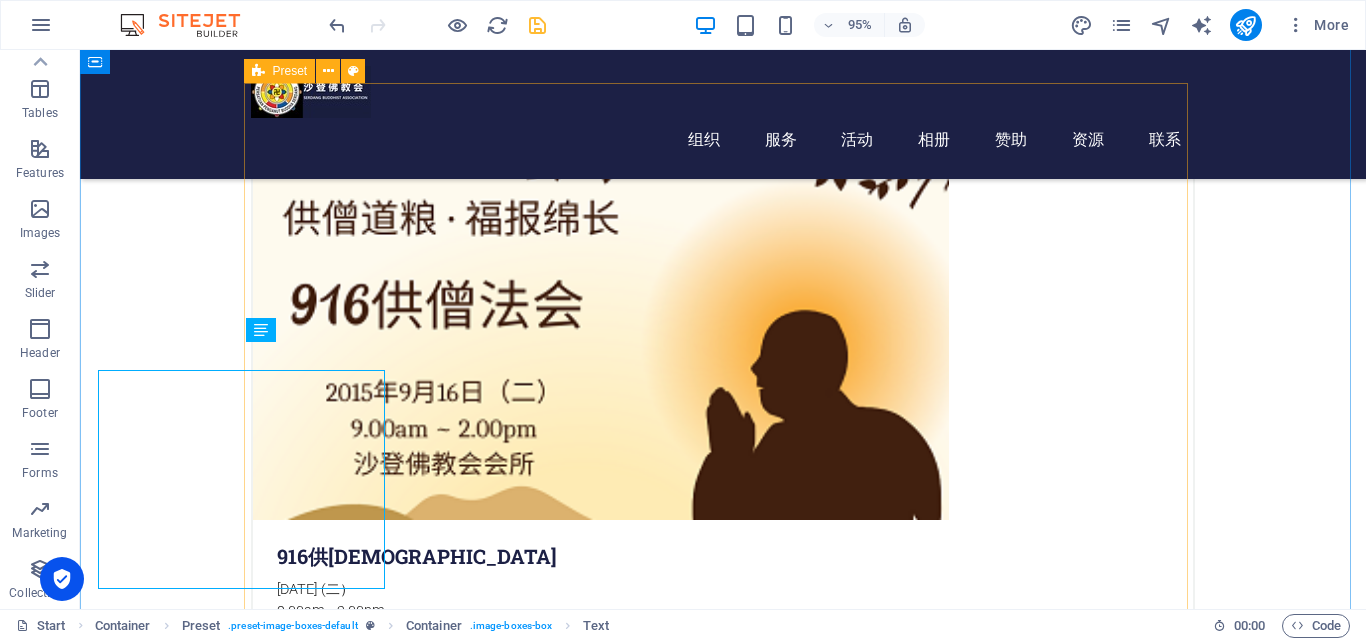 scroll, scrollTop: 702, scrollLeft: 0, axis: vertical 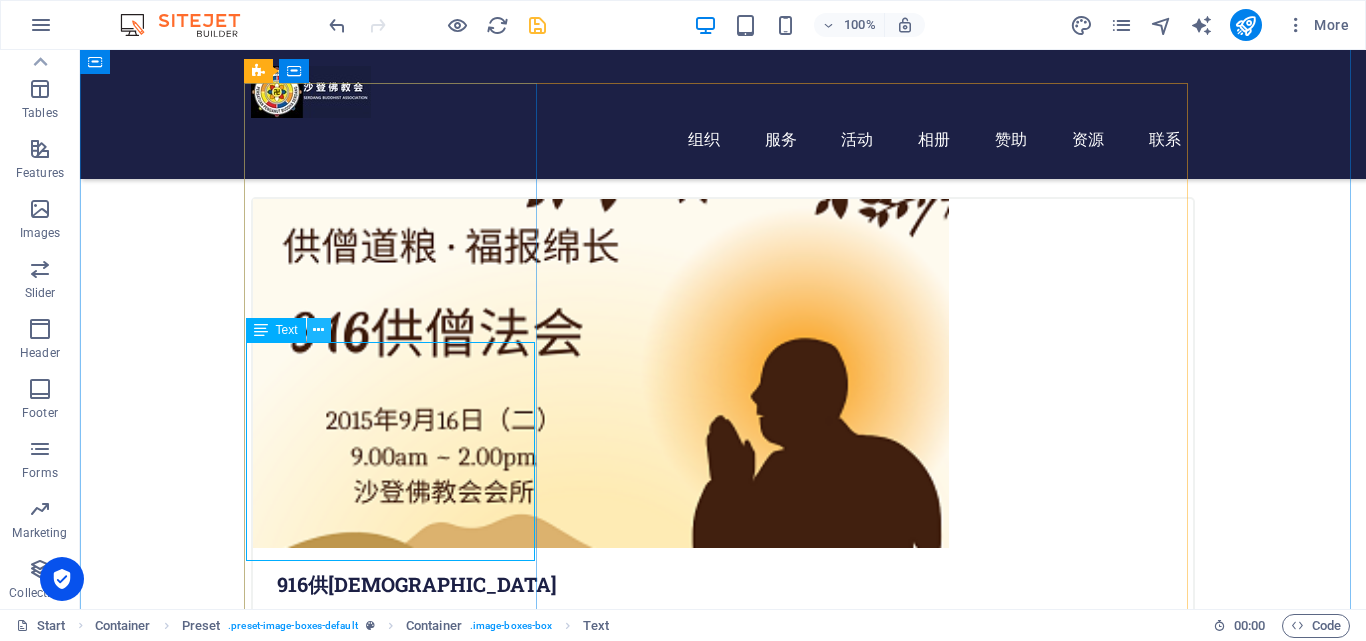 click at bounding box center [318, 330] 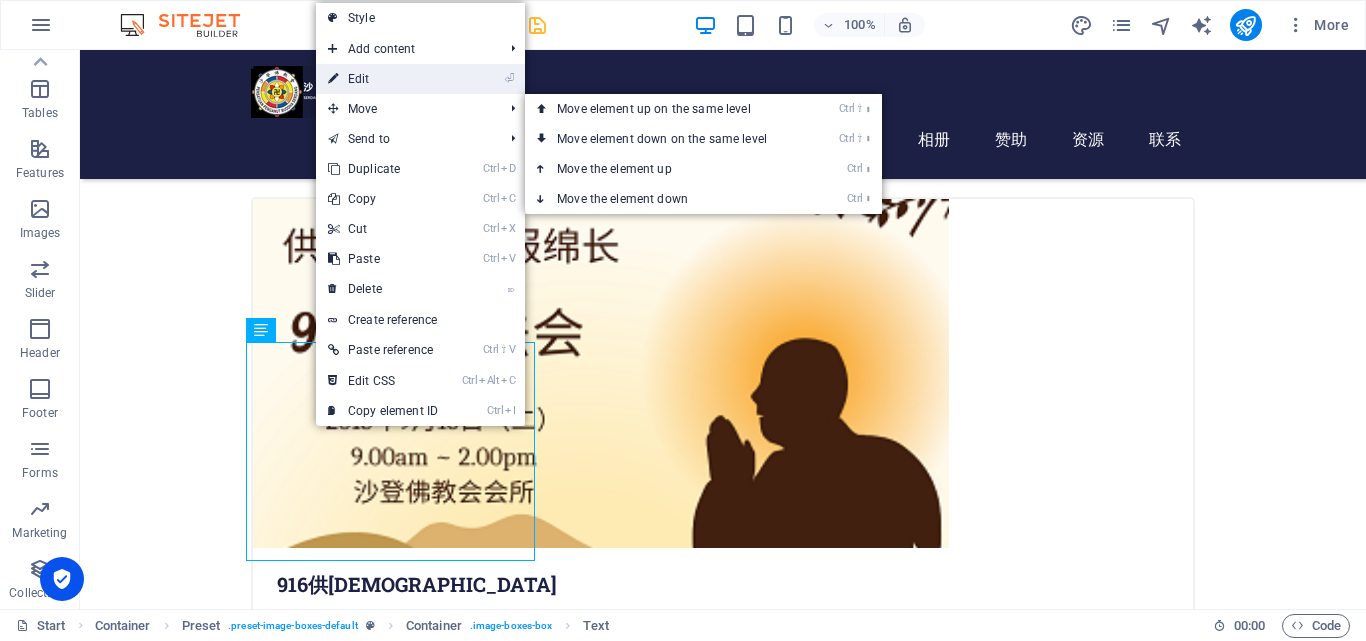 click on "⏎  Edit" at bounding box center [383, 79] 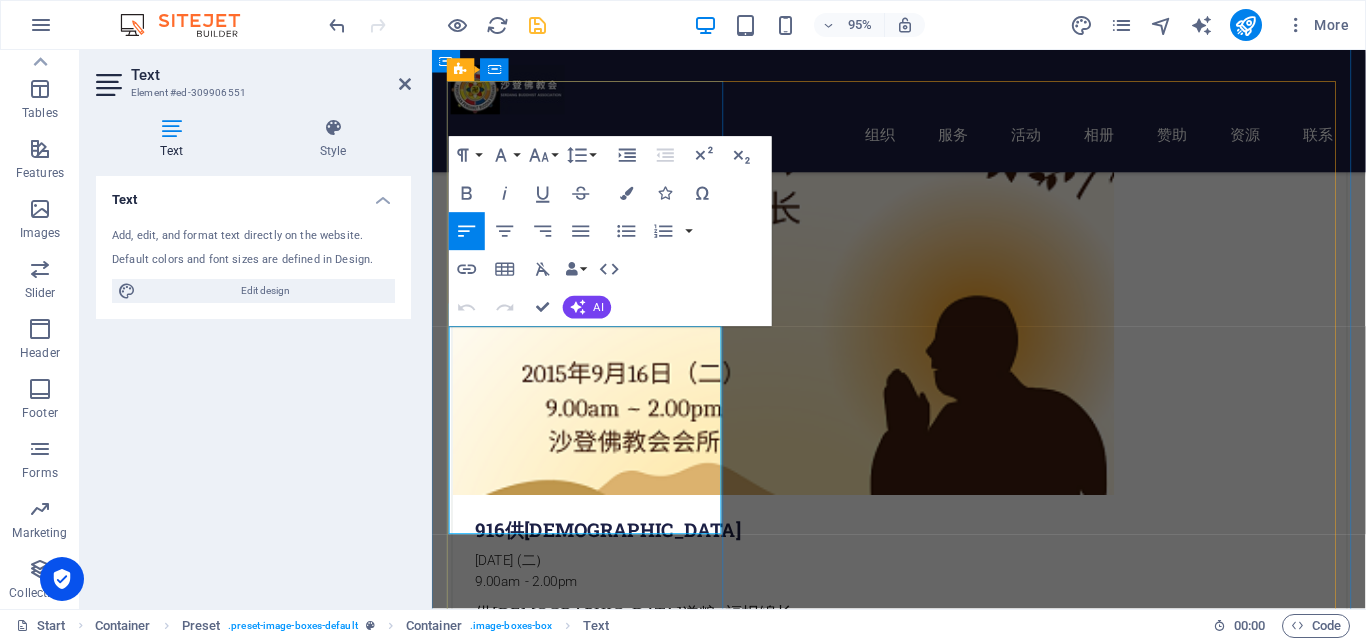 click on "供[DEMOGRAPHIC_DATA][DEMOGRAPHIC_DATA]粮 （SanghaDana），指的是[DEMOGRAPHIC_DATA]供养[DEMOGRAPHIC_DATA]众粮食、物品，是供养三宝（[DEMOGRAPHIC_DATA]、法、[DEMOGRAPHIC_DATA]）的形式。 [DEMOGRAPHIC_DATA]、法二宝，仰赖[DEMOGRAPHIC_DATA]宝扶持，[DEMOGRAPHIC_DATA]宝，[DEMOGRAPHIC_DATA]二宝无人流布，所以护持[DEMOGRAPHIC_DATA]宝修行，助其弘法利生，将[DEMOGRAPHIC_DATA]遍布世间，具有很大的功德。" at bounding box center (923, 706) 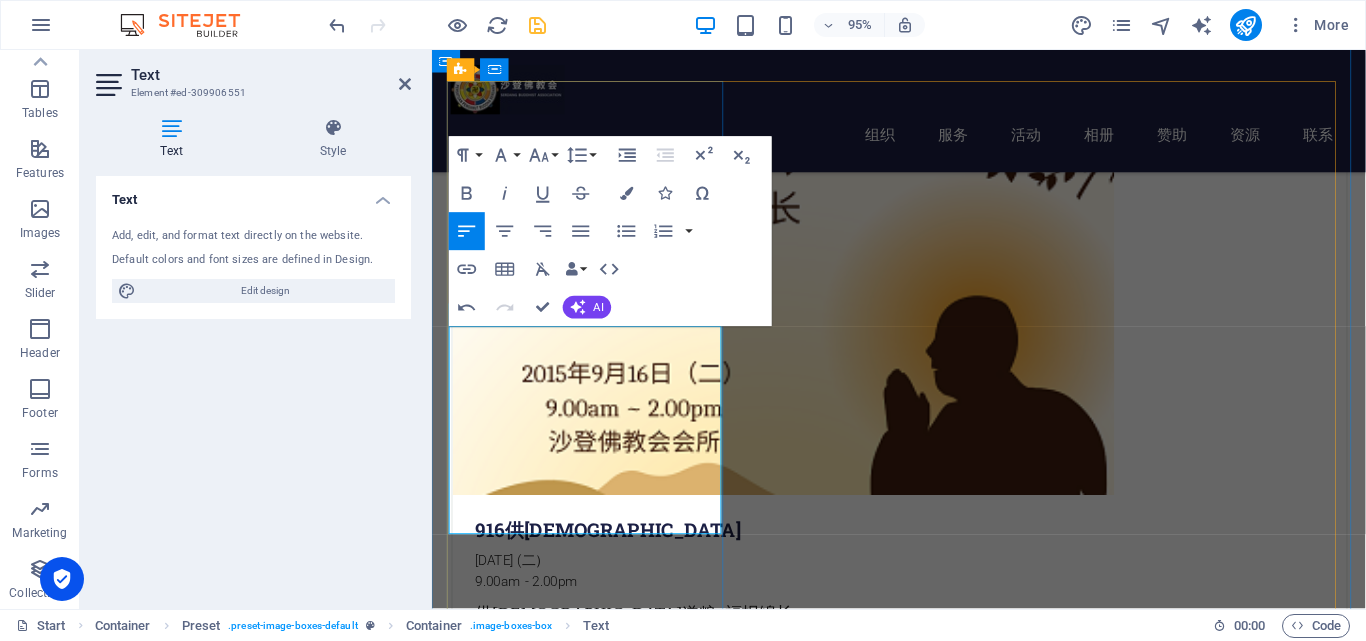 click on "供[DEMOGRAPHIC_DATA][DEMOGRAPHIC_DATA]粮 （[DEMOGRAPHIC_DATA]）是[DEMOGRAPHIC_DATA]供养[DEMOGRAPHIC_DATA]众粮食、物品，是供养三宝（[DEMOGRAPHIC_DATA]、法、[DEMOGRAPHIC_DATA]）的形式。 [DEMOGRAPHIC_DATA]、法二宝，仰赖[DEMOGRAPHIC_DATA]宝扶持，[DEMOGRAPHIC_DATA]宝，[DEMOGRAPHIC_DATA]二宝无人流布，所以护持[DEMOGRAPHIC_DATA]宝修行，助其弘法利生，将[DEMOGRAPHIC_DATA]遍布世间，具有很大的功德。" at bounding box center [924, 706] 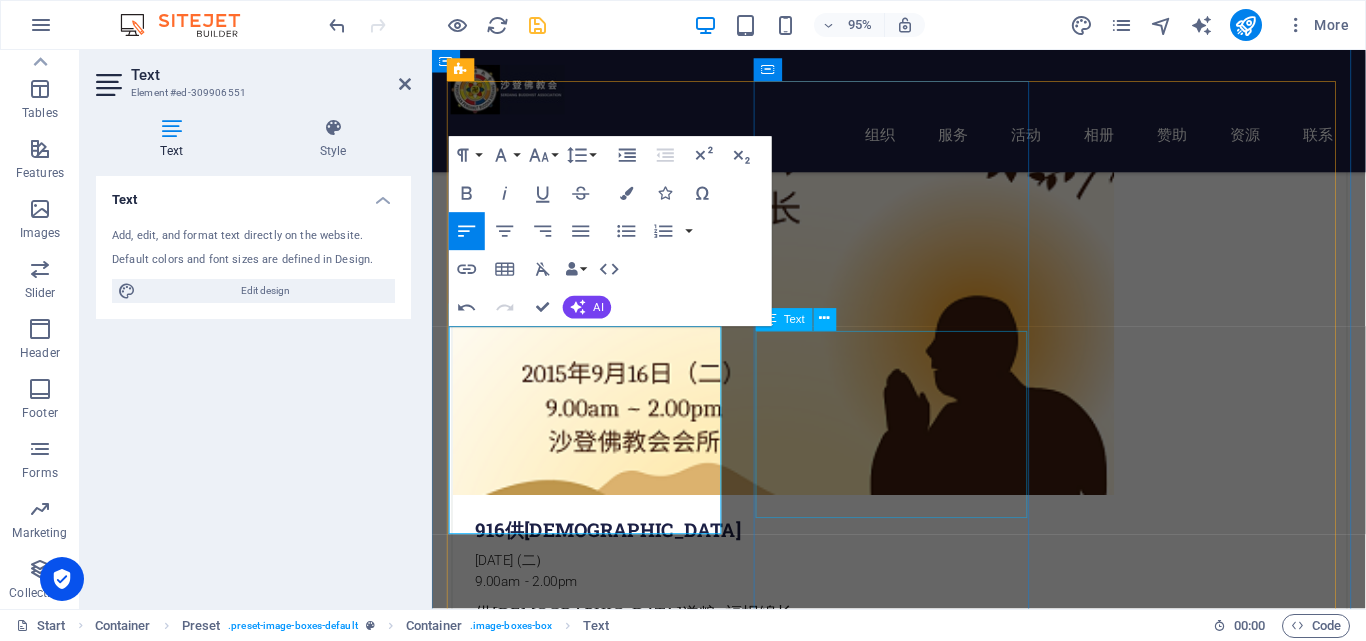 type 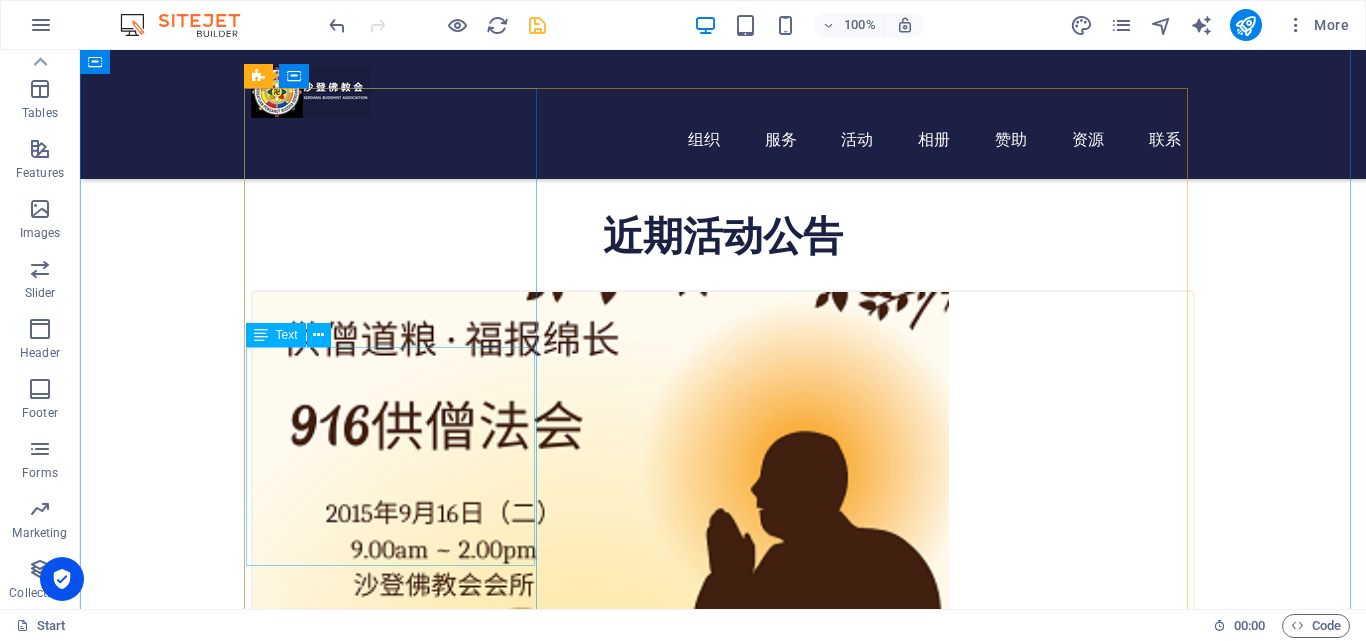scroll, scrollTop: 600, scrollLeft: 0, axis: vertical 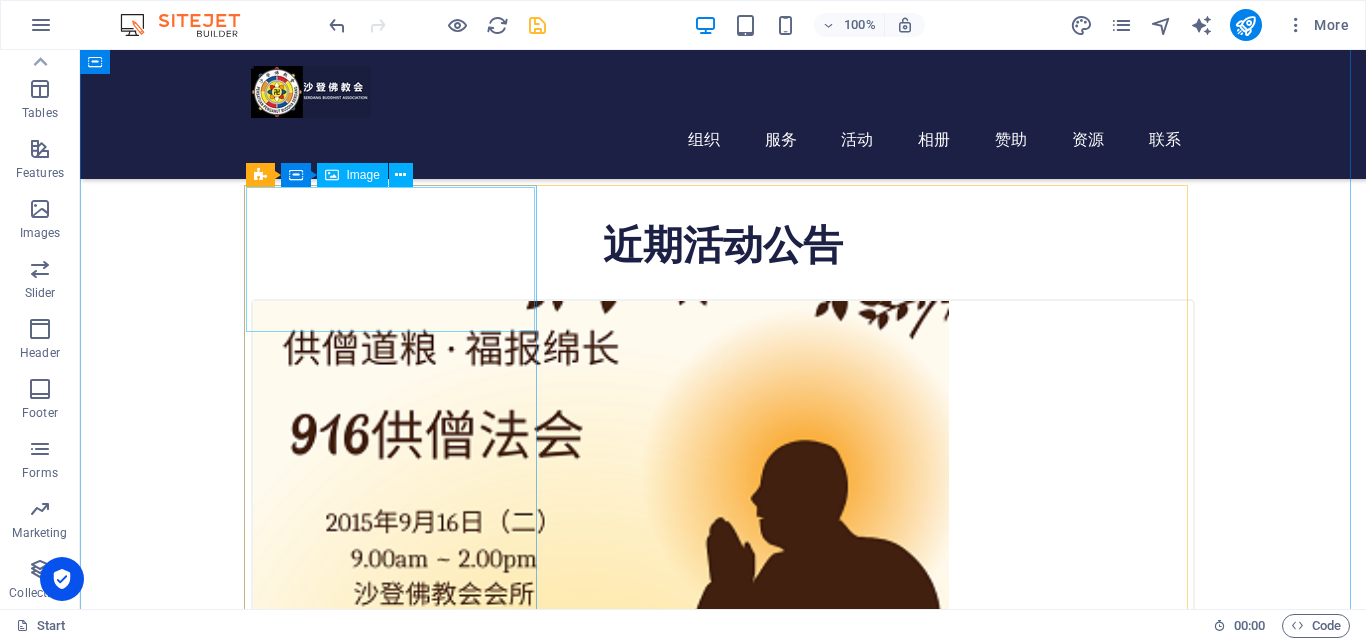 click at bounding box center [723, 475] 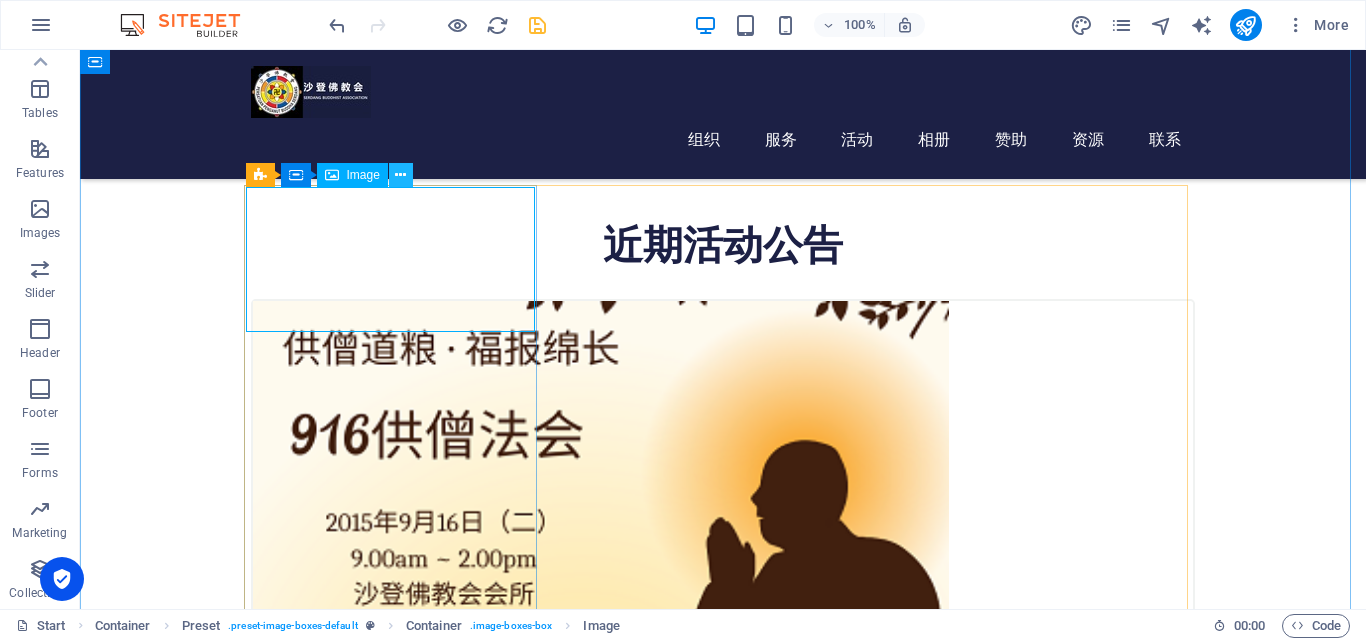 click at bounding box center (400, 175) 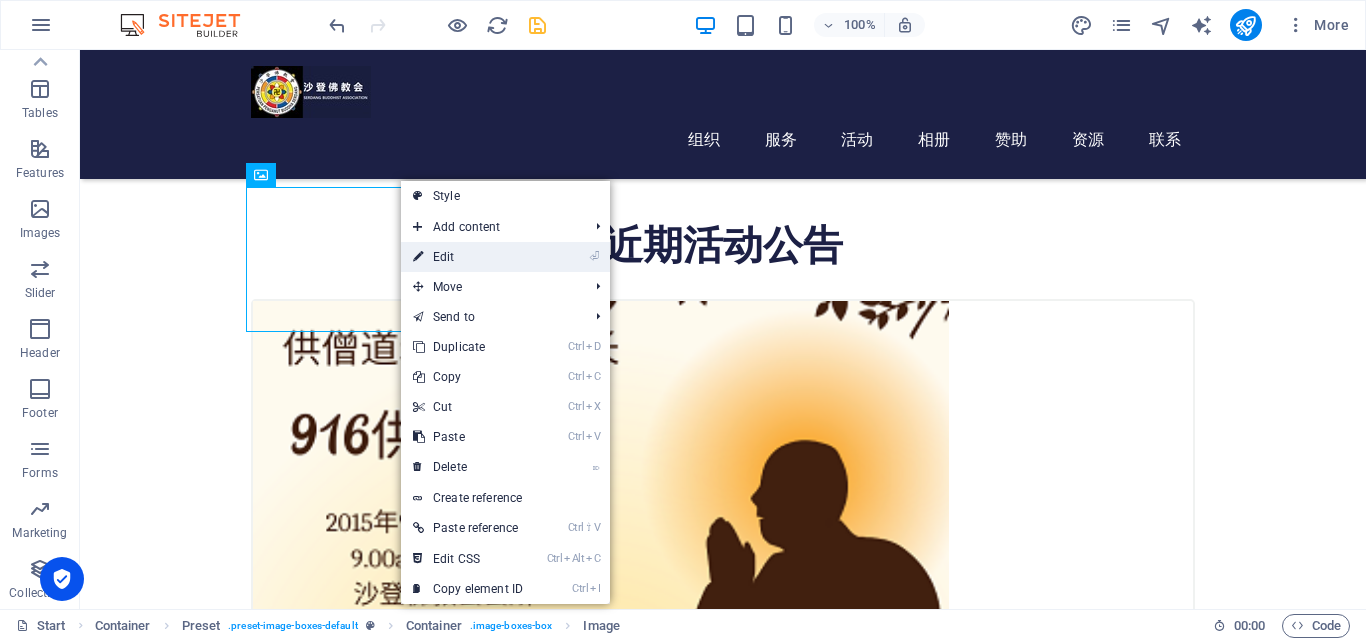 click on "⏎  Edit" at bounding box center (468, 257) 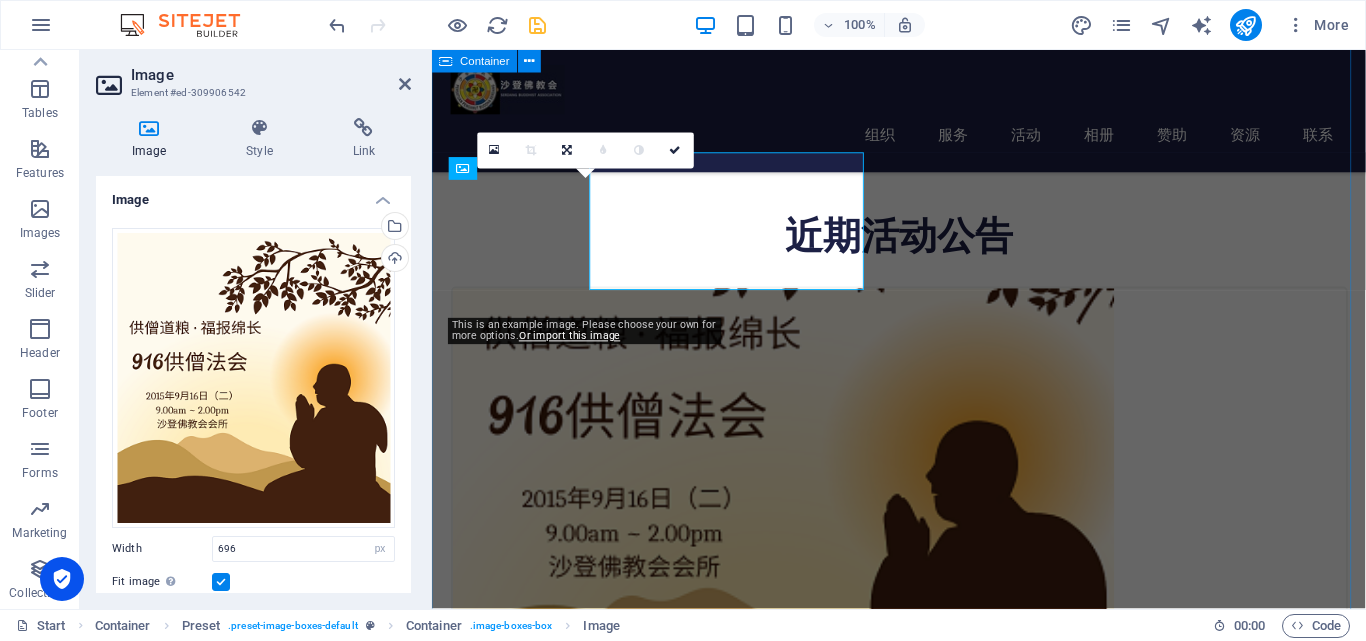 scroll, scrollTop: 629, scrollLeft: 0, axis: vertical 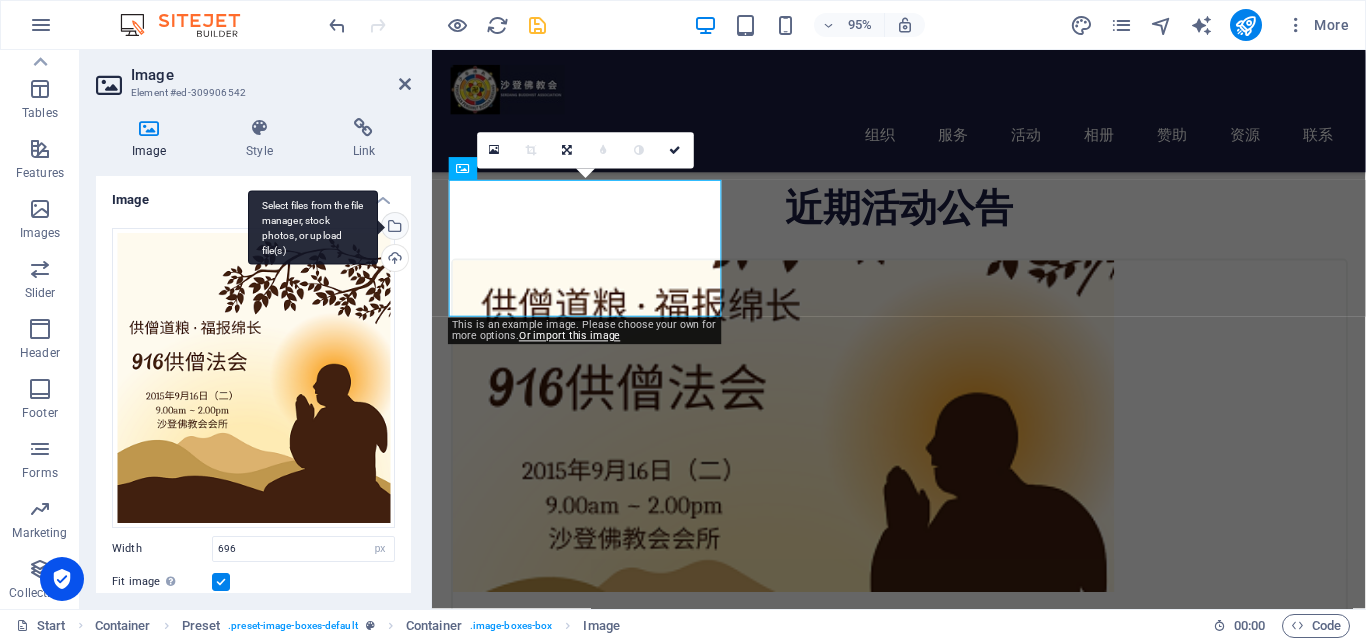 click on "Select files from the file manager, stock photos, or upload file(s)" at bounding box center (393, 228) 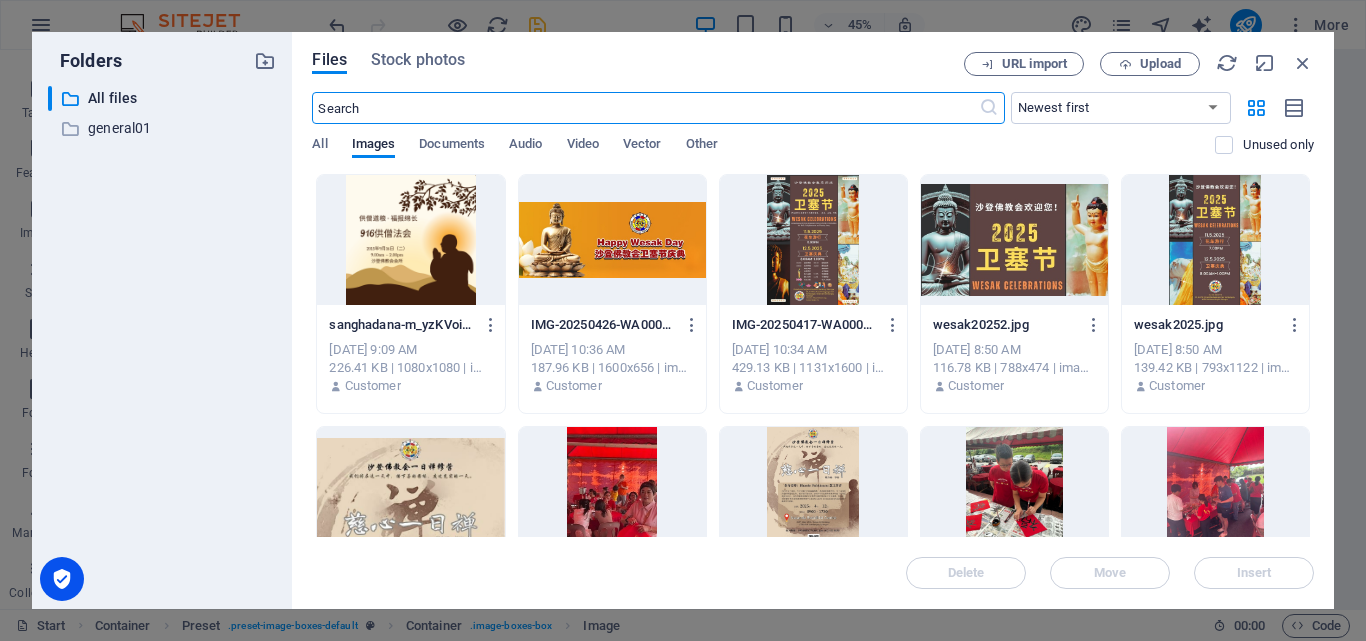 scroll, scrollTop: 1283, scrollLeft: 0, axis: vertical 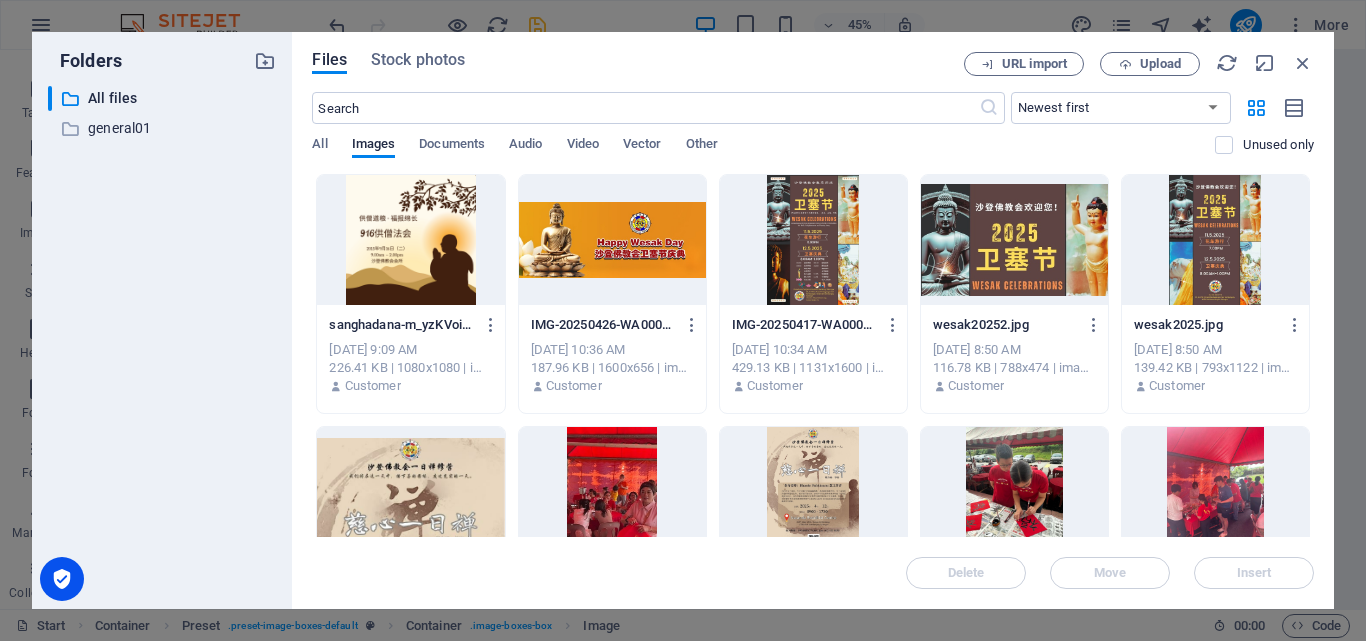 click at bounding box center (410, 240) 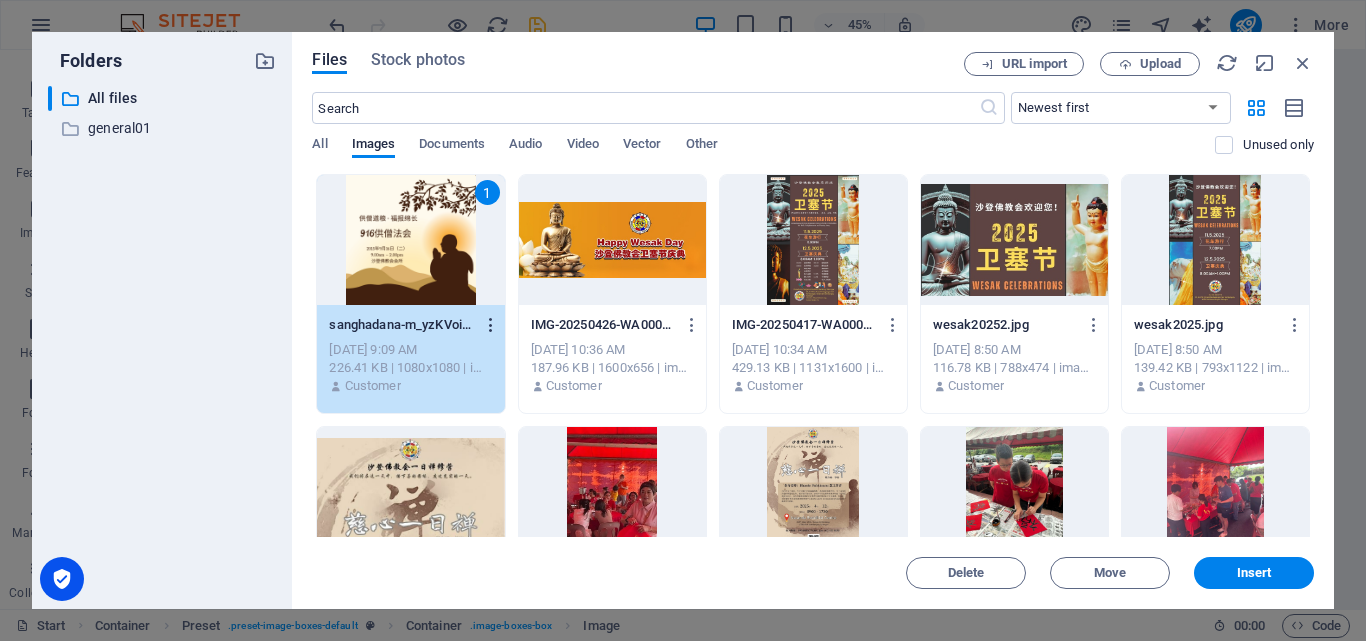click at bounding box center [491, 325] 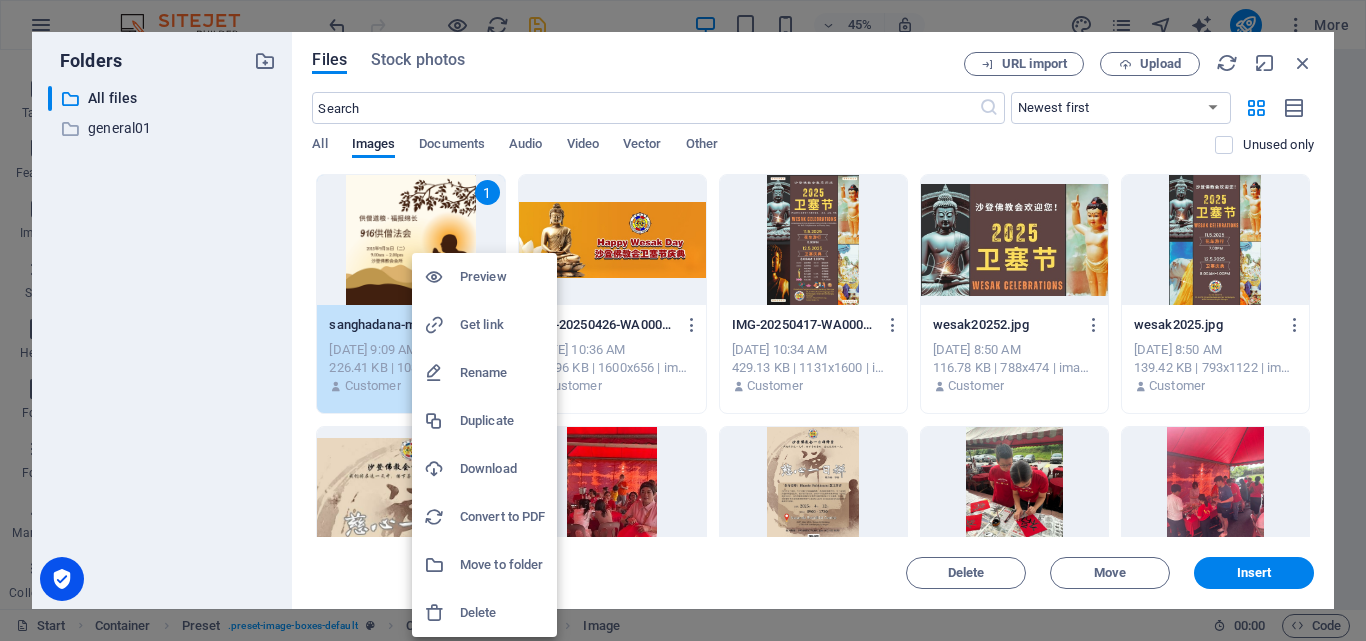 click at bounding box center [683, 320] 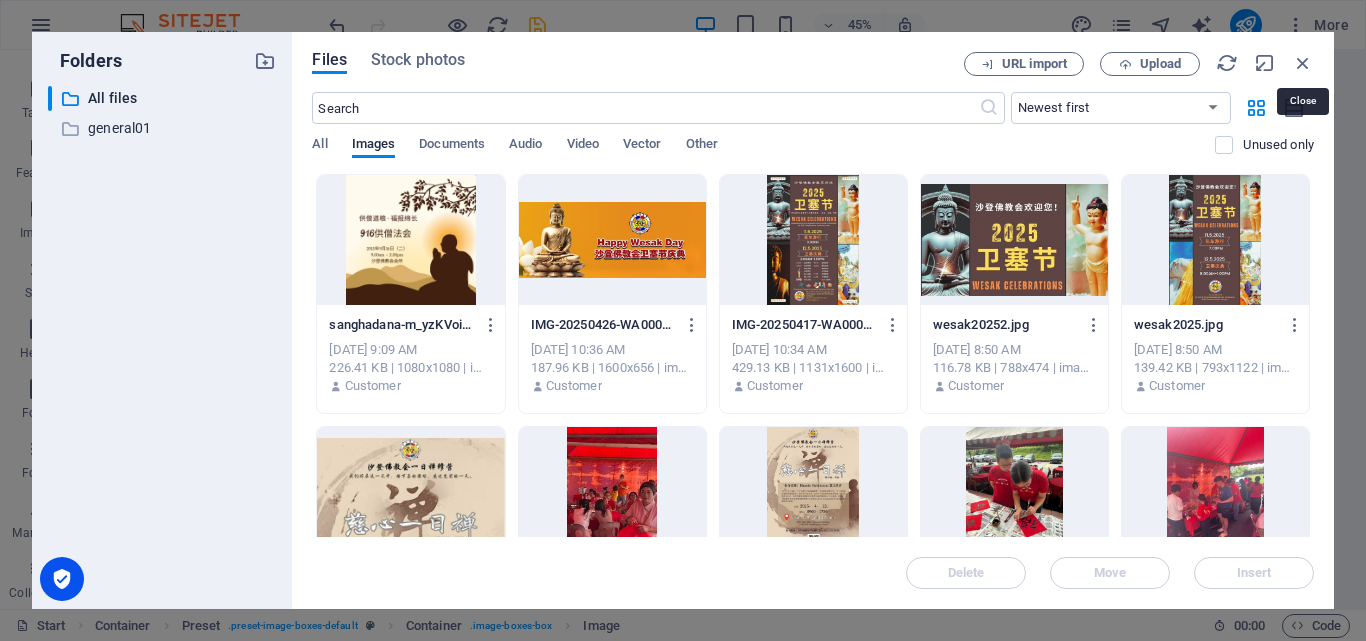 click at bounding box center (1303, 63) 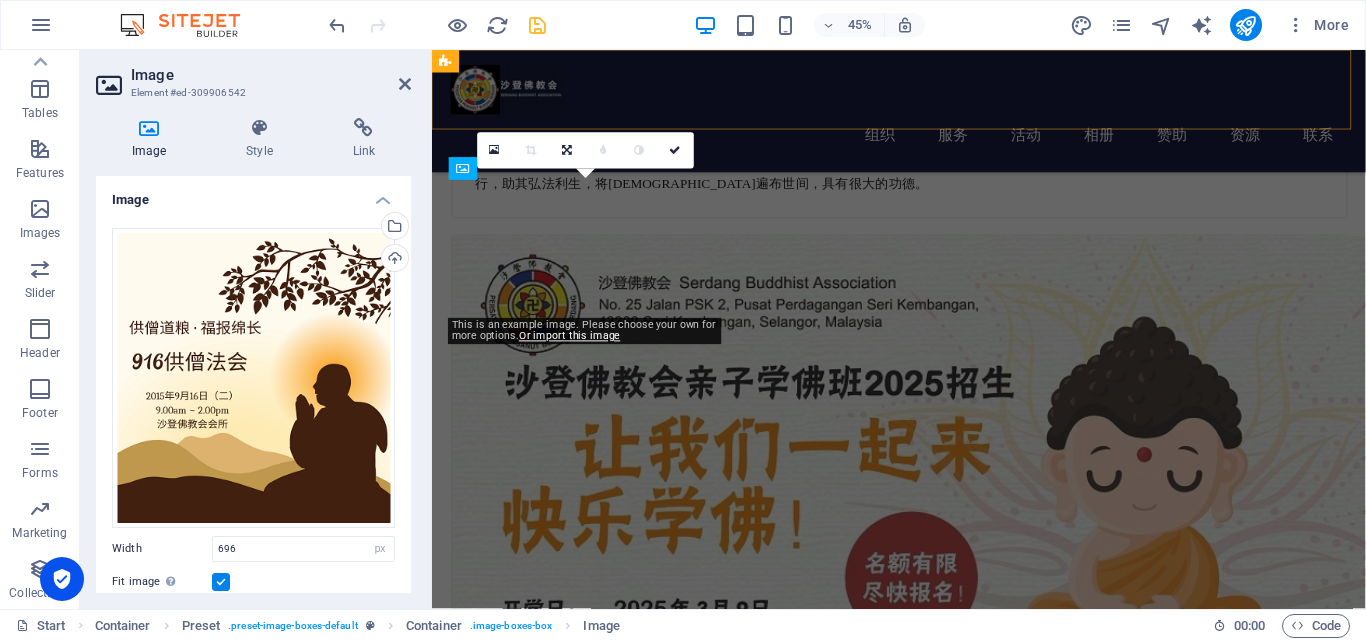 scroll, scrollTop: 629, scrollLeft: 0, axis: vertical 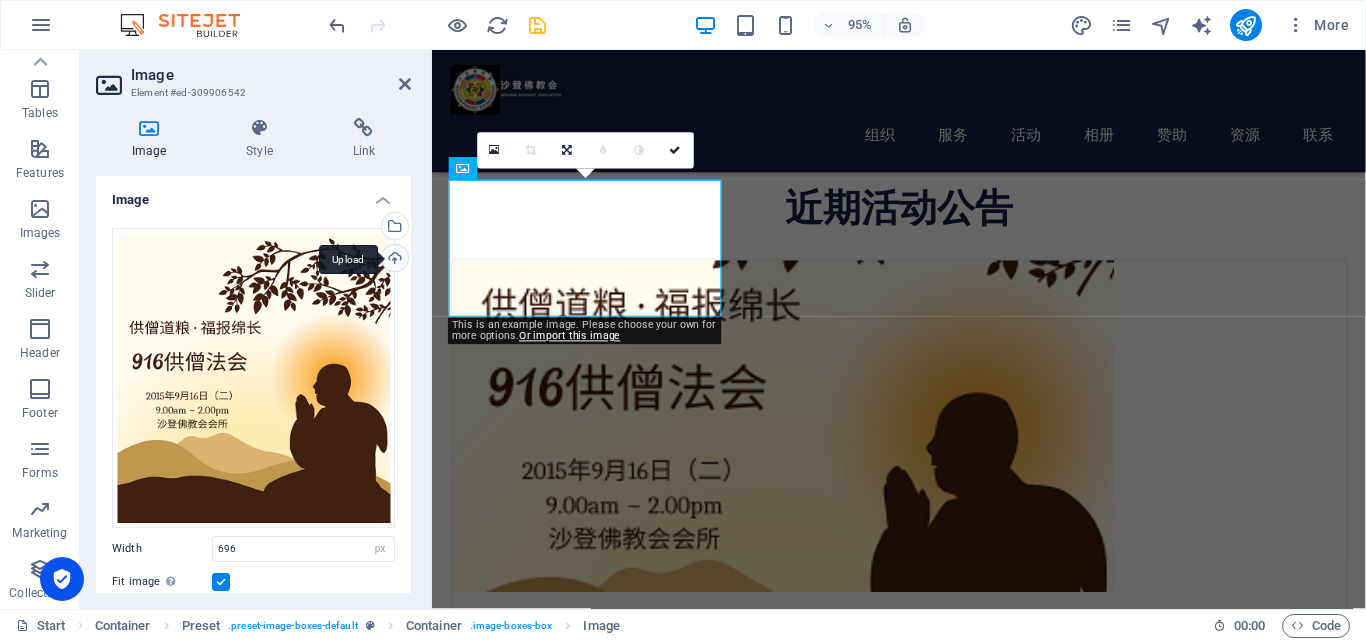 click on "Upload" at bounding box center (393, 260) 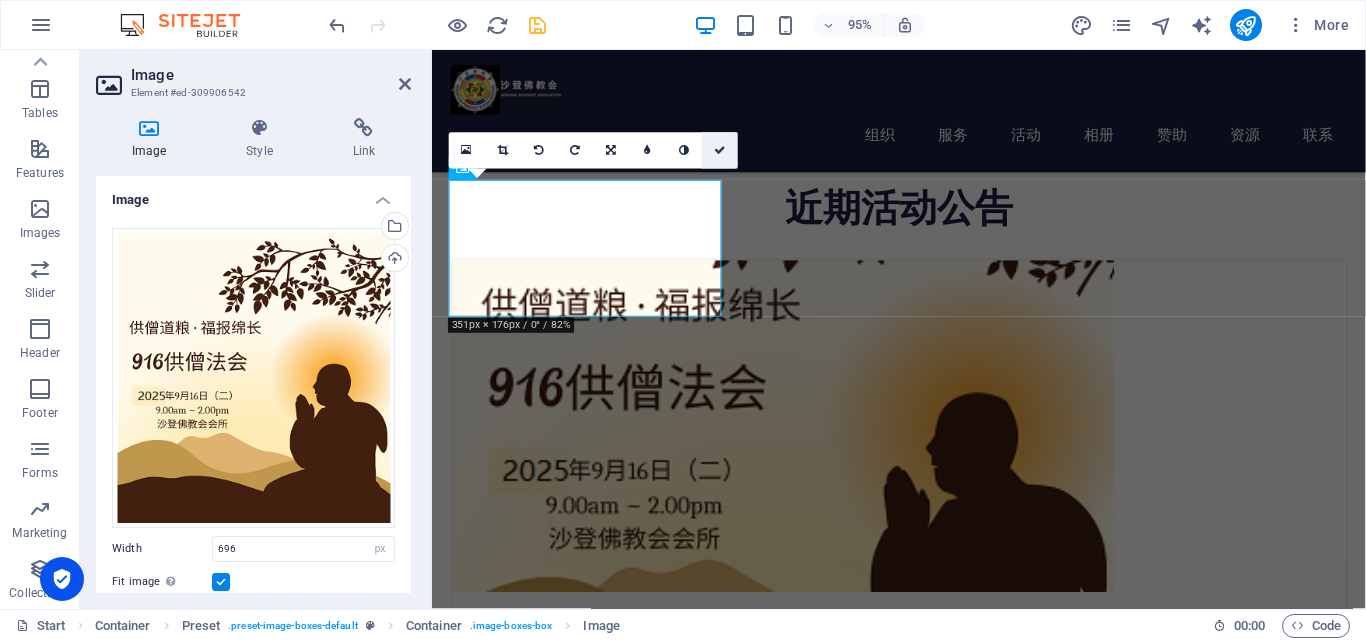 click at bounding box center [720, 150] 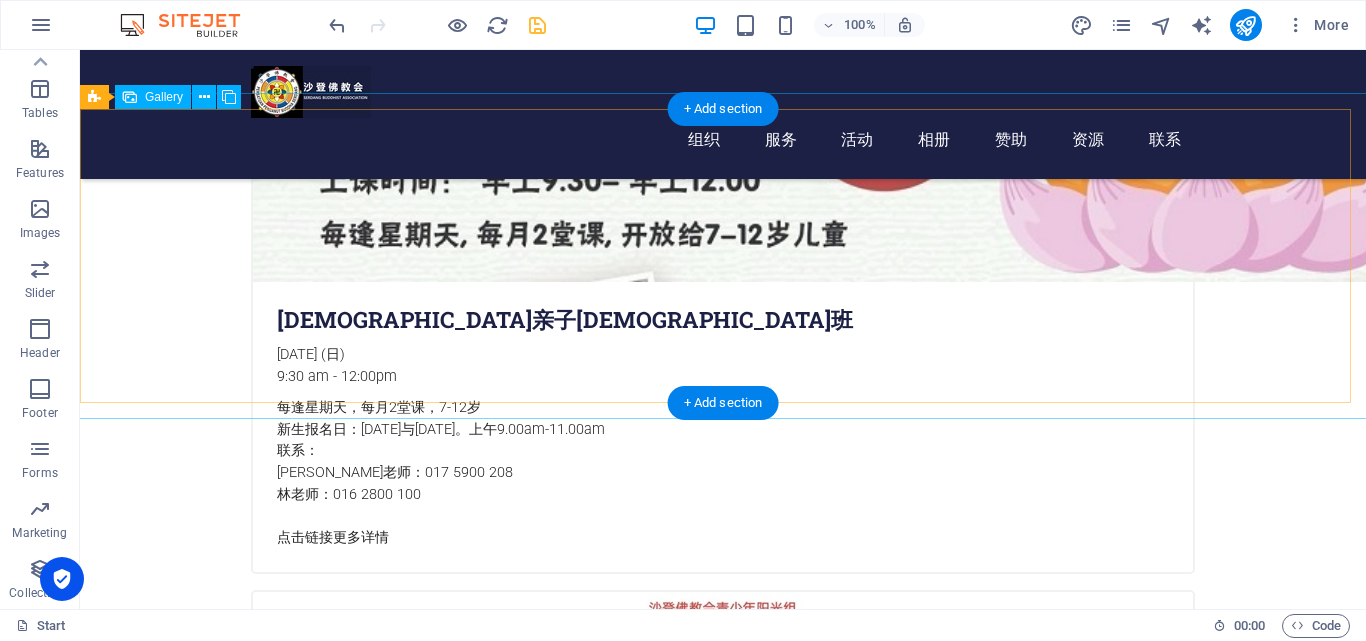 scroll, scrollTop: 1800, scrollLeft: 0, axis: vertical 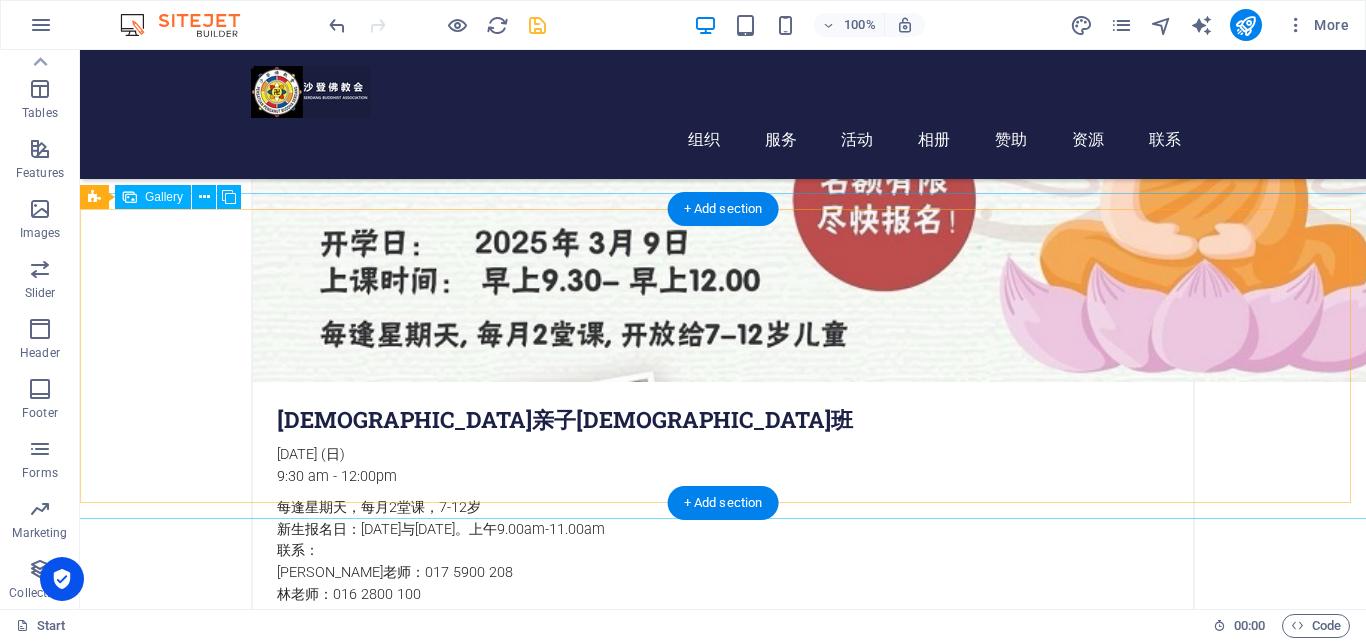 click at bounding box center (888, 2794) 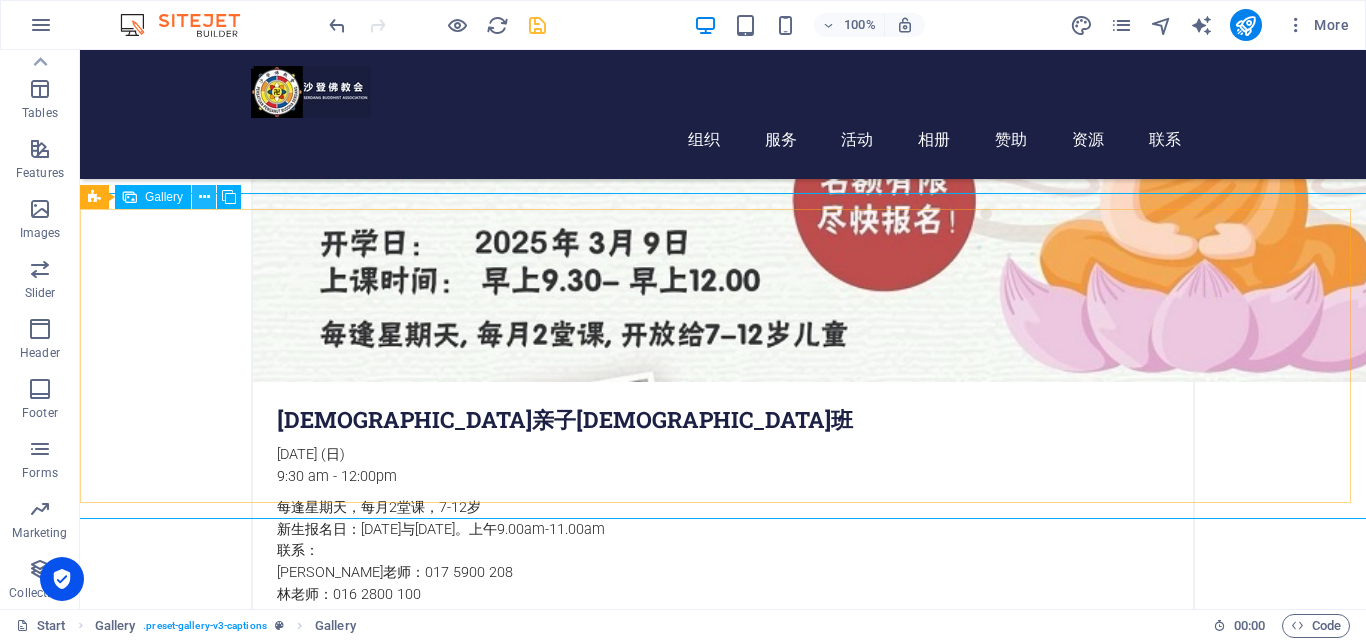 click at bounding box center (204, 197) 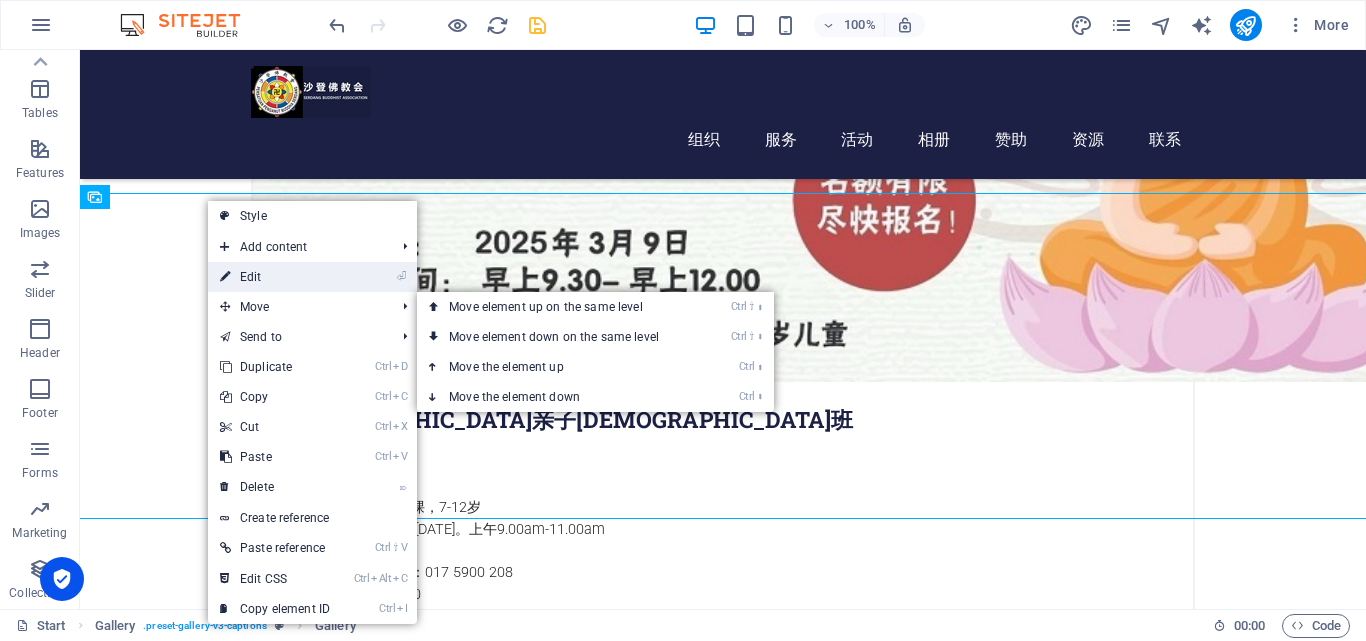 click on "⏎  Edit" at bounding box center [275, 277] 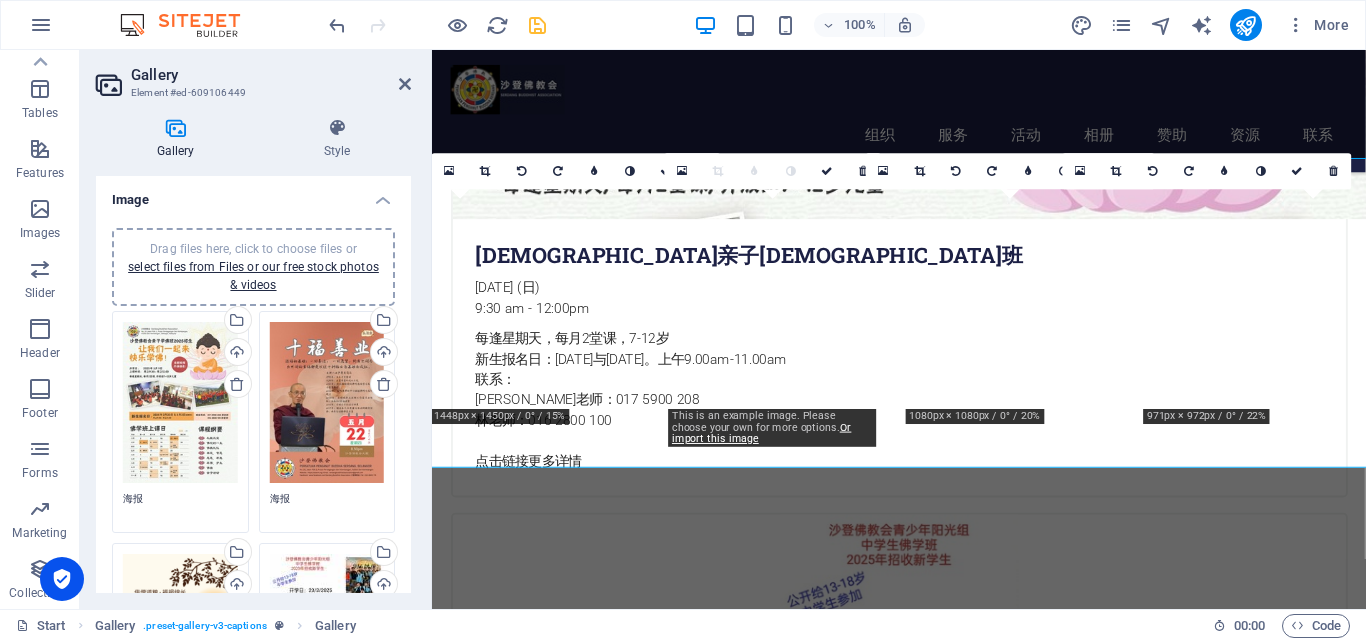 scroll, scrollTop: 1829, scrollLeft: 0, axis: vertical 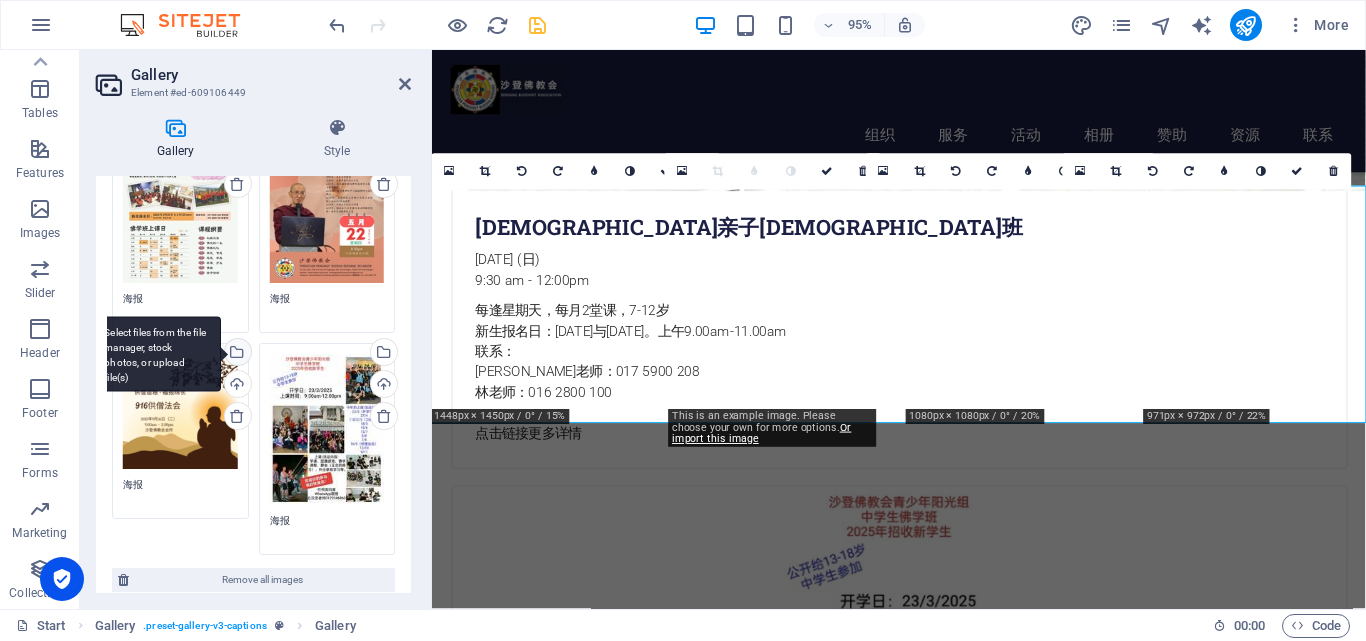 click on "Select files from the file manager, stock photos, or upload file(s)" at bounding box center [236, 354] 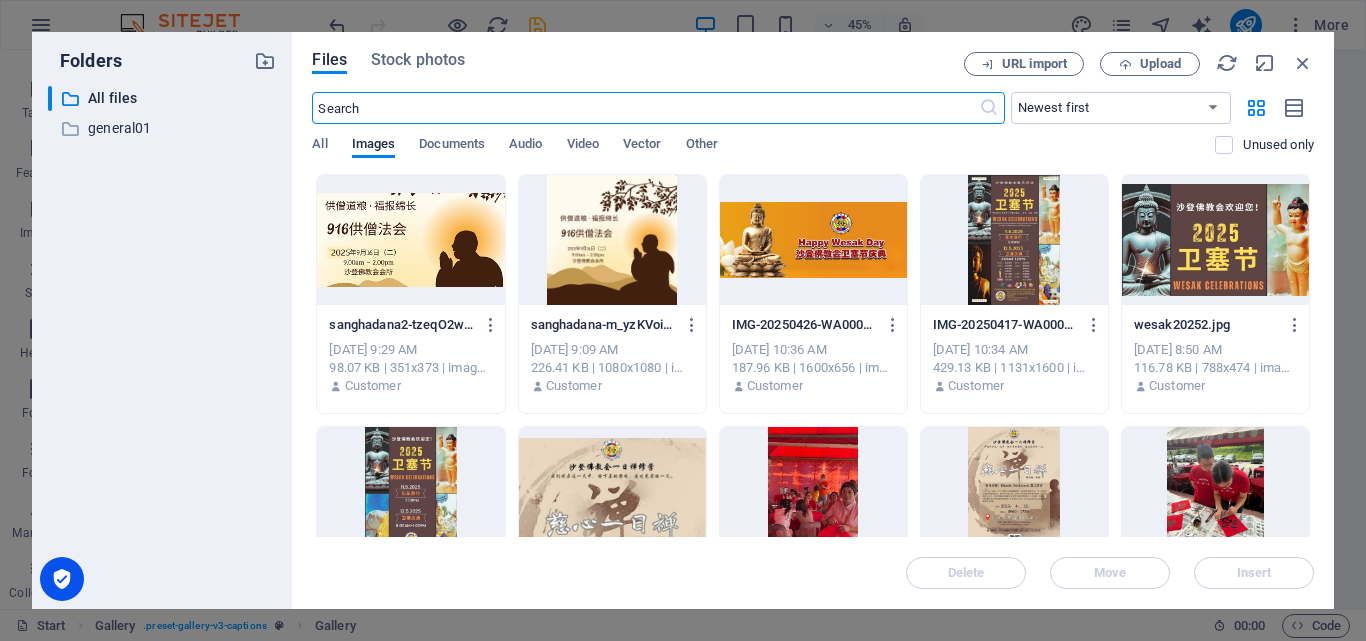 click at bounding box center (410, 240) 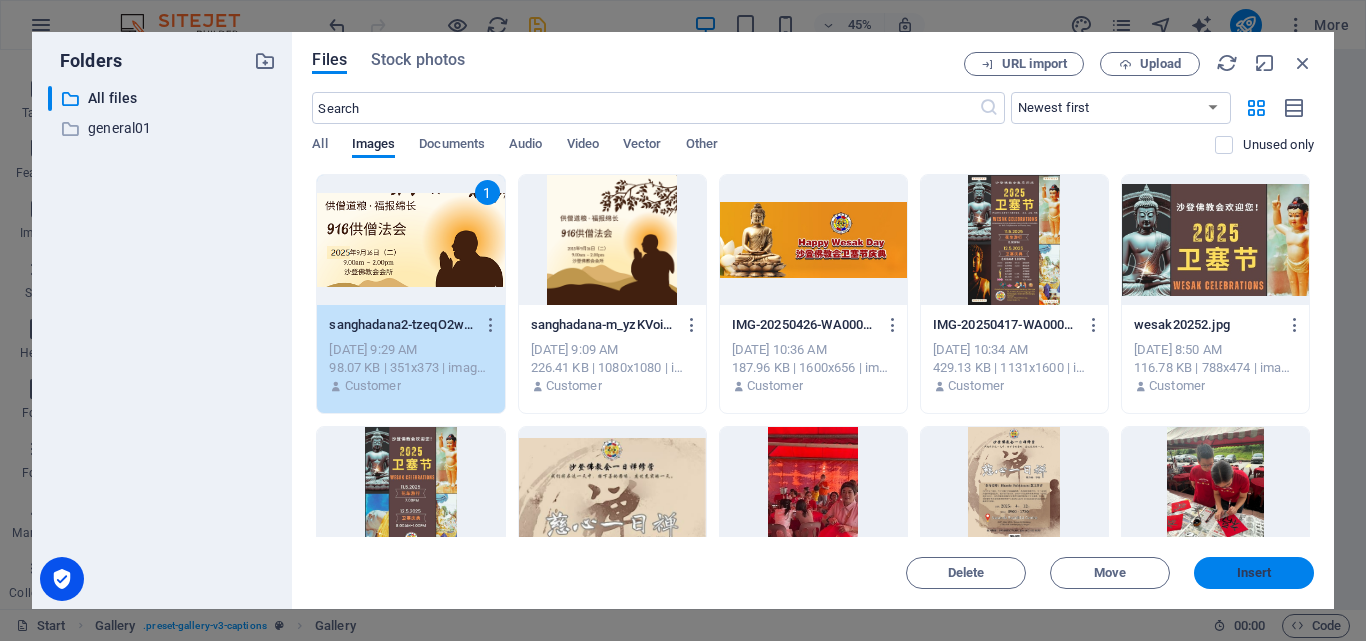 drag, startPoint x: 207, startPoint y: 378, endPoint x: 1226, endPoint y: 568, distance: 1036.5621 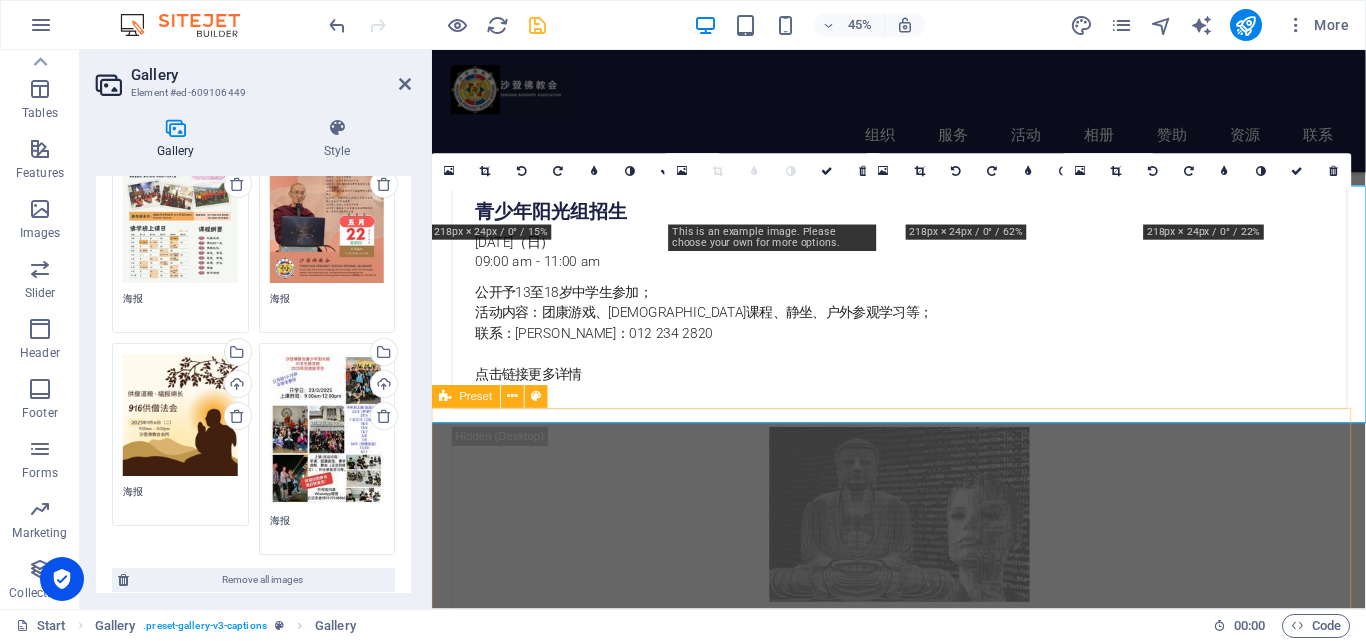 scroll, scrollTop: 1829, scrollLeft: 0, axis: vertical 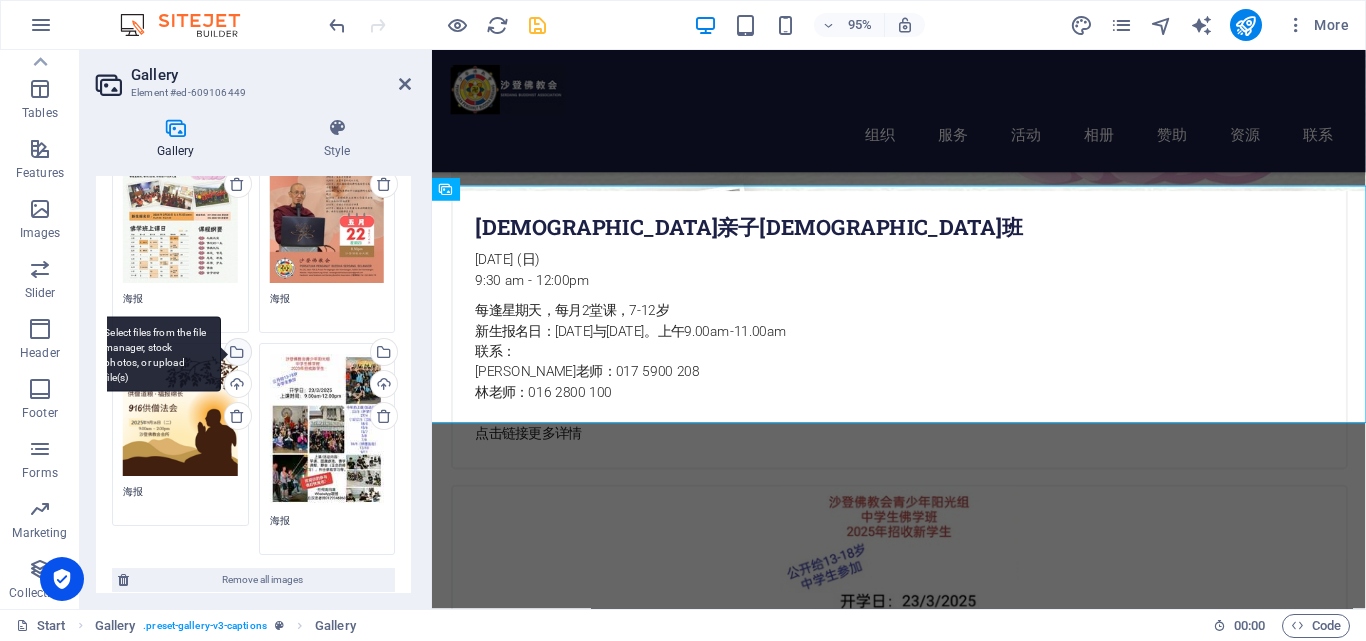 click on "Select files from the file manager, stock photos, or upload file(s)" at bounding box center (236, 354) 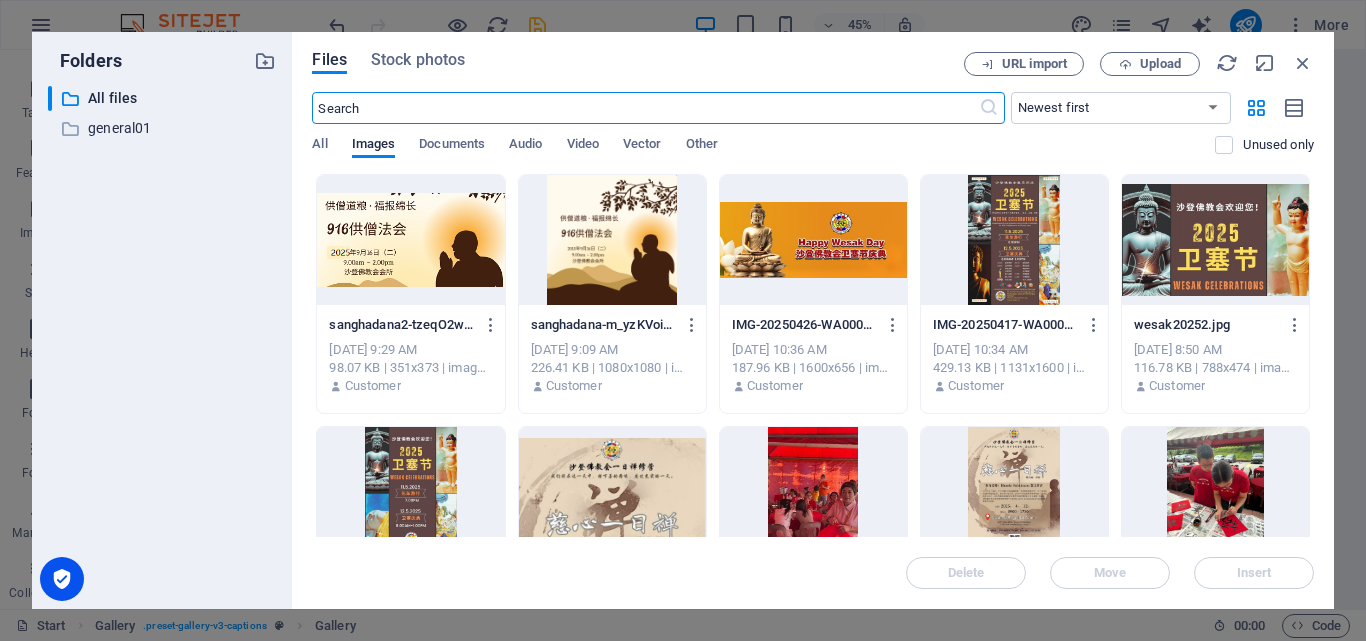 click at bounding box center [612, 240] 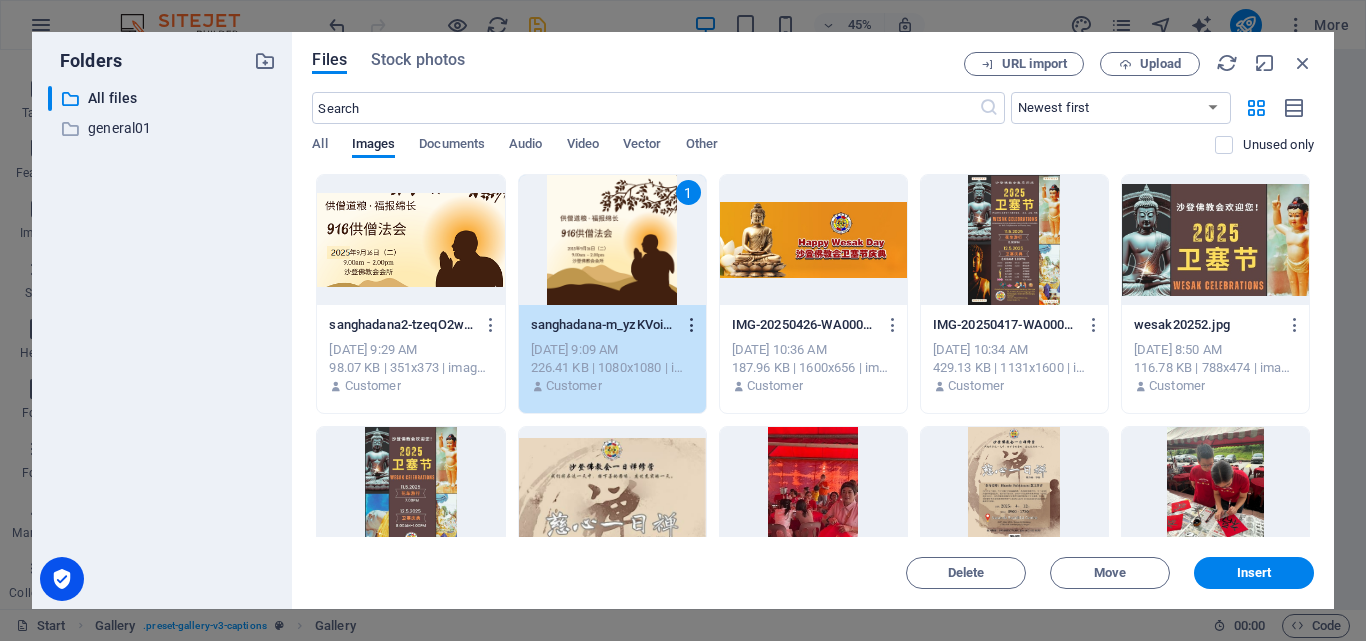 click at bounding box center (692, 325) 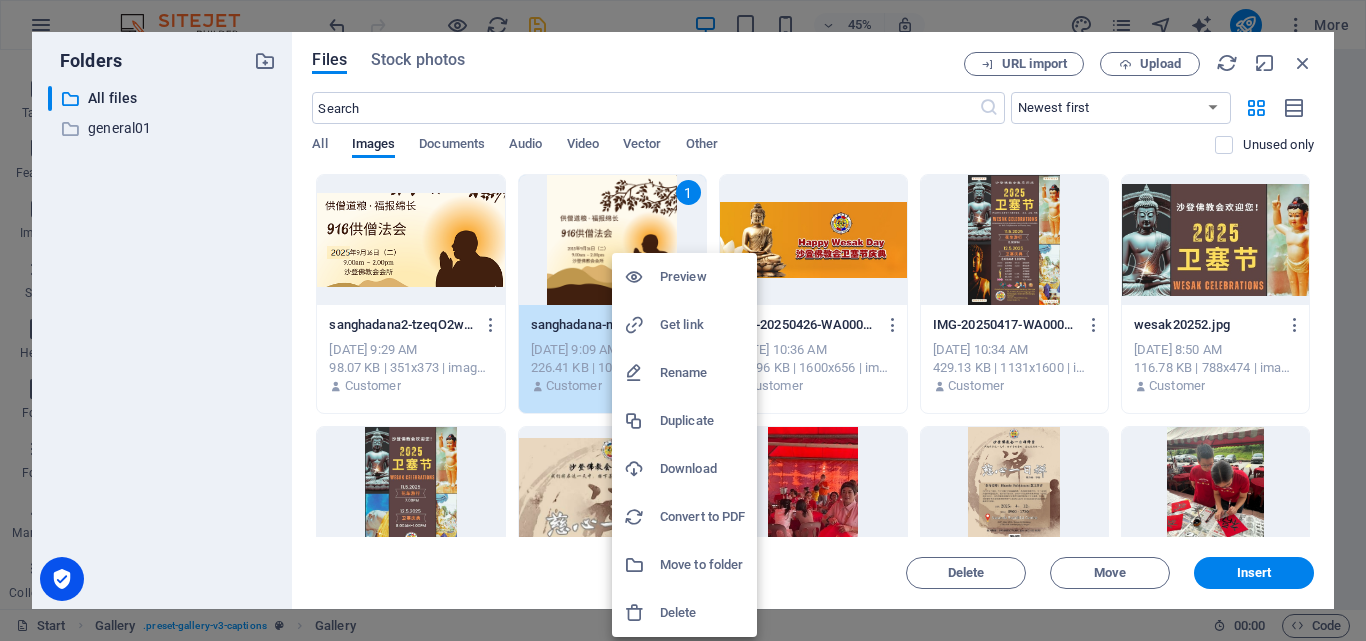 click on "Delete" at bounding box center [702, 613] 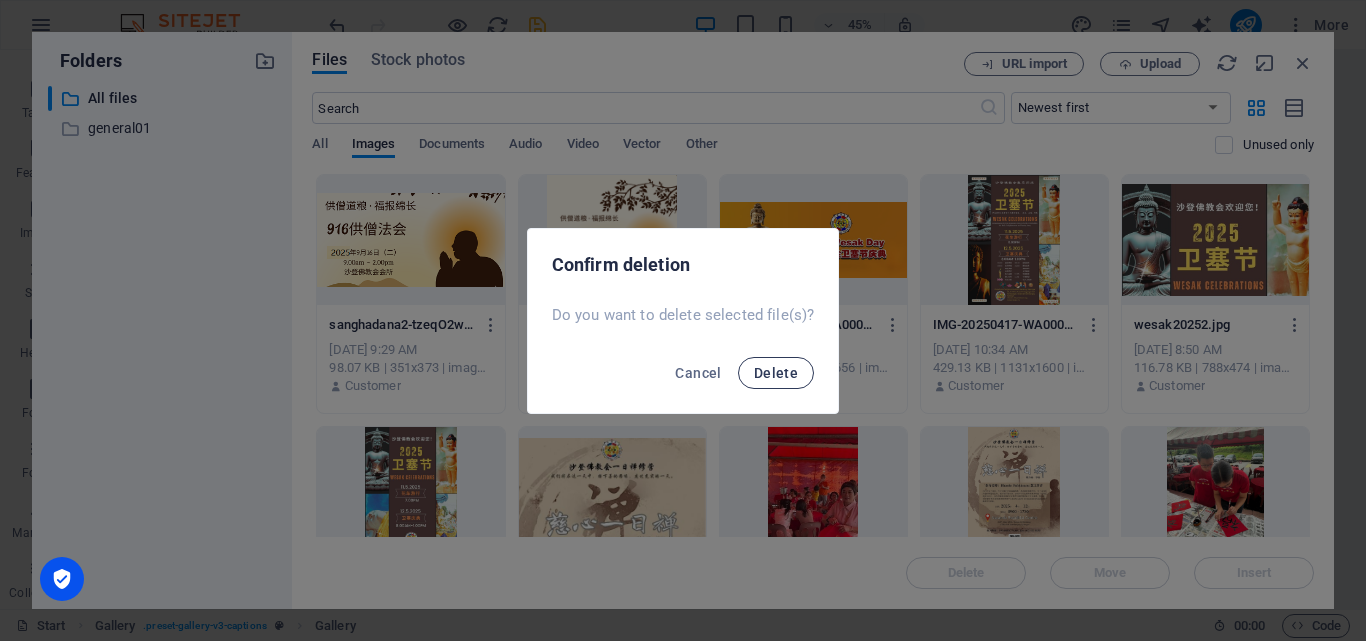 click on "Delete" at bounding box center (776, 373) 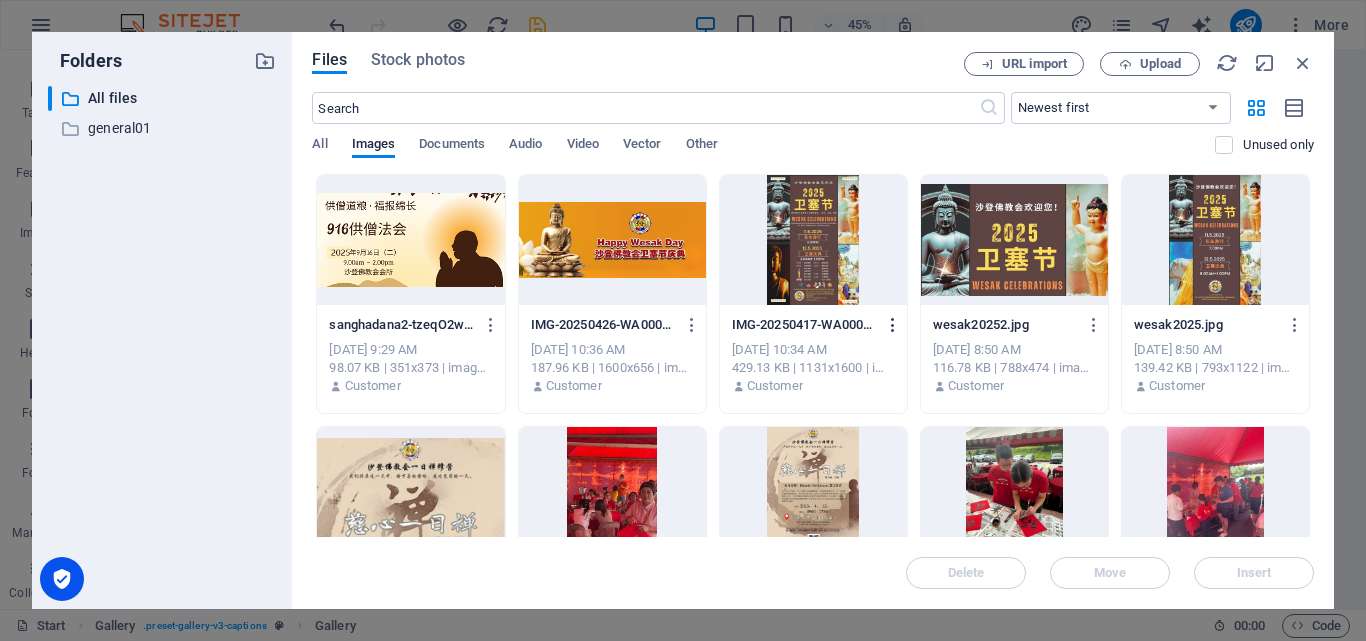 click at bounding box center [893, 325] 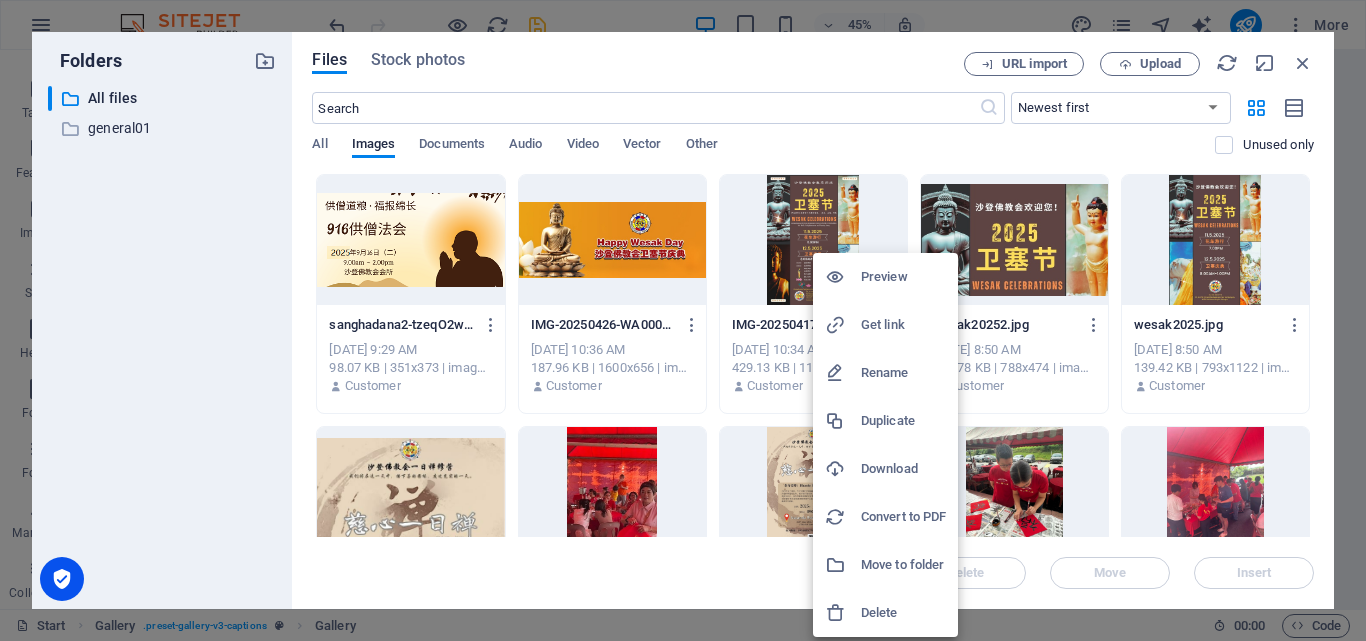click at bounding box center [683, 320] 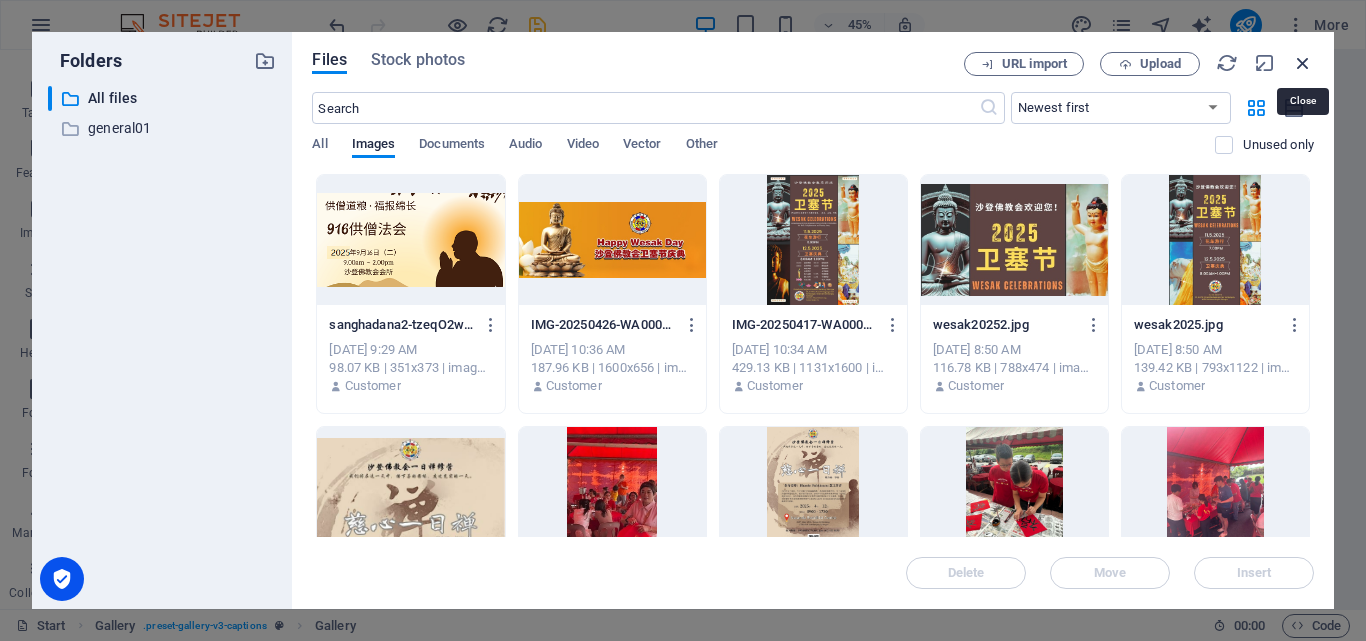 click at bounding box center (1303, 63) 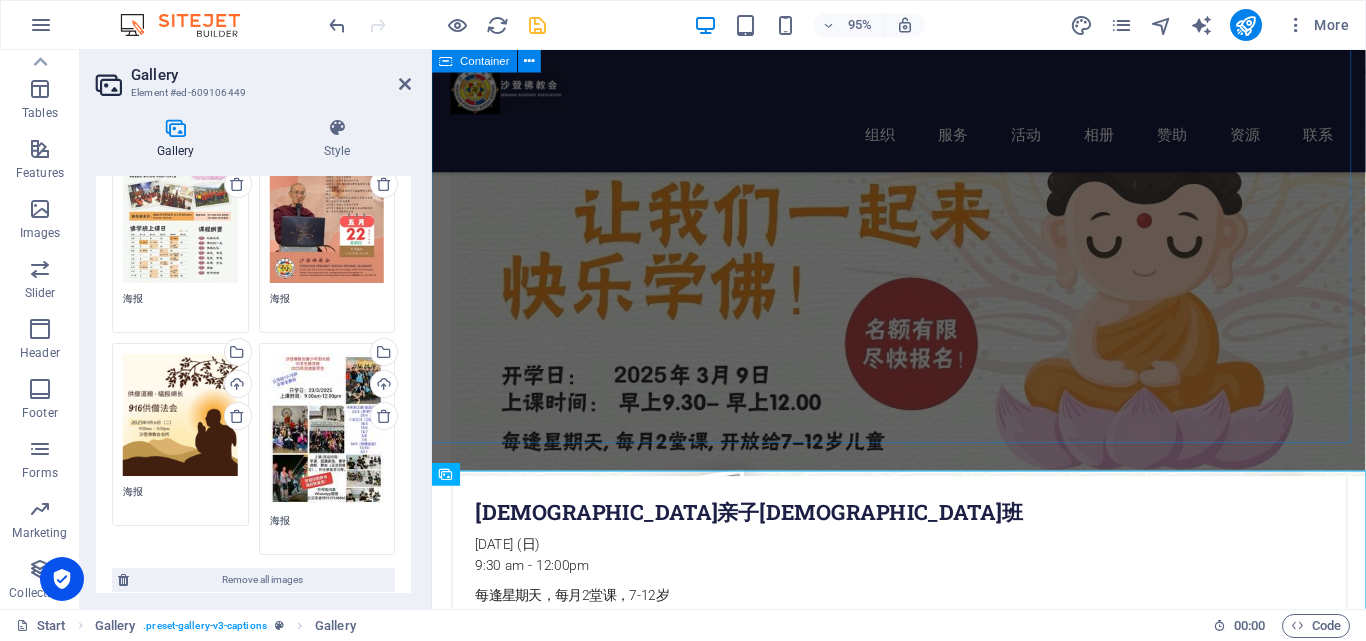 scroll, scrollTop: 1729, scrollLeft: 0, axis: vertical 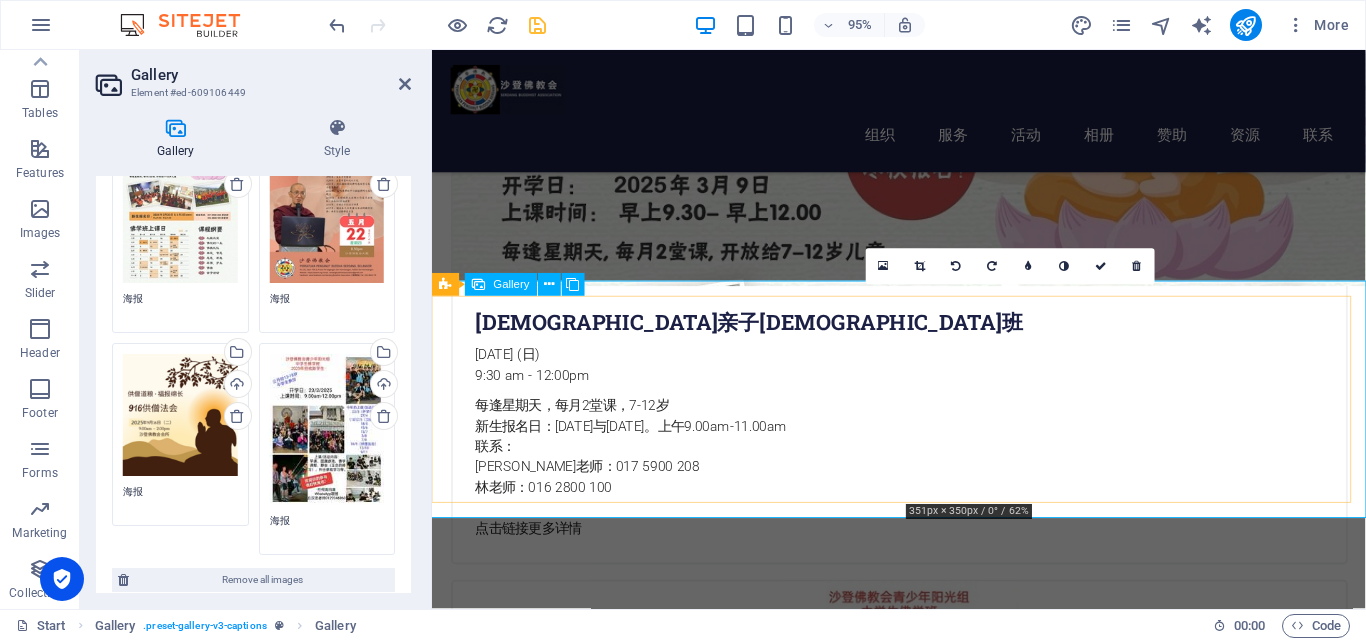 click at bounding box center (1051, 2673) 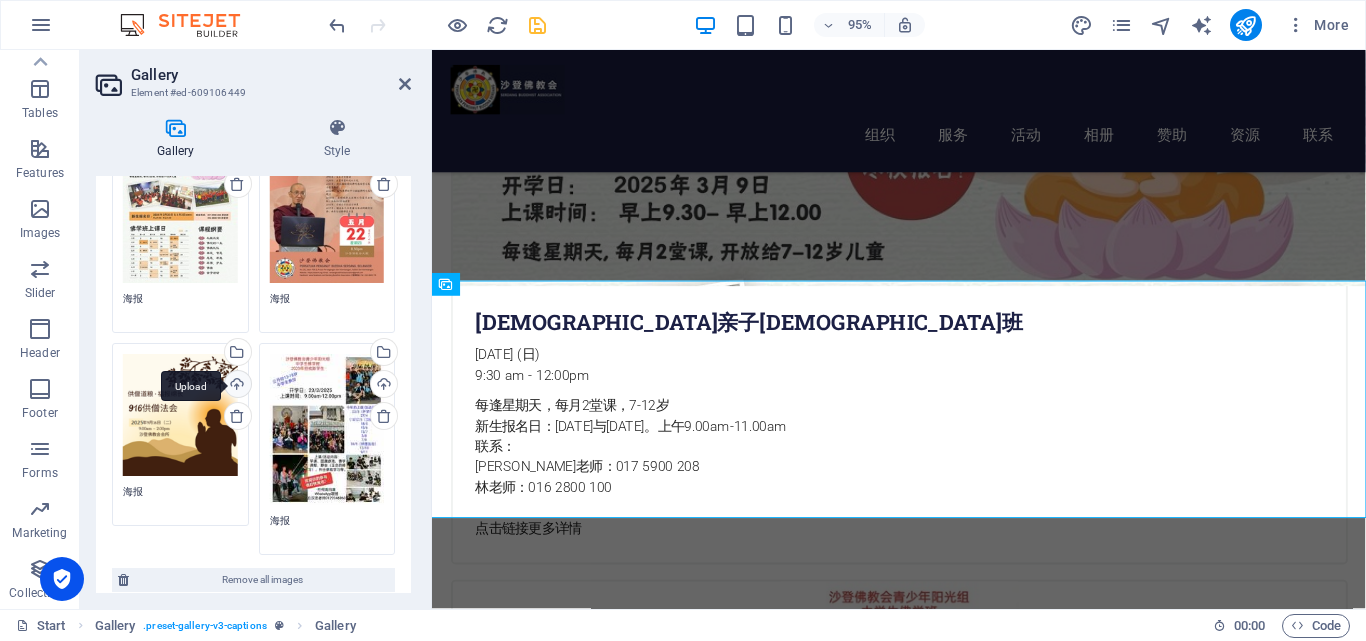 click on "Upload" at bounding box center [236, 386] 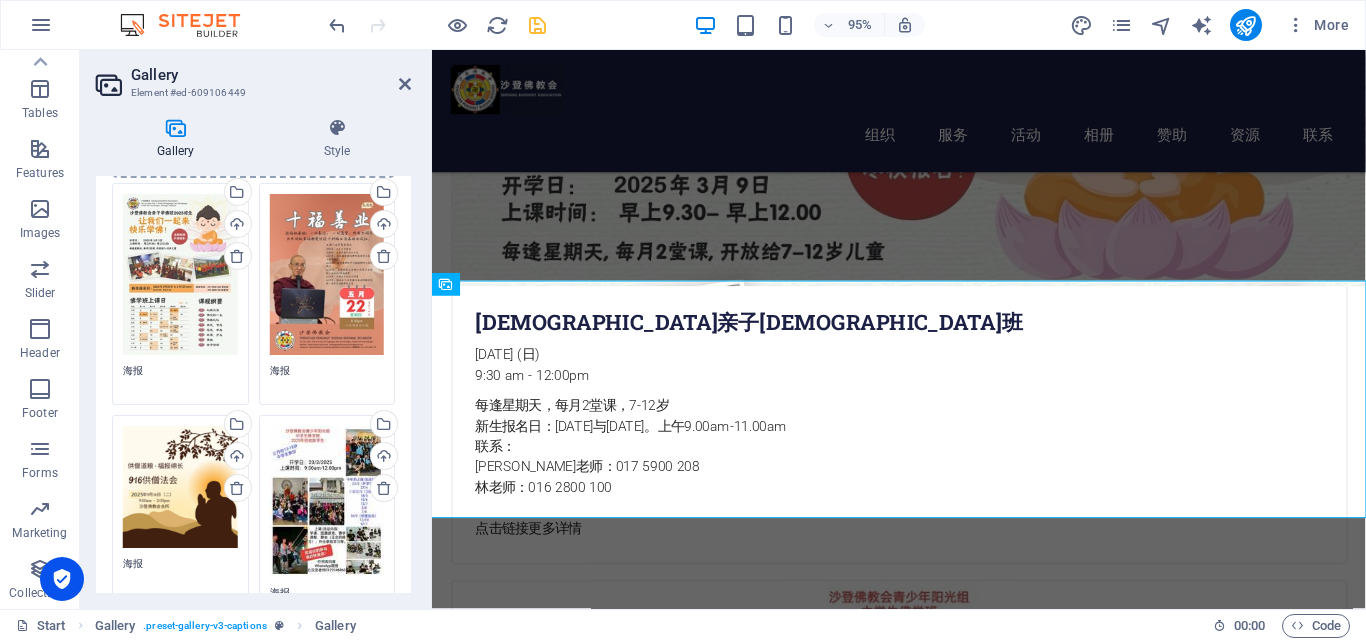 scroll, scrollTop: 100, scrollLeft: 0, axis: vertical 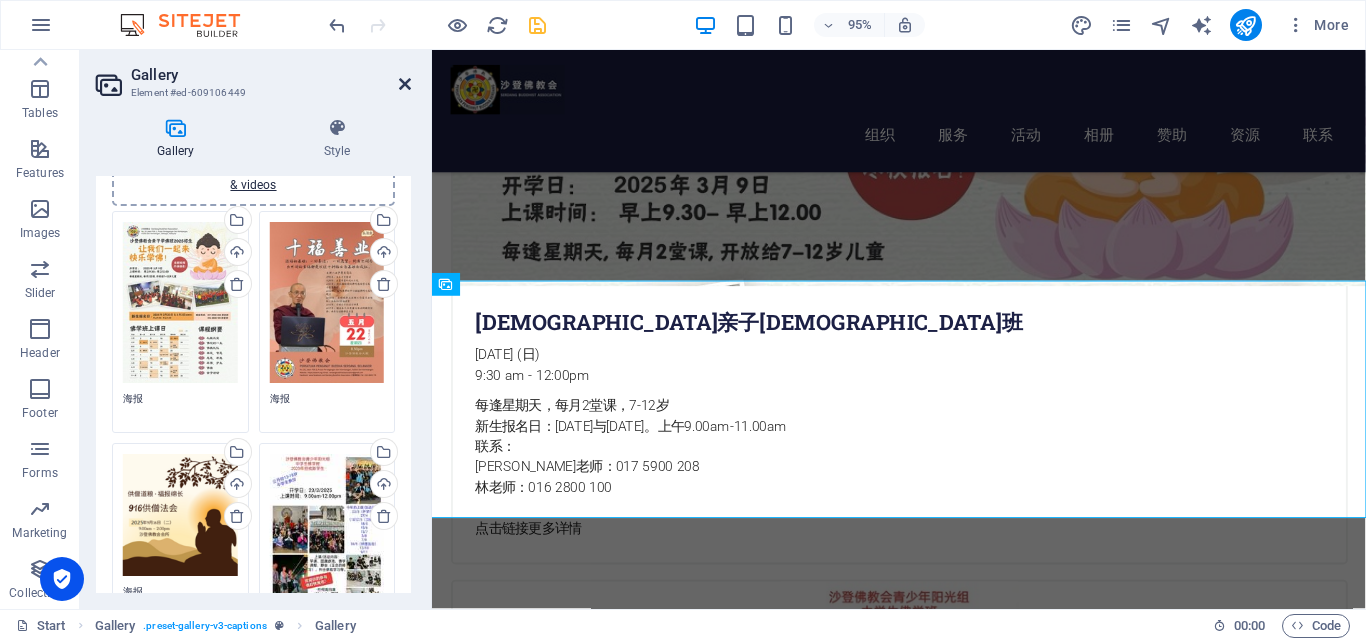 click at bounding box center (405, 84) 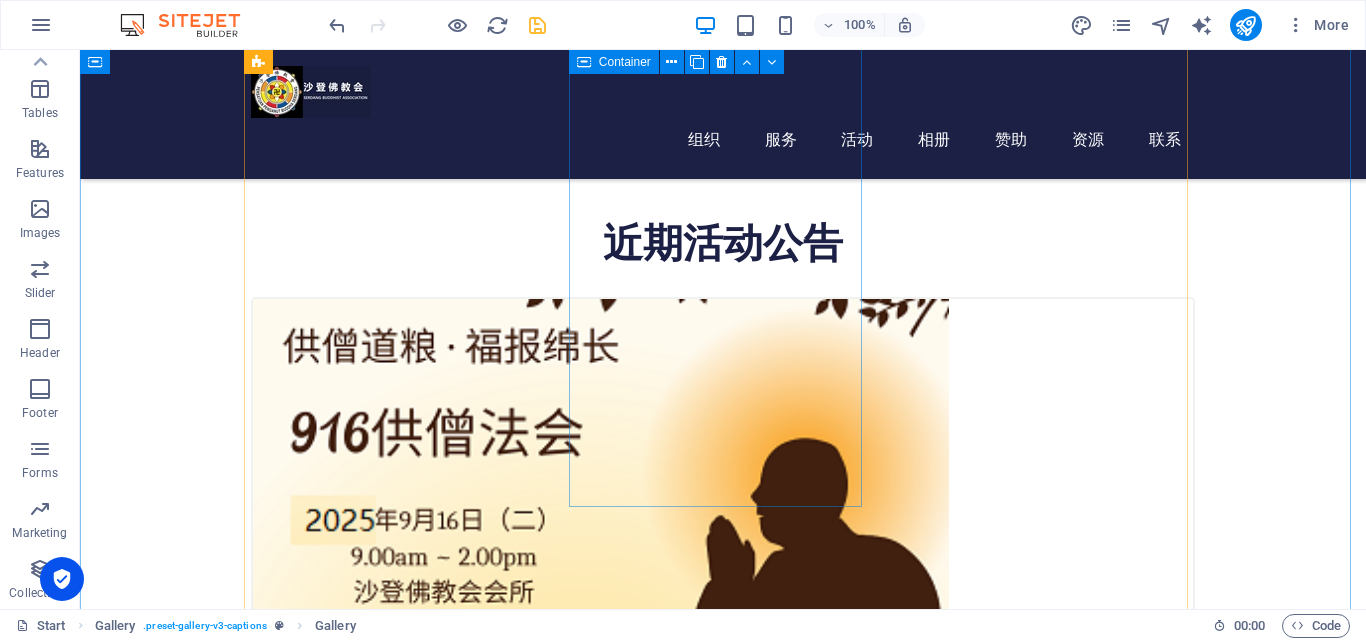 scroll, scrollTop: 600, scrollLeft: 0, axis: vertical 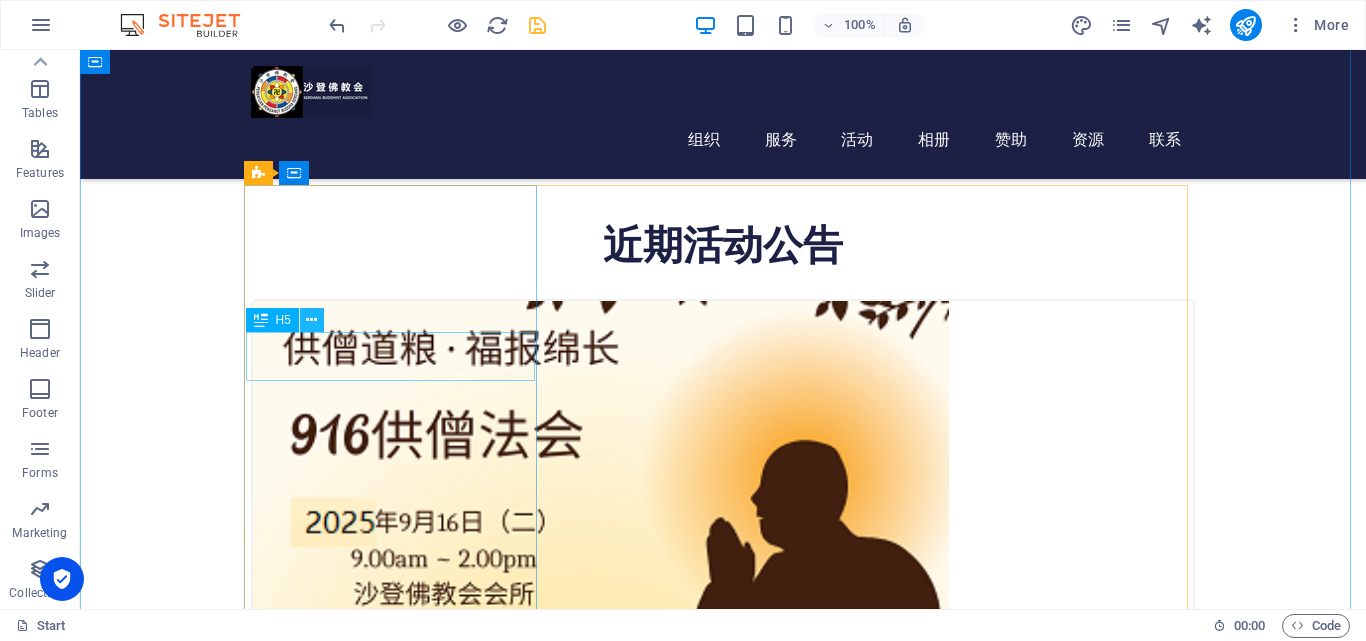 click at bounding box center (311, 320) 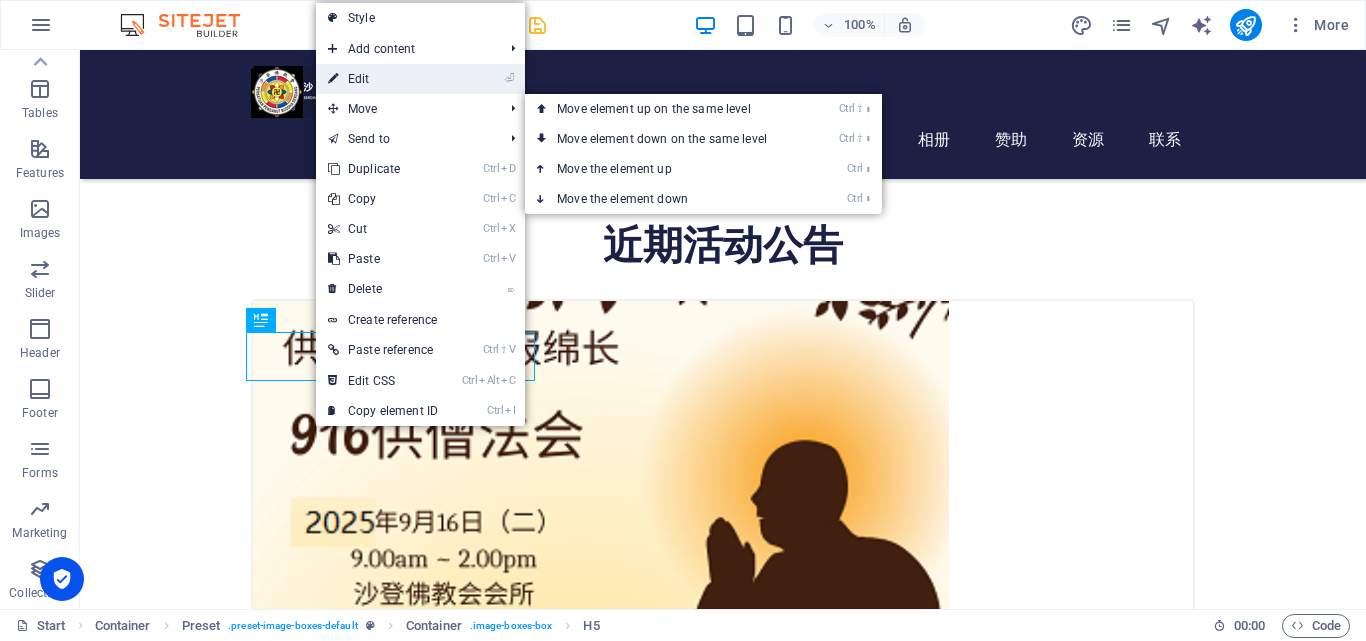 click on "⏎  Edit" at bounding box center [383, 79] 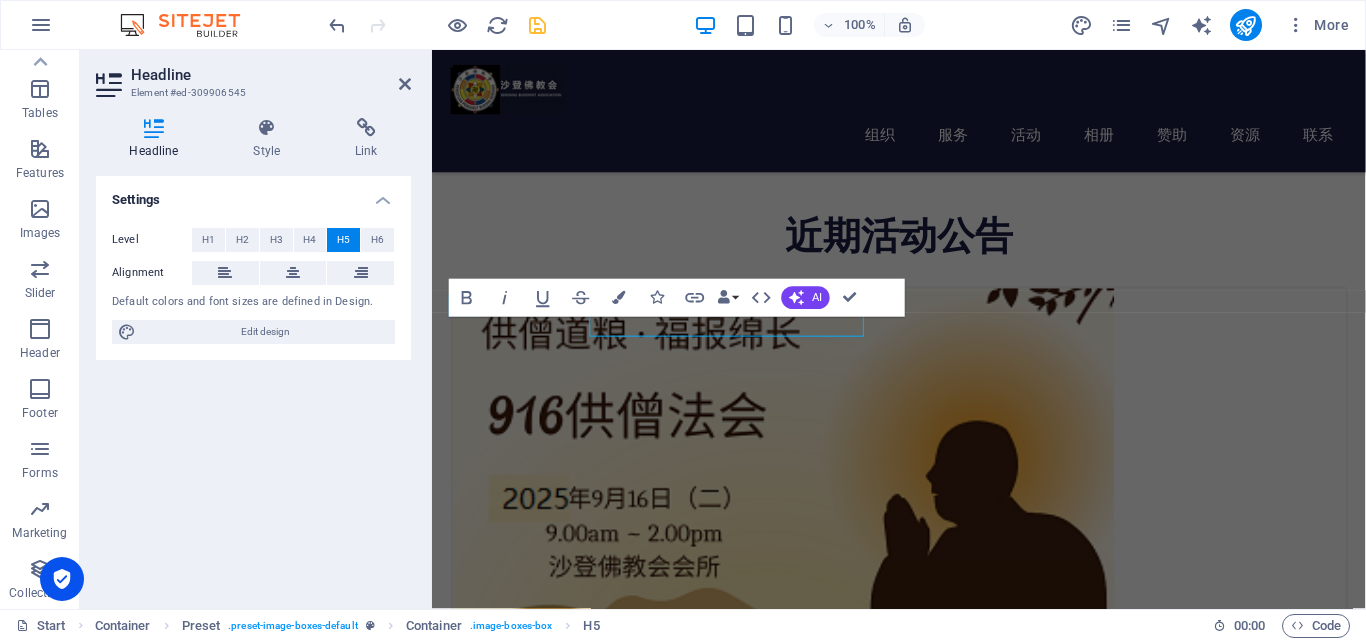 scroll, scrollTop: 629, scrollLeft: 0, axis: vertical 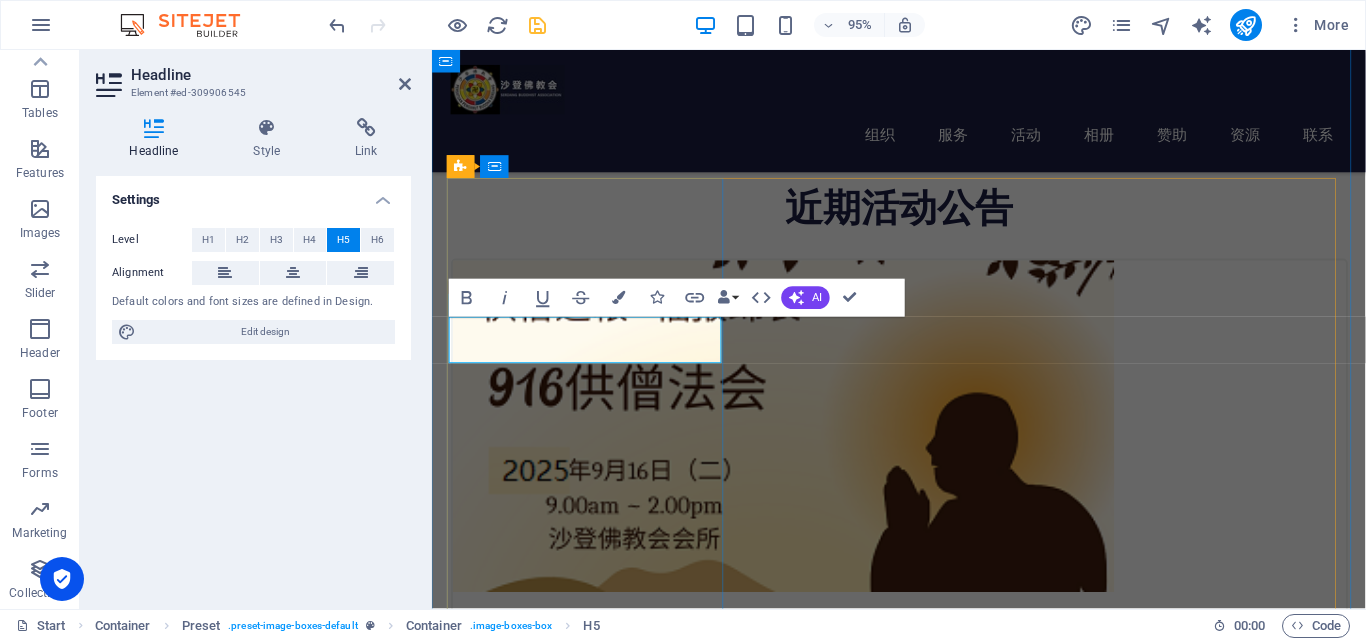 click on "916供[DEMOGRAPHIC_DATA]" at bounding box center (924, 657) 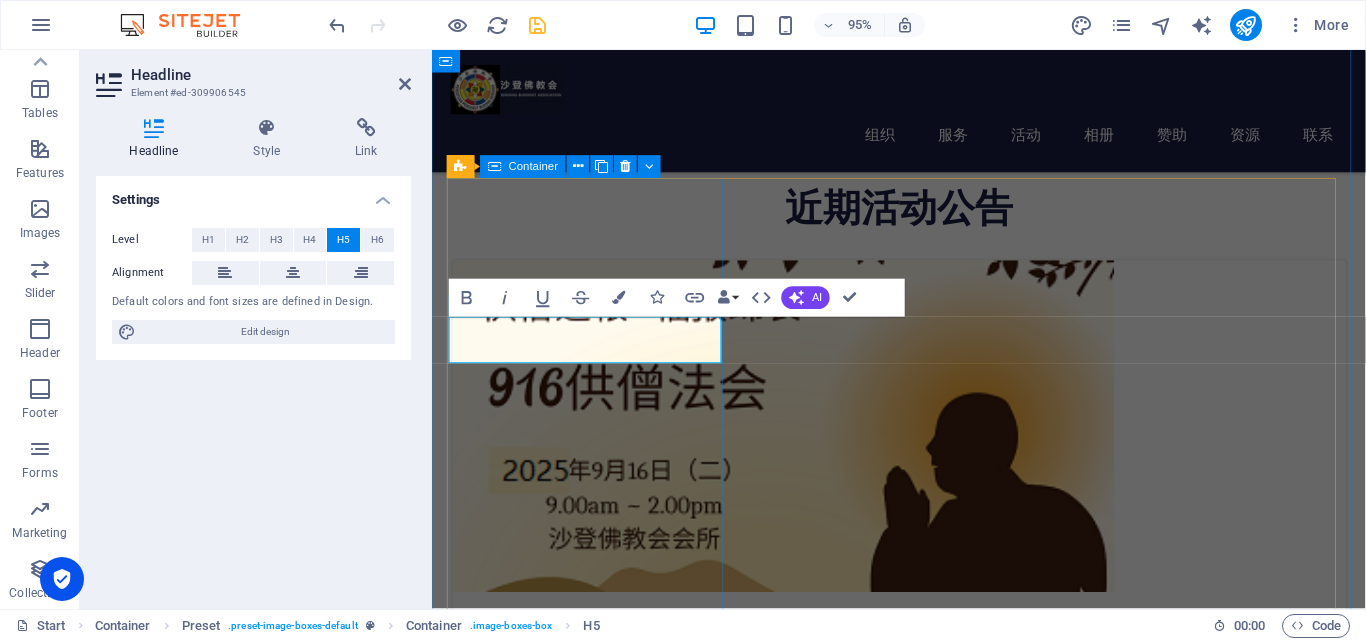 type 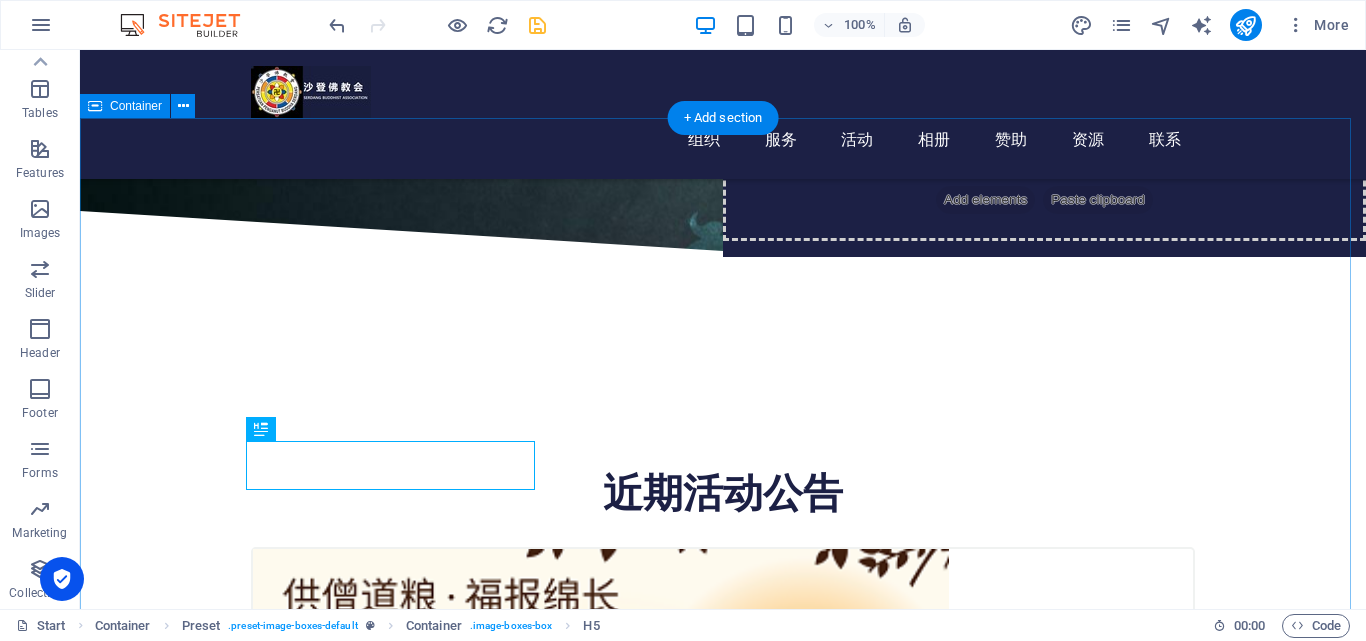 scroll, scrollTop: 301, scrollLeft: 0, axis: vertical 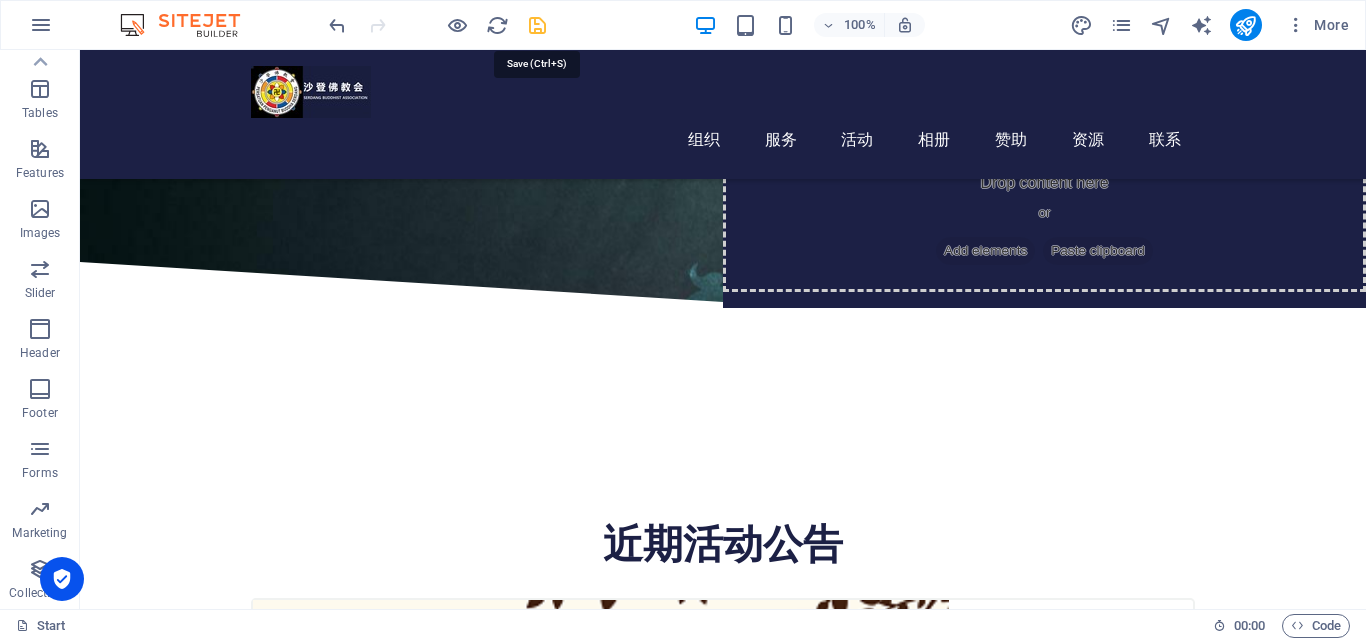 click at bounding box center (537, 25) 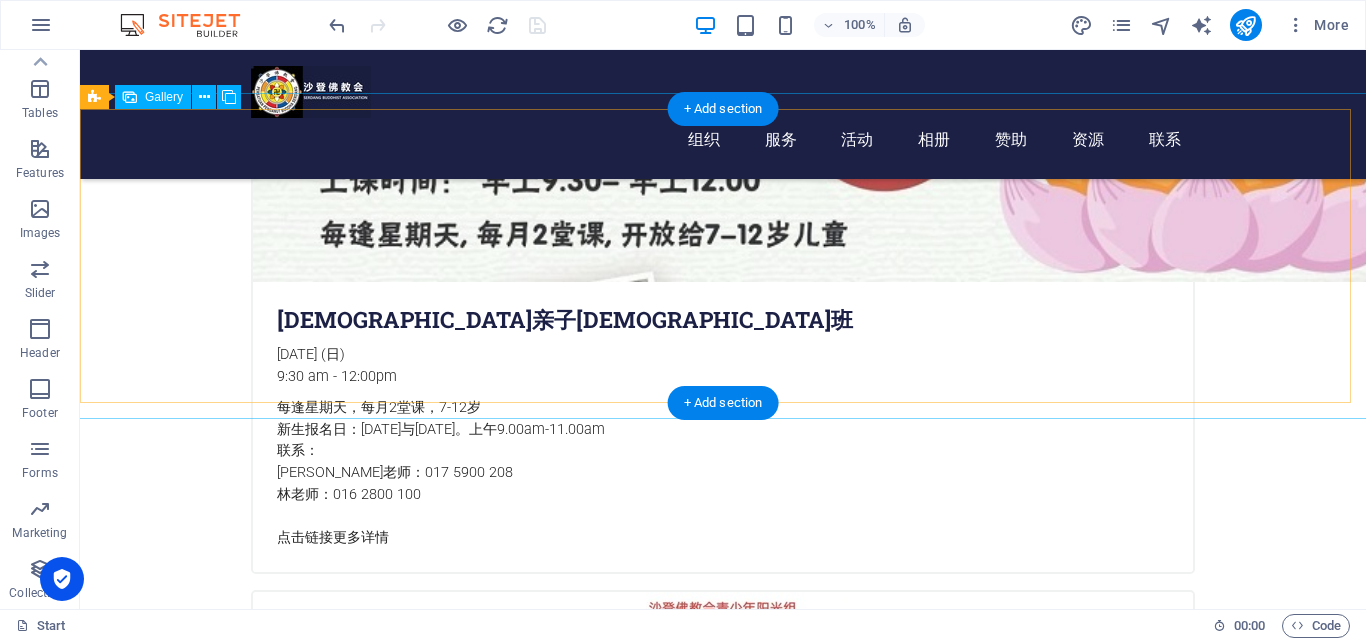 scroll, scrollTop: 1500, scrollLeft: 0, axis: vertical 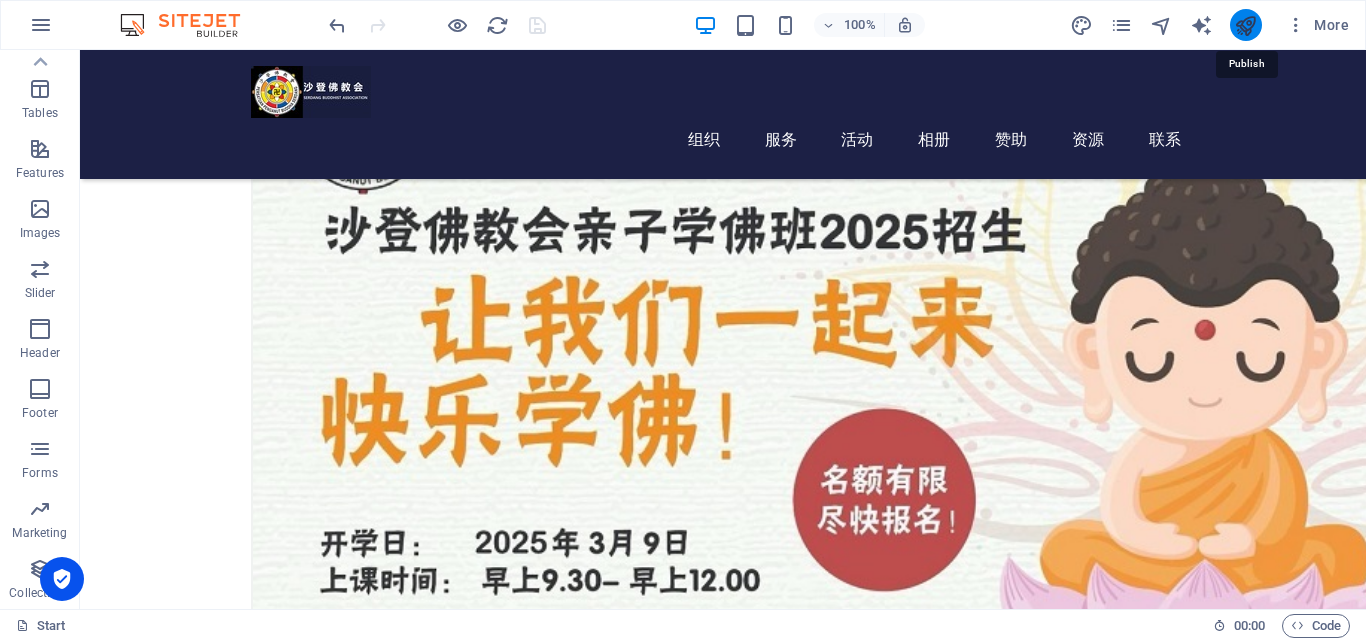 click at bounding box center [1245, 25] 